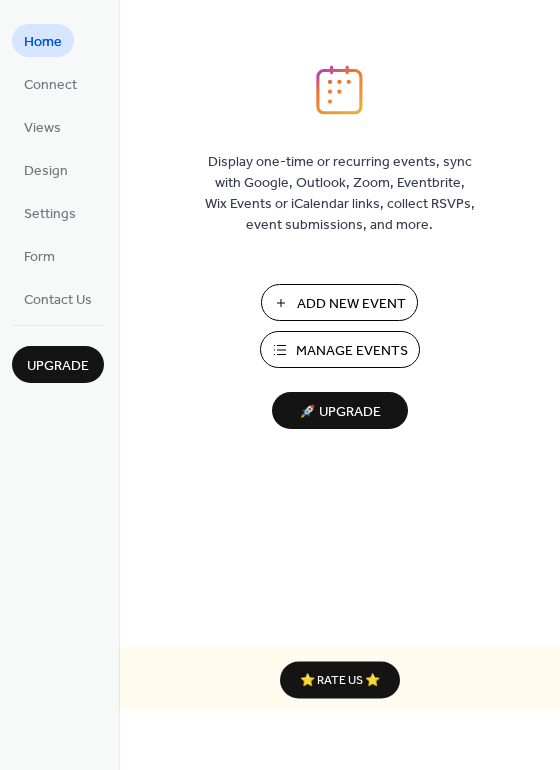 scroll, scrollTop: 0, scrollLeft: 0, axis: both 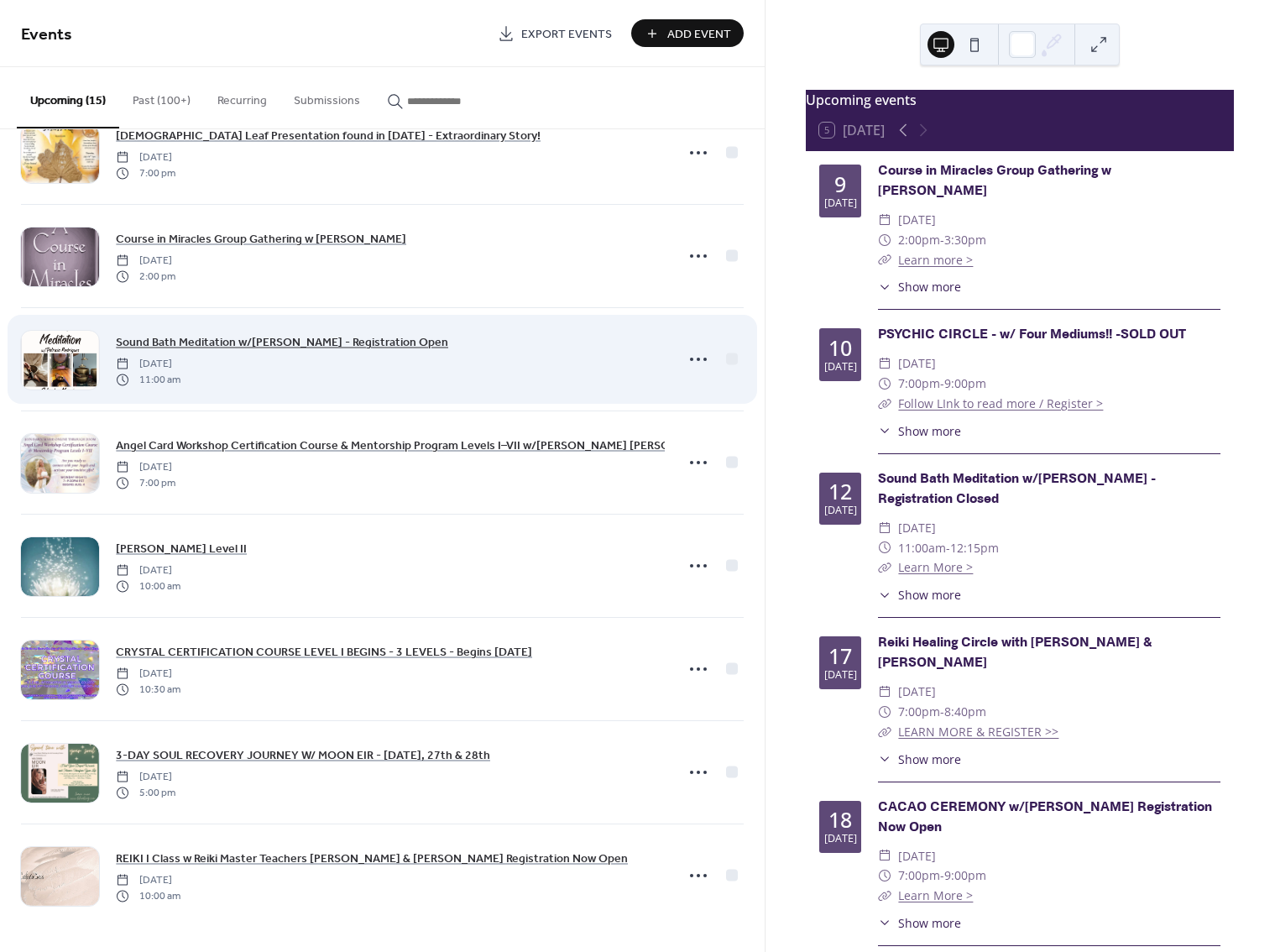 click on "Sound Bath Meditation w/Patricia Rodrigues - Registration Open" at bounding box center [282, 343] 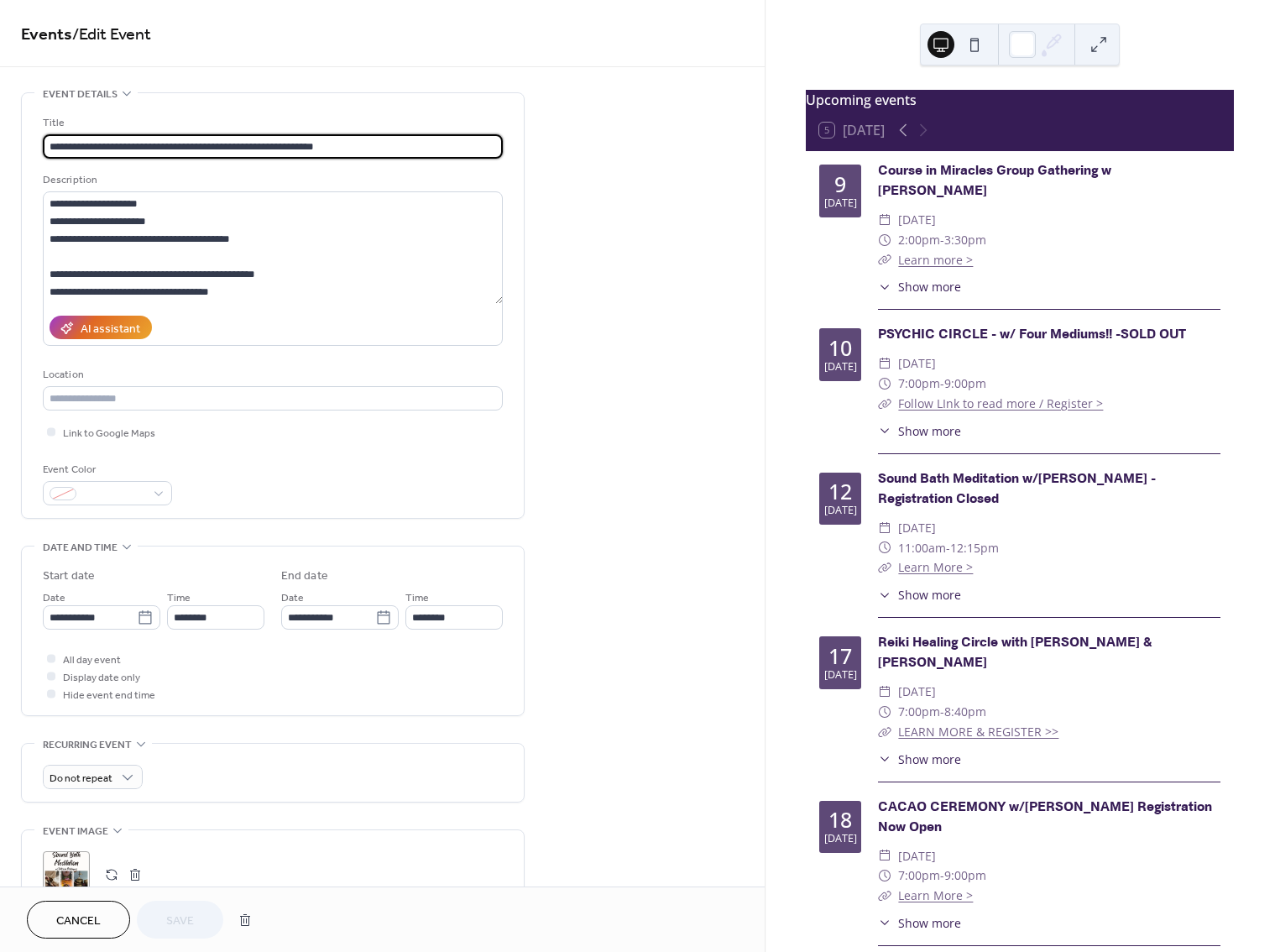 drag, startPoint x: 332, startPoint y: 146, endPoint x: 306, endPoint y: 149, distance: 26.172505 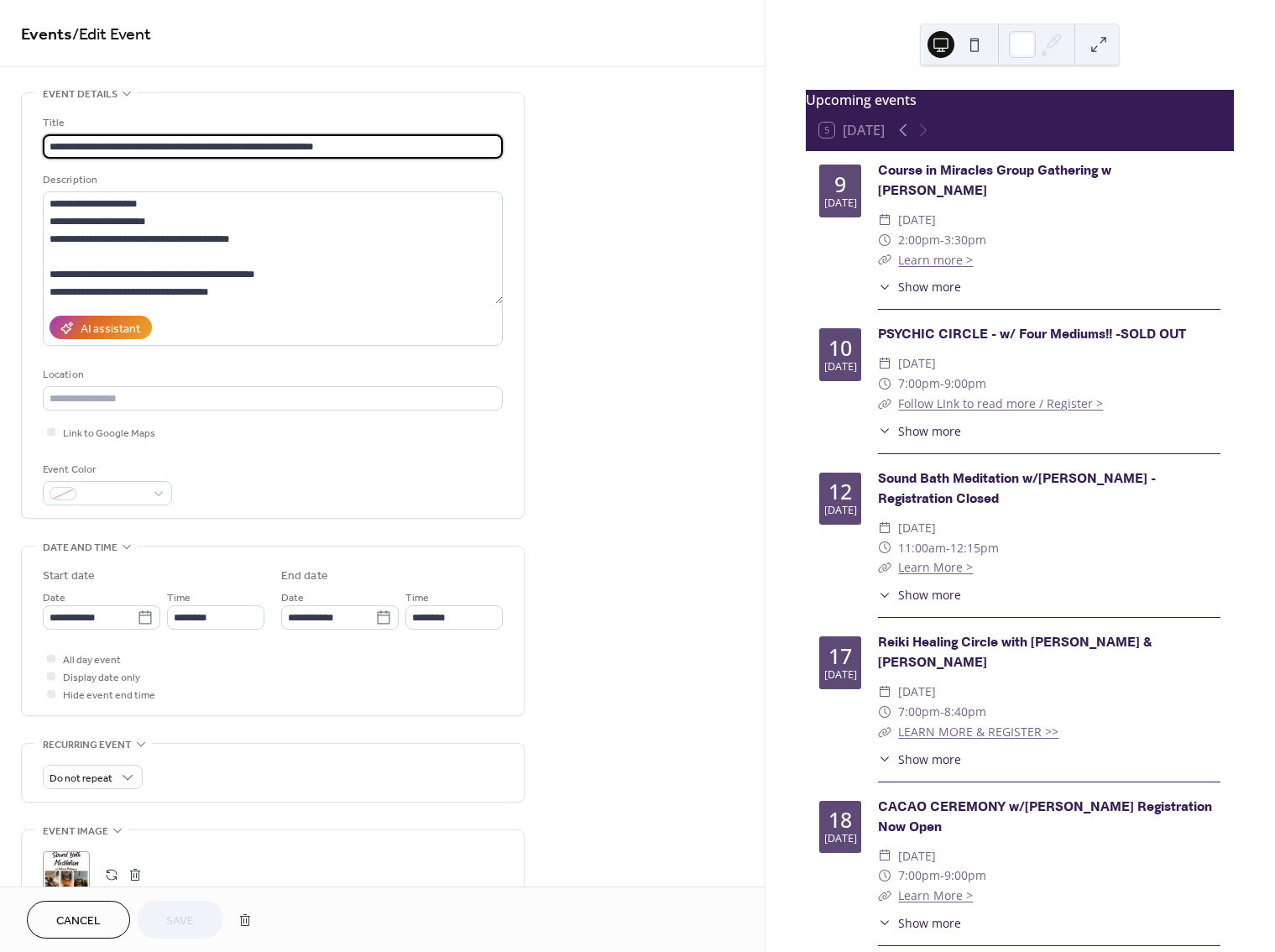 click on "**********" at bounding box center (273, 146) 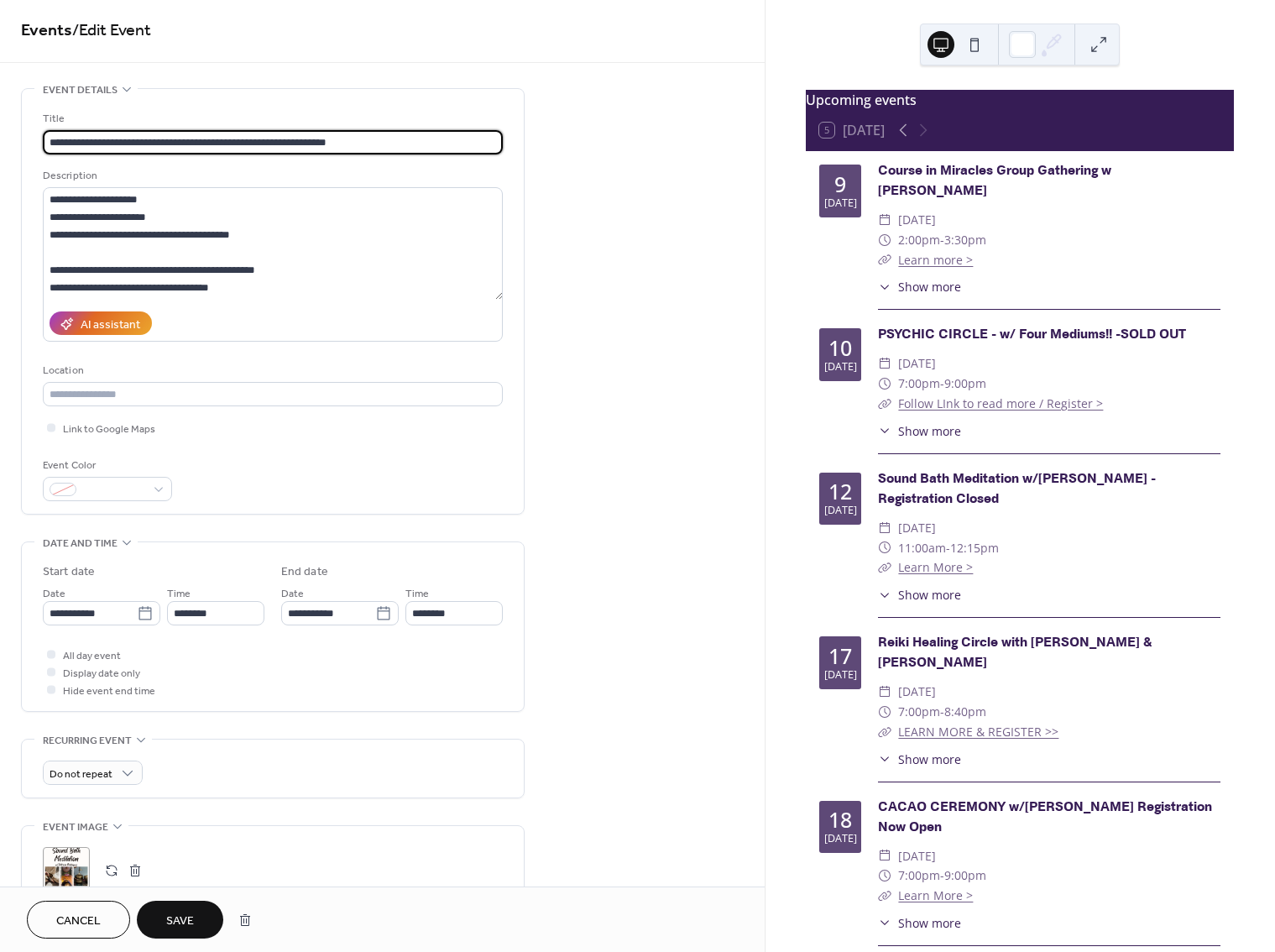 scroll, scrollTop: 13, scrollLeft: 0, axis: vertical 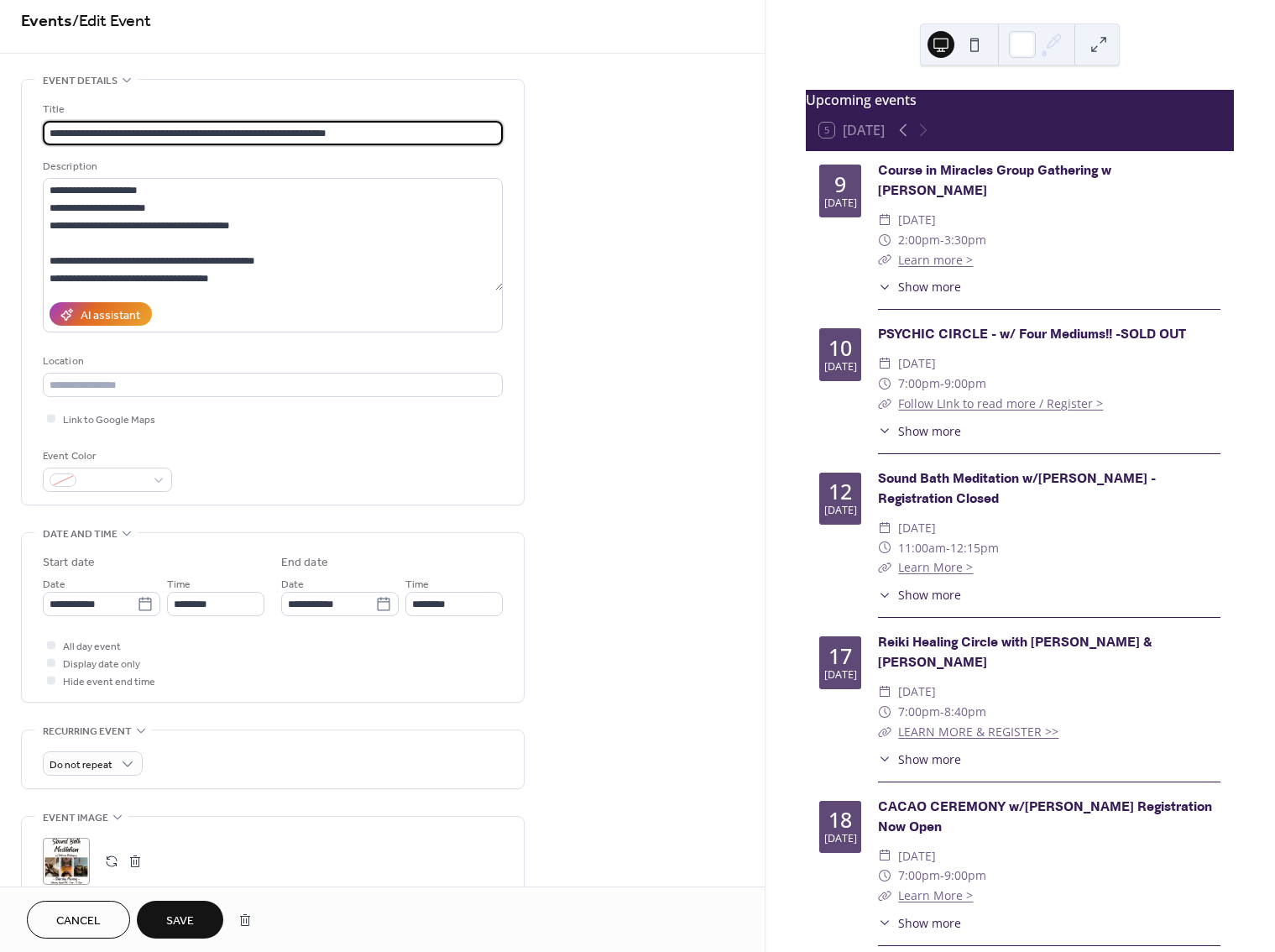 type on "**********" 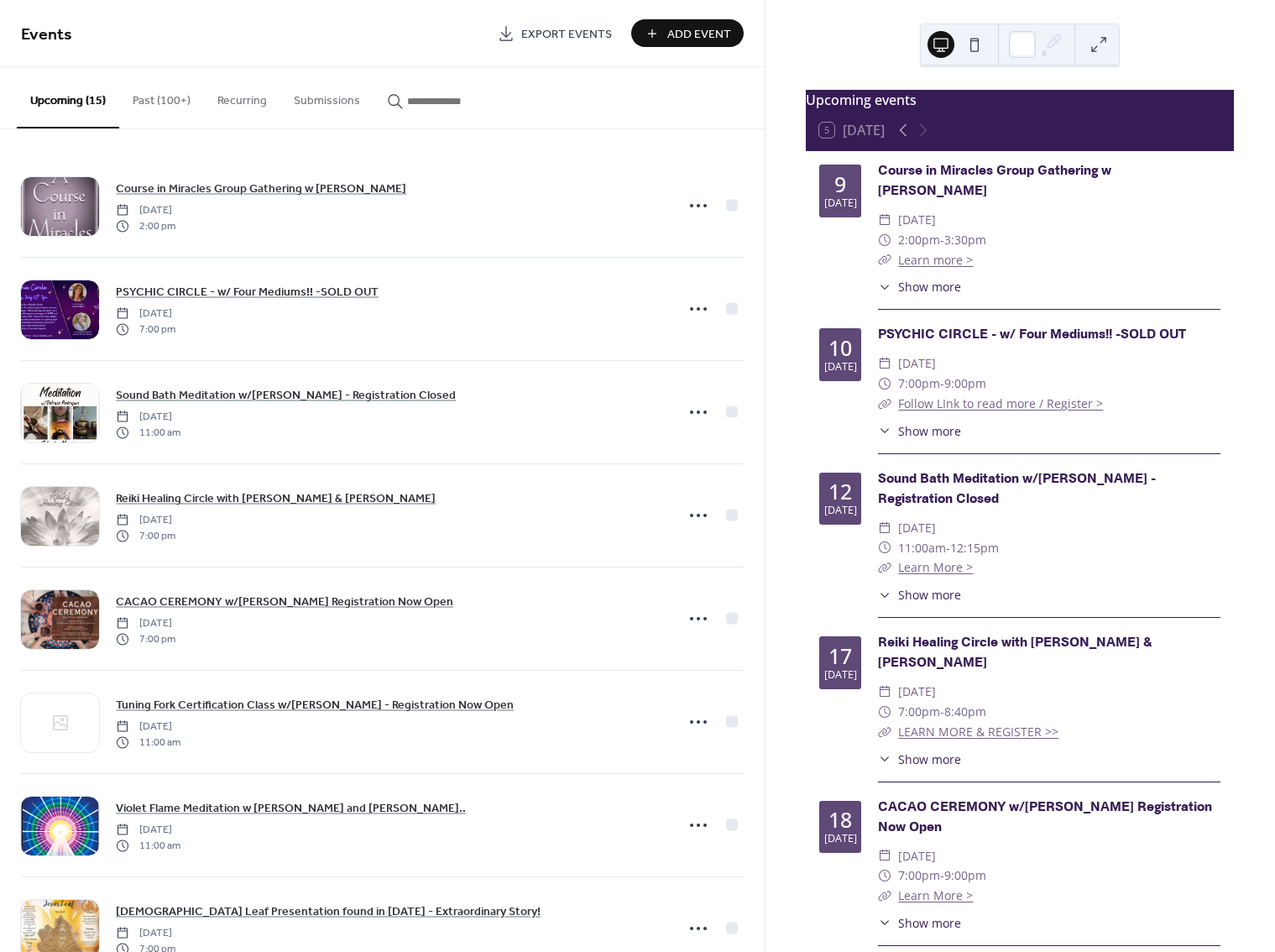 scroll, scrollTop: 3, scrollLeft: 0, axis: vertical 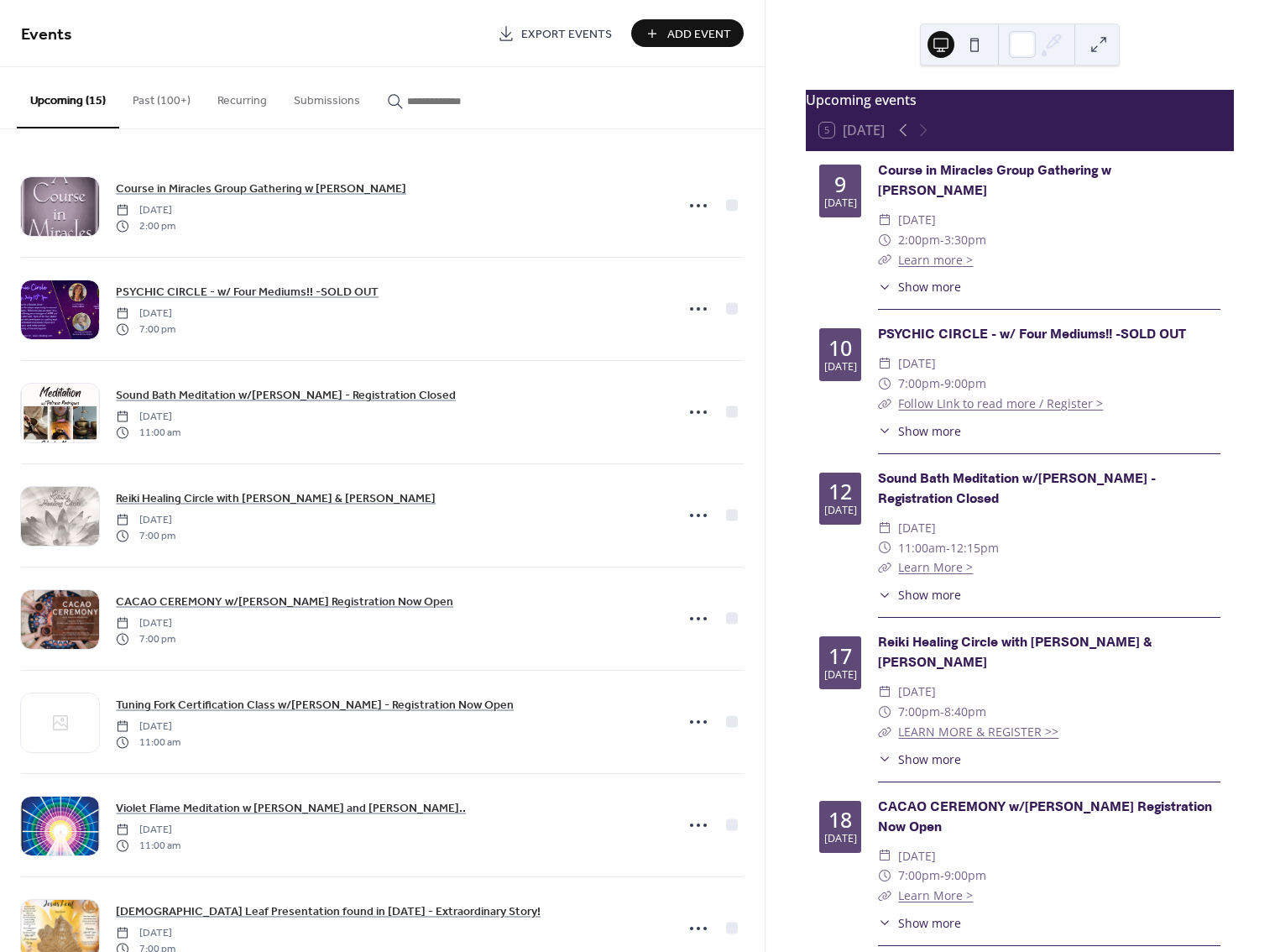 click at bounding box center [449, 101] 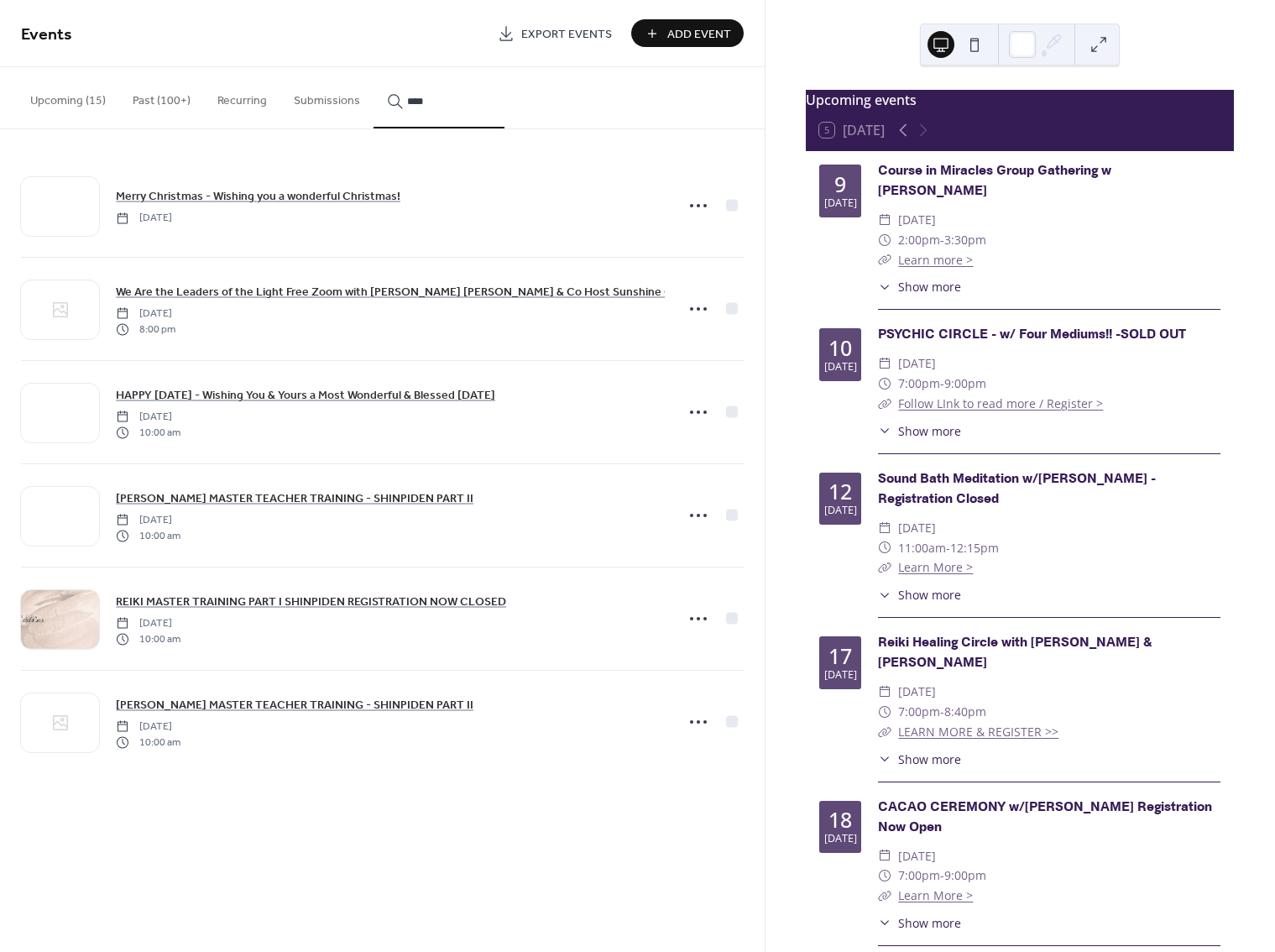 type on "****" 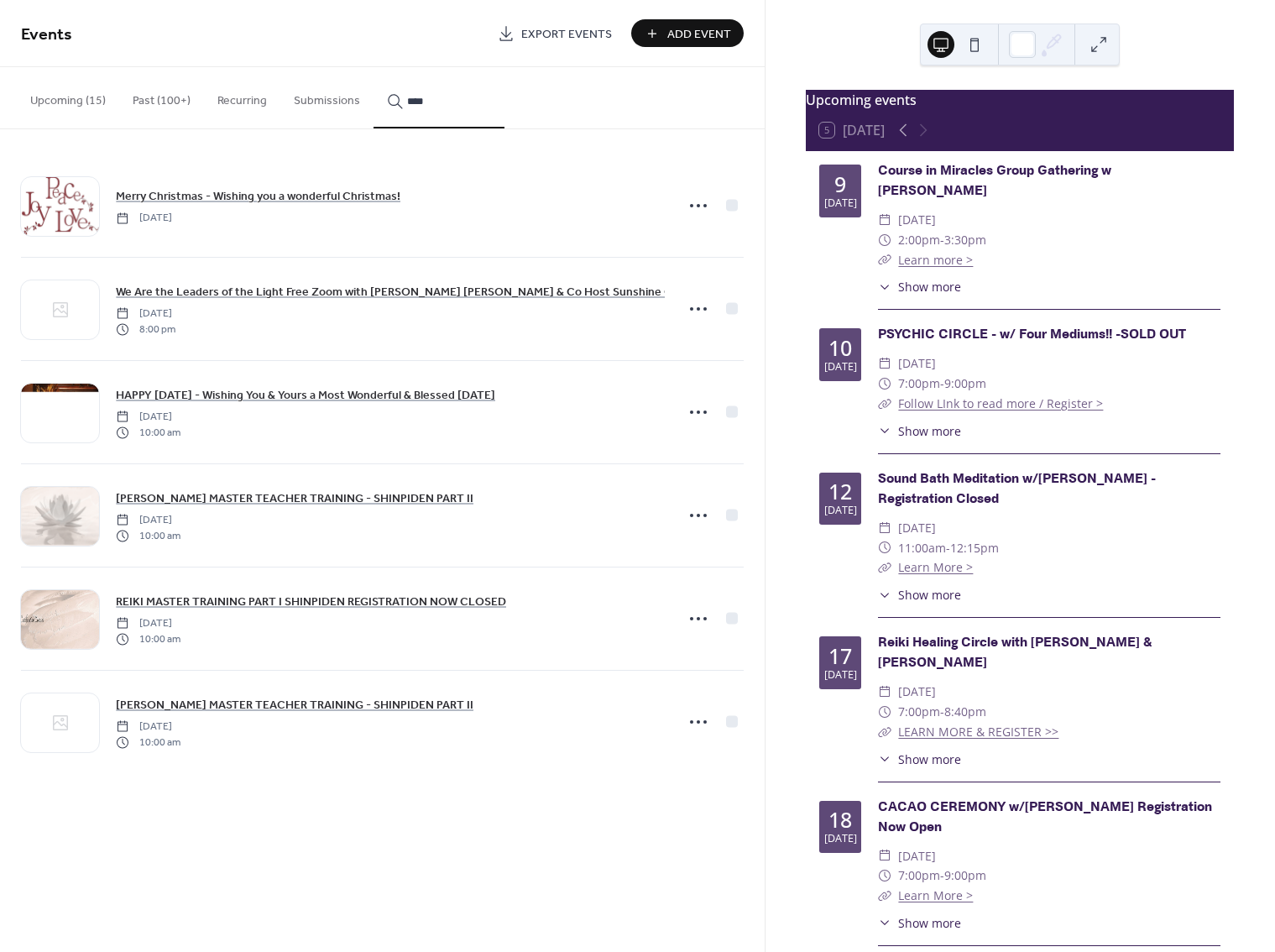 click 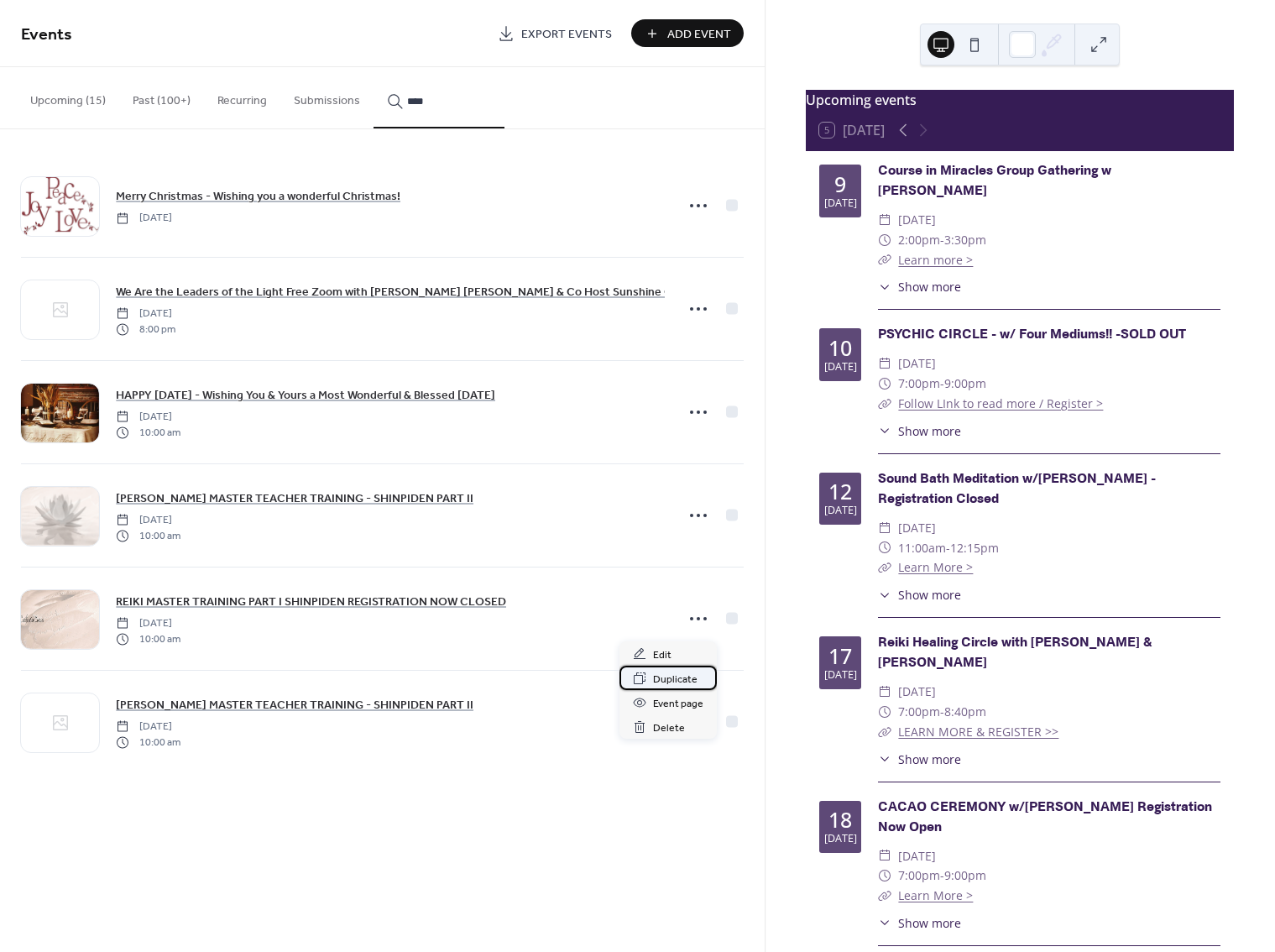 click on "Duplicate" at bounding box center [675, 679] 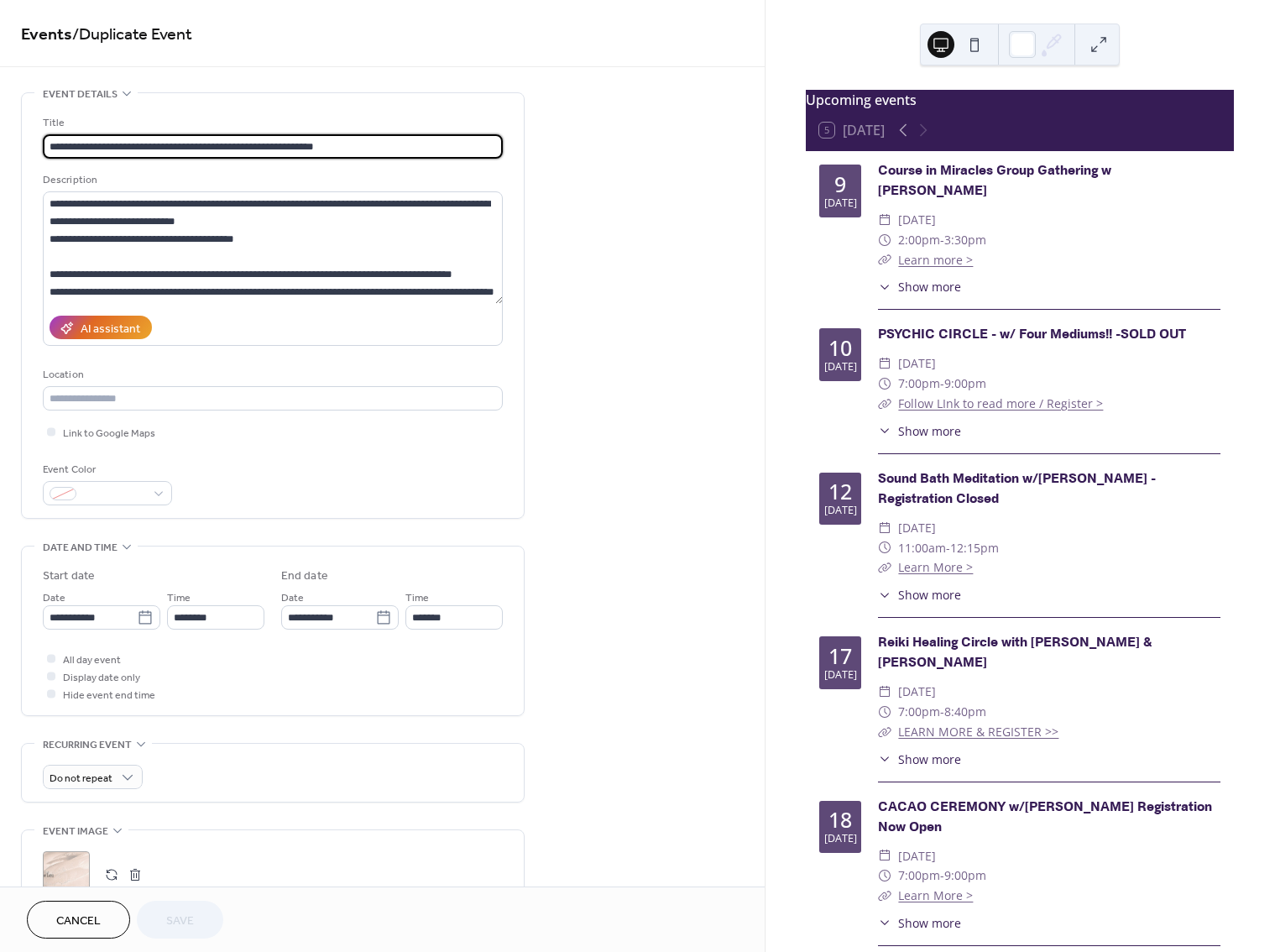 scroll, scrollTop: 3, scrollLeft: 0, axis: vertical 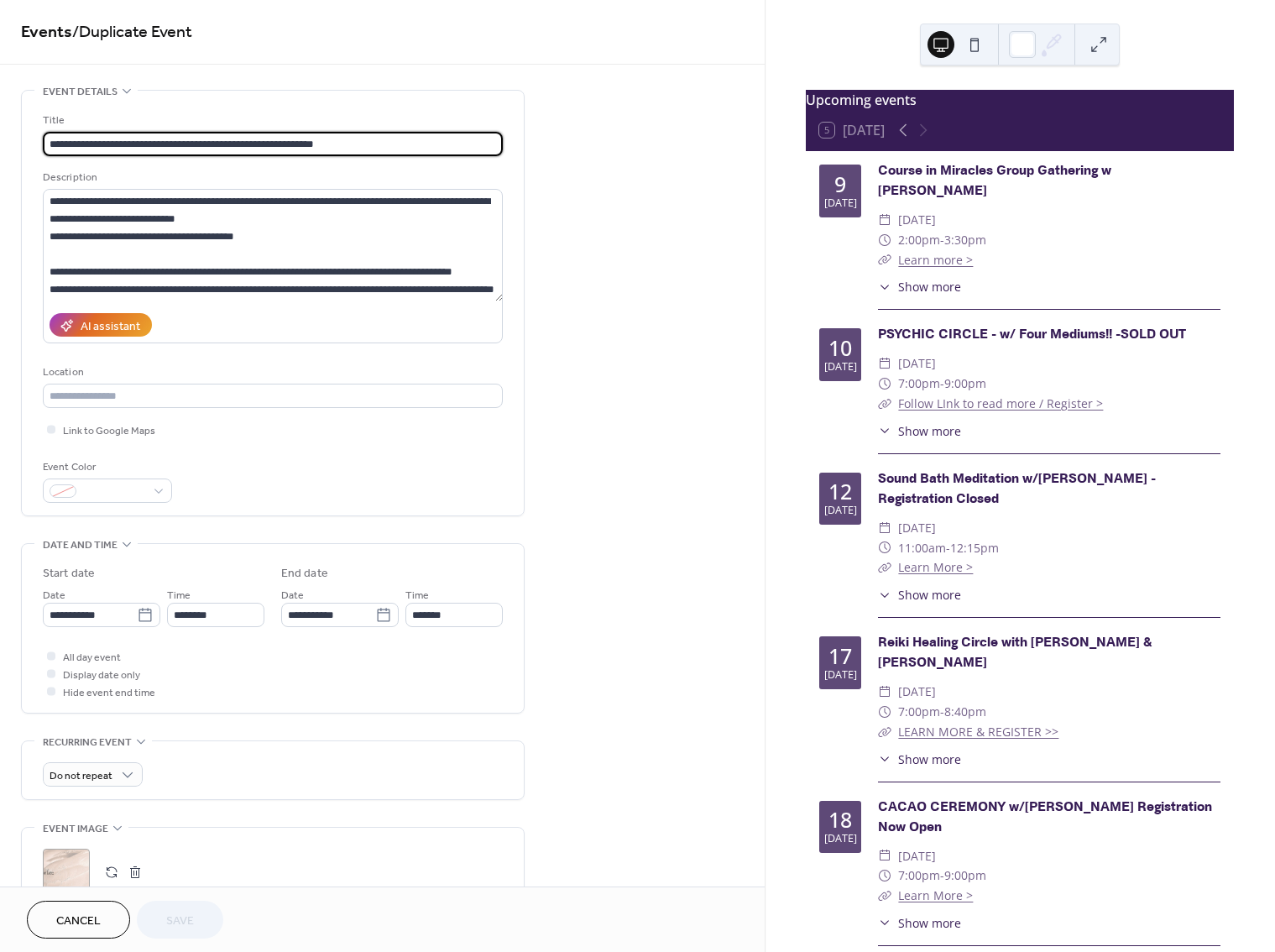 drag, startPoint x: 415, startPoint y: 146, endPoint x: 347, endPoint y: 146, distance: 68 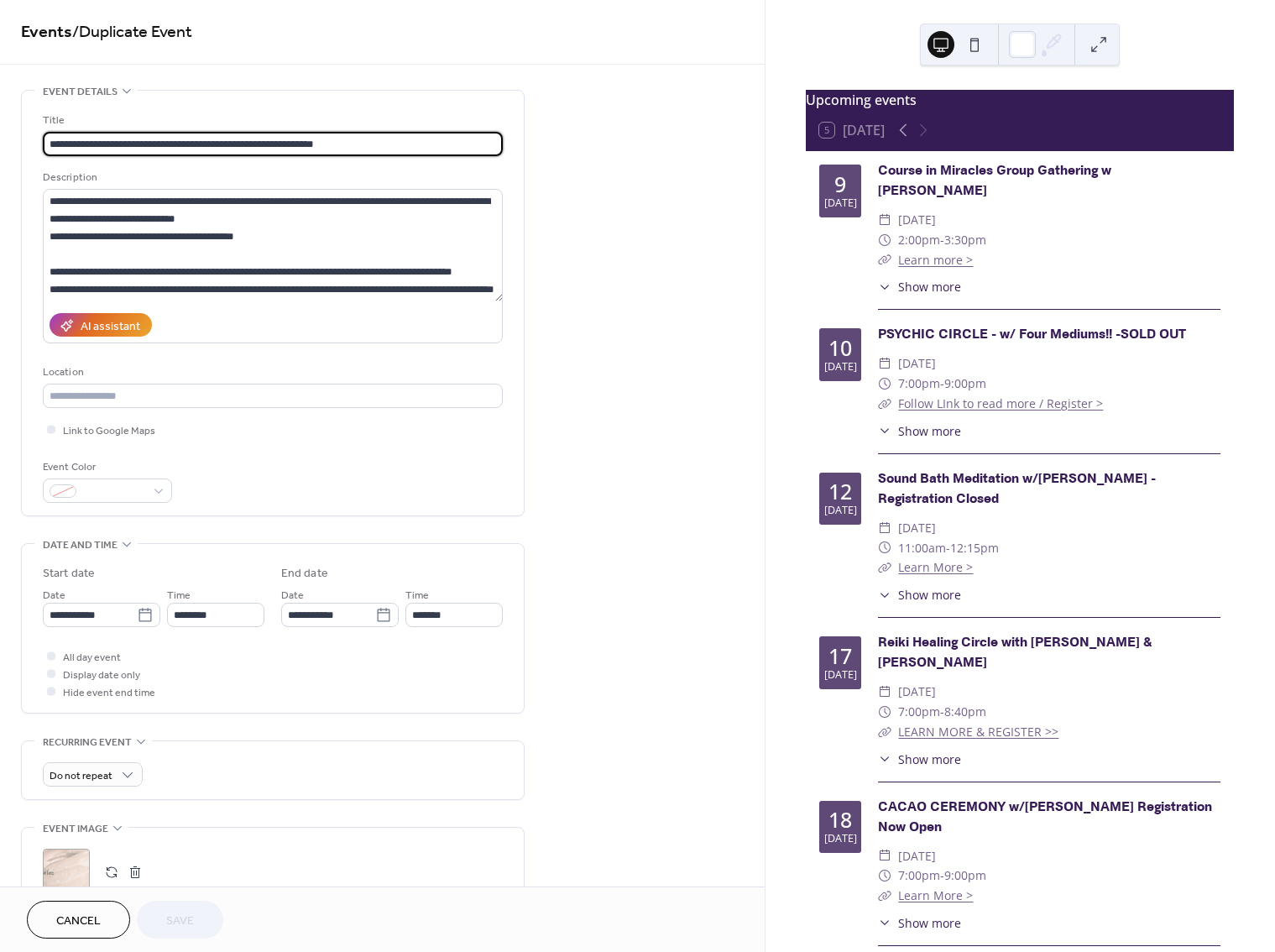 click on "**********" at bounding box center (273, 144) 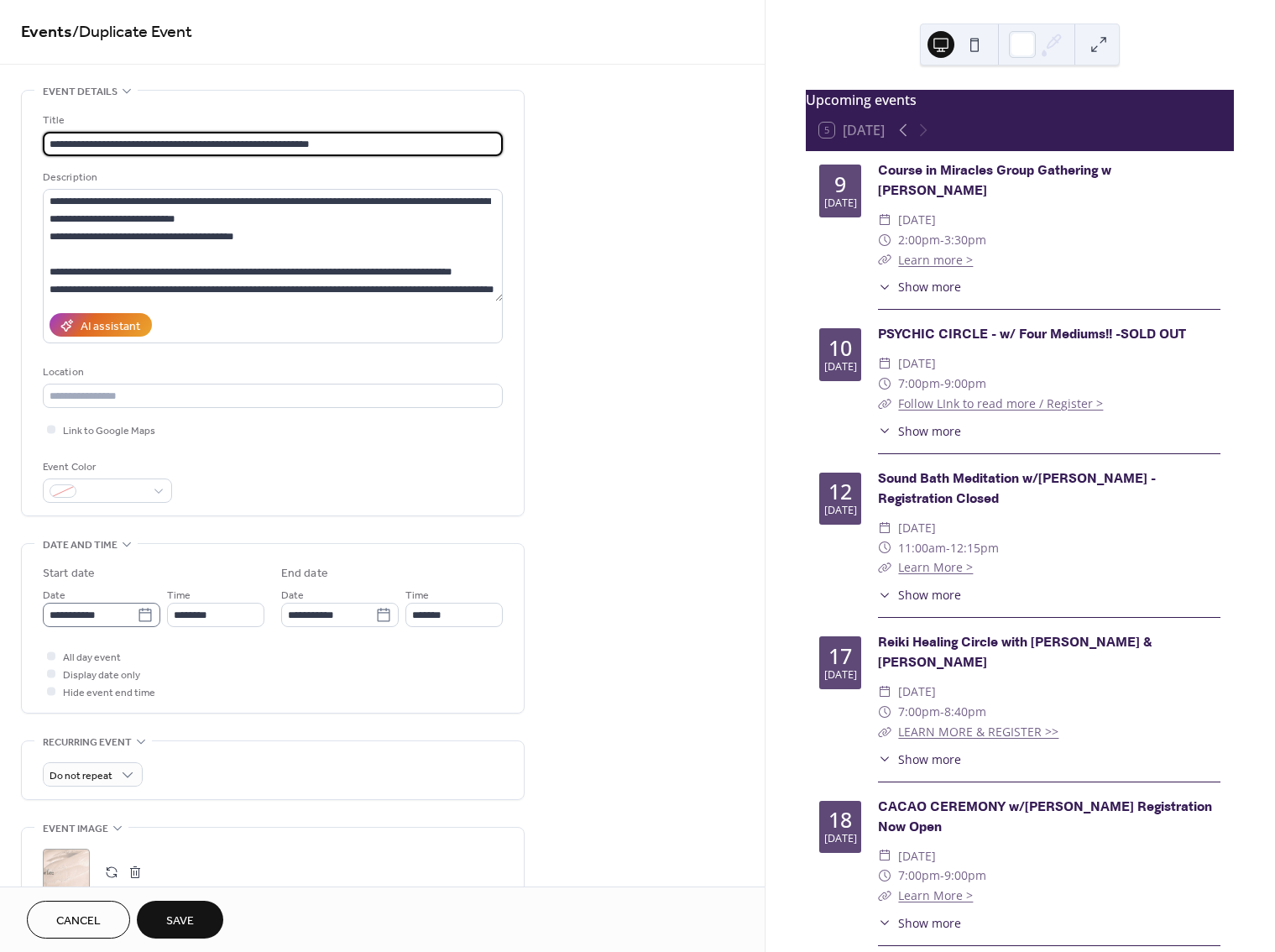 type on "**********" 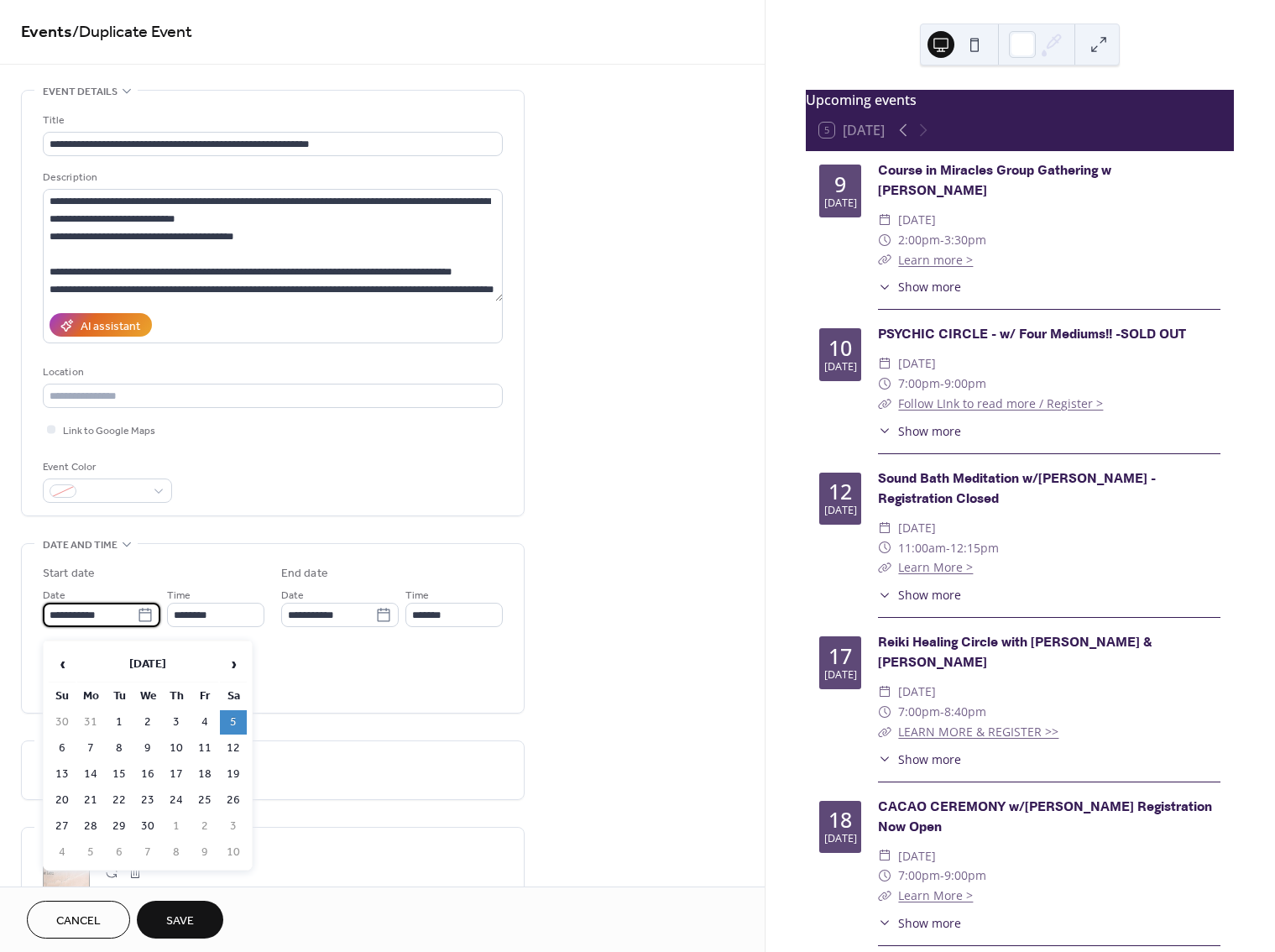 click on "**********" at bounding box center [90, 615] 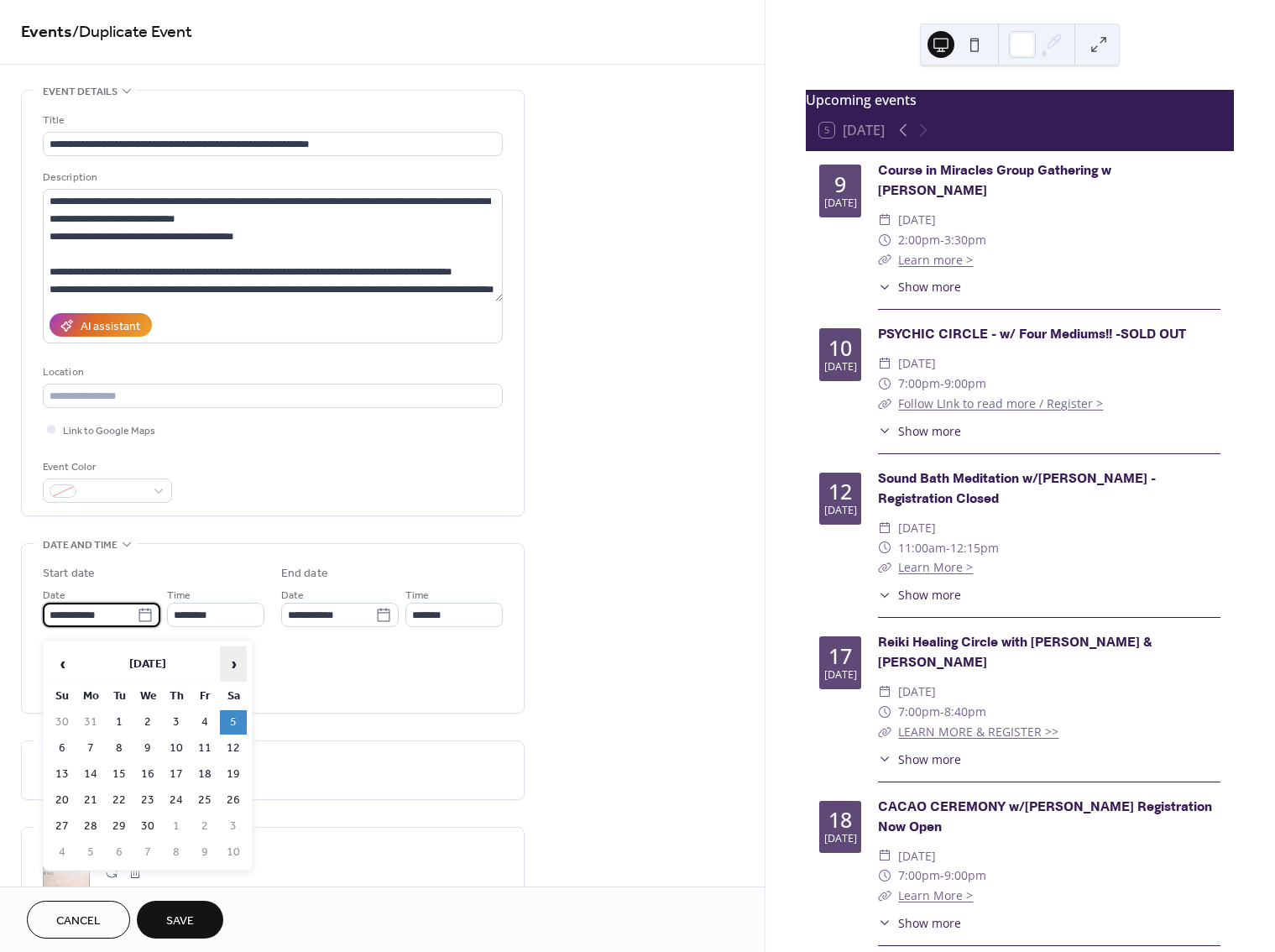 click on "›" at bounding box center (233, 664) 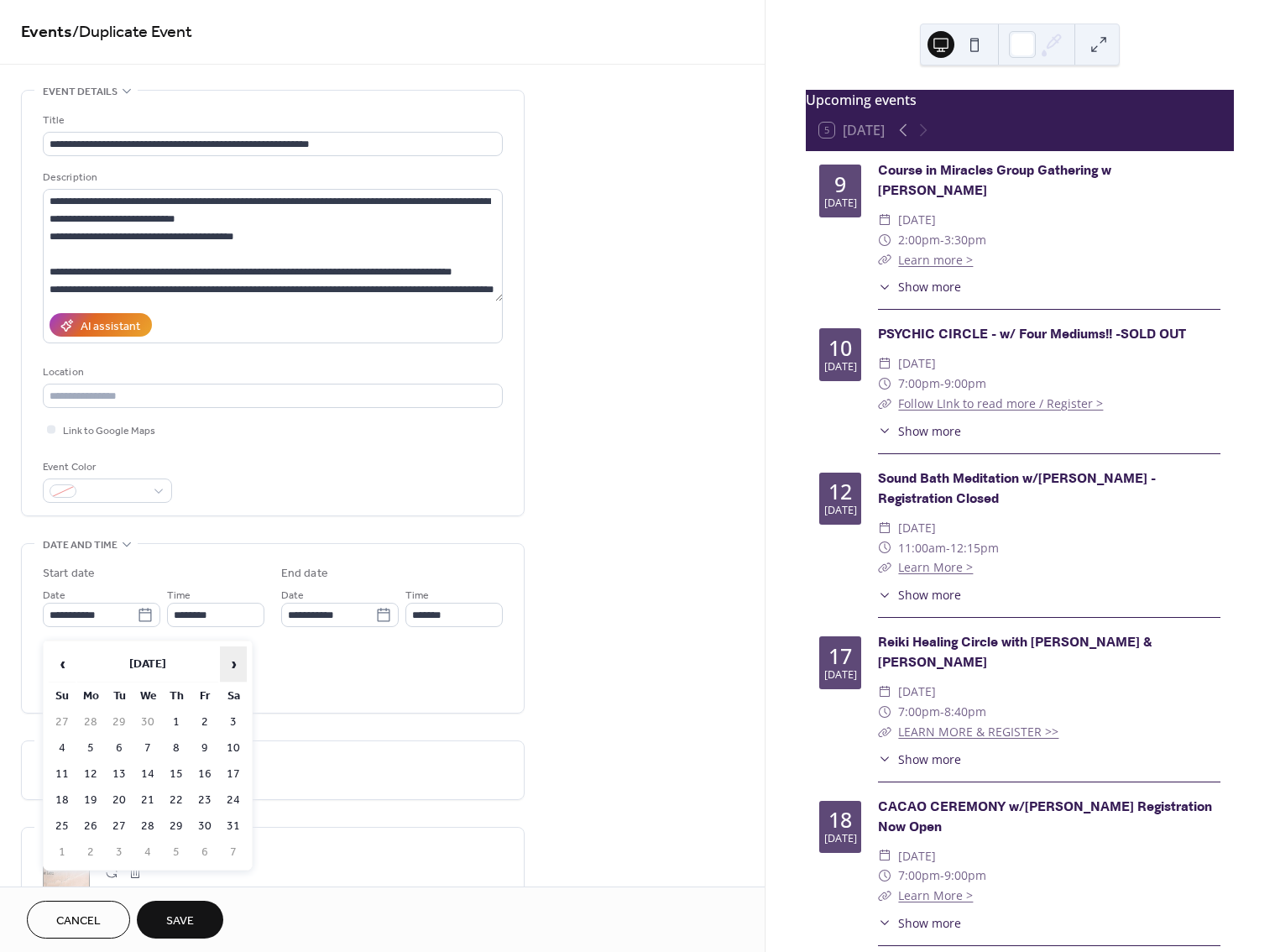 click on "›" at bounding box center [233, 664] 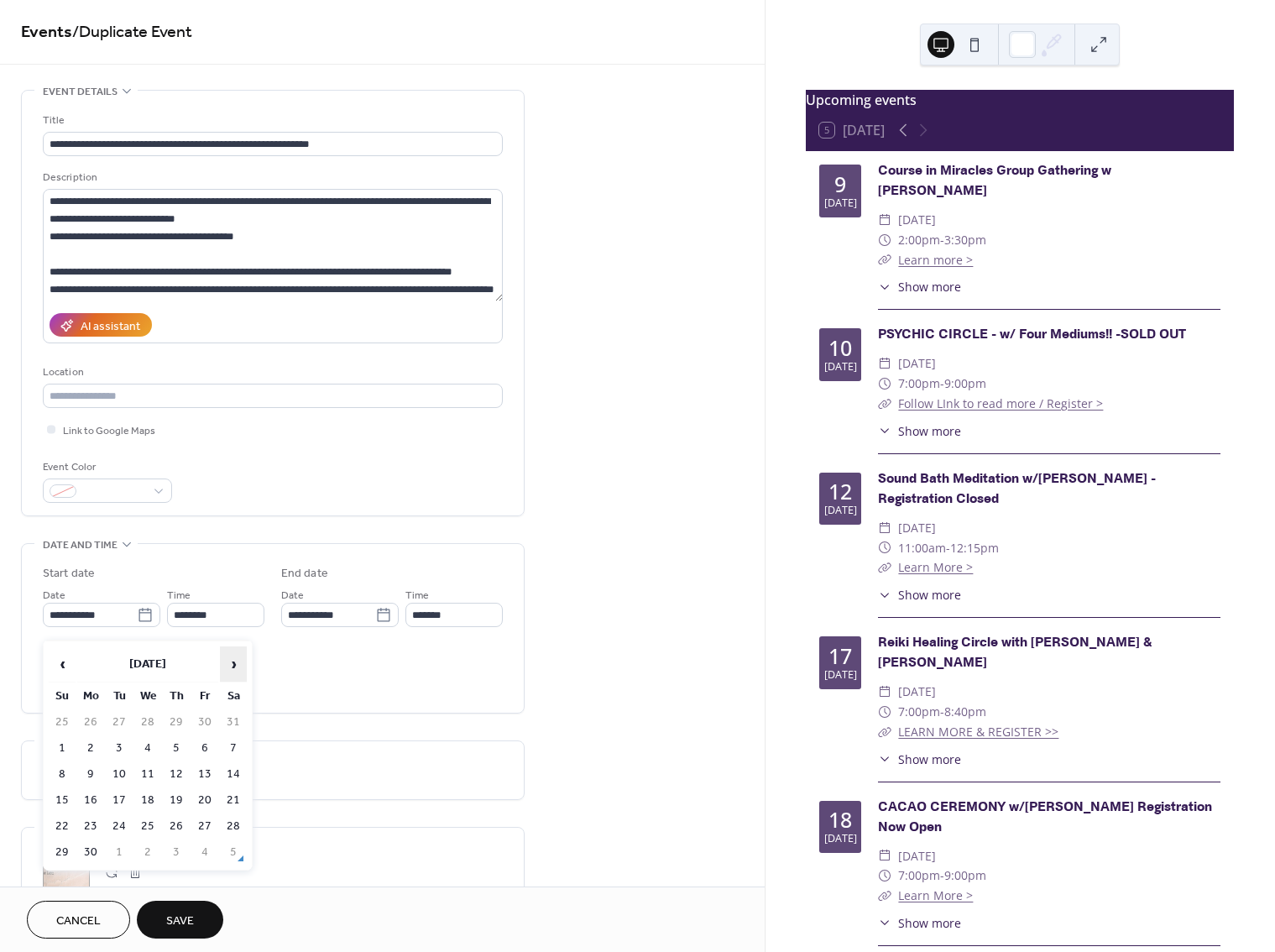 click on "›" at bounding box center (233, 664) 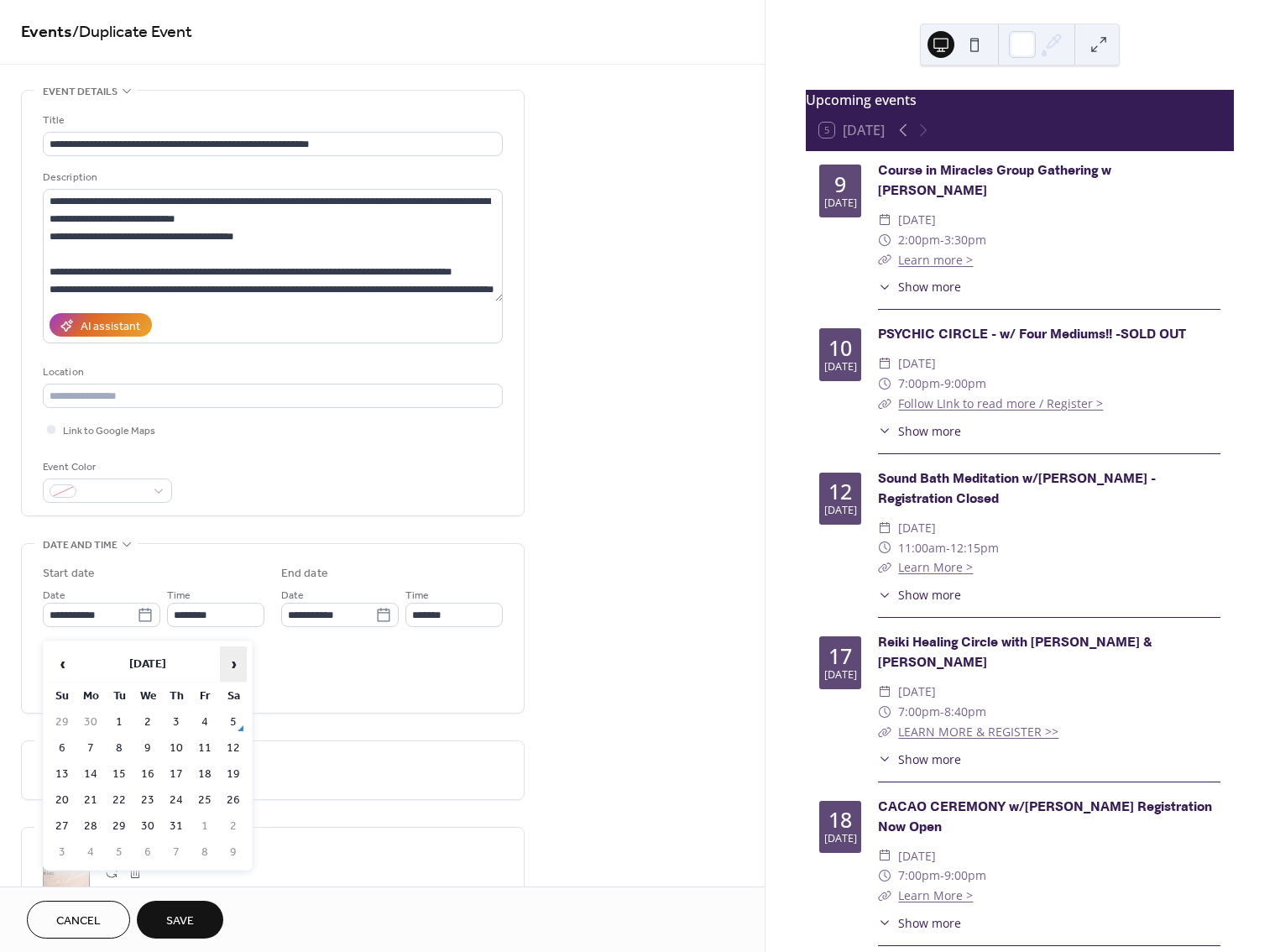 click on "›" at bounding box center (233, 664) 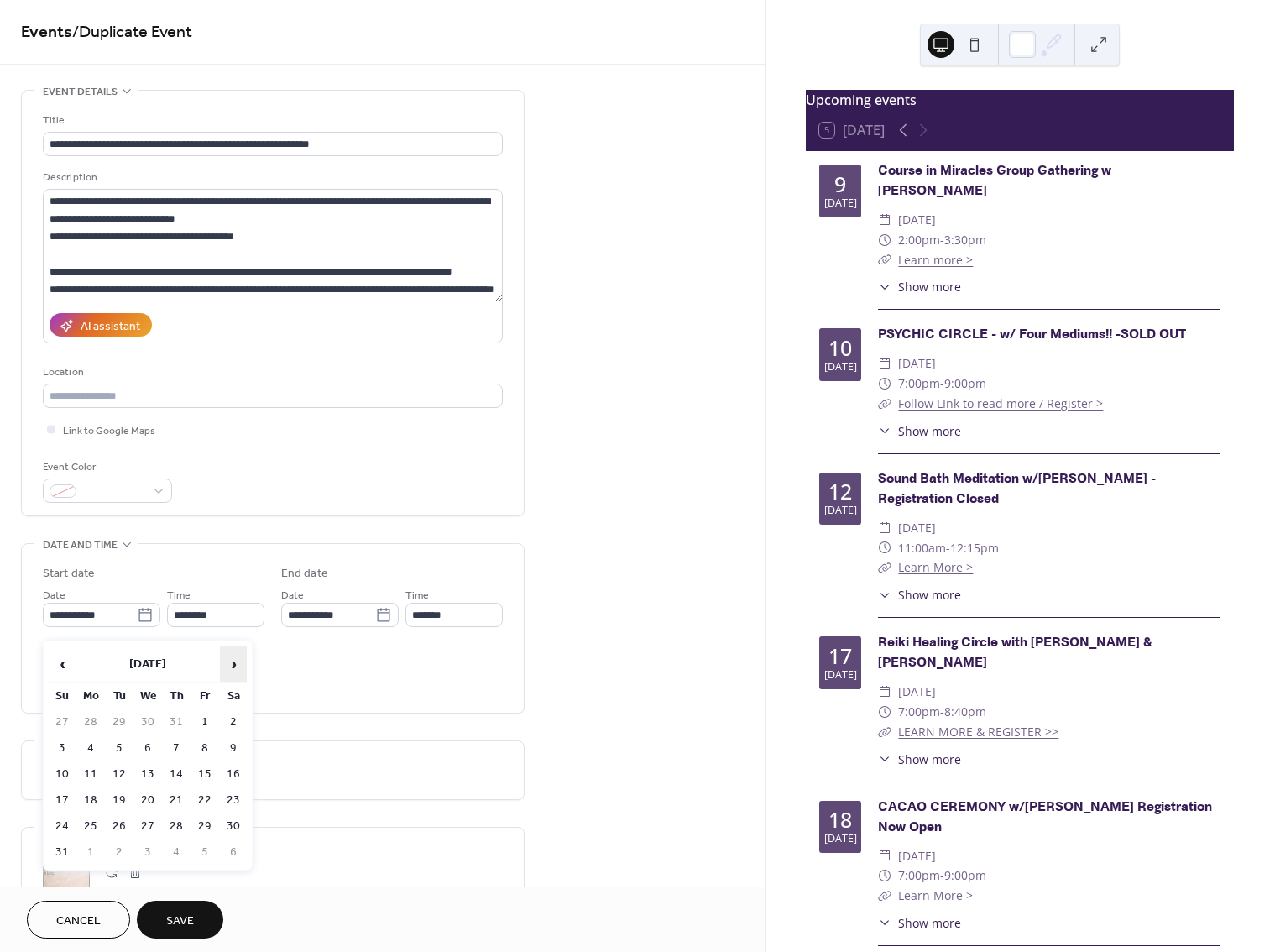 click on "›" at bounding box center [233, 664] 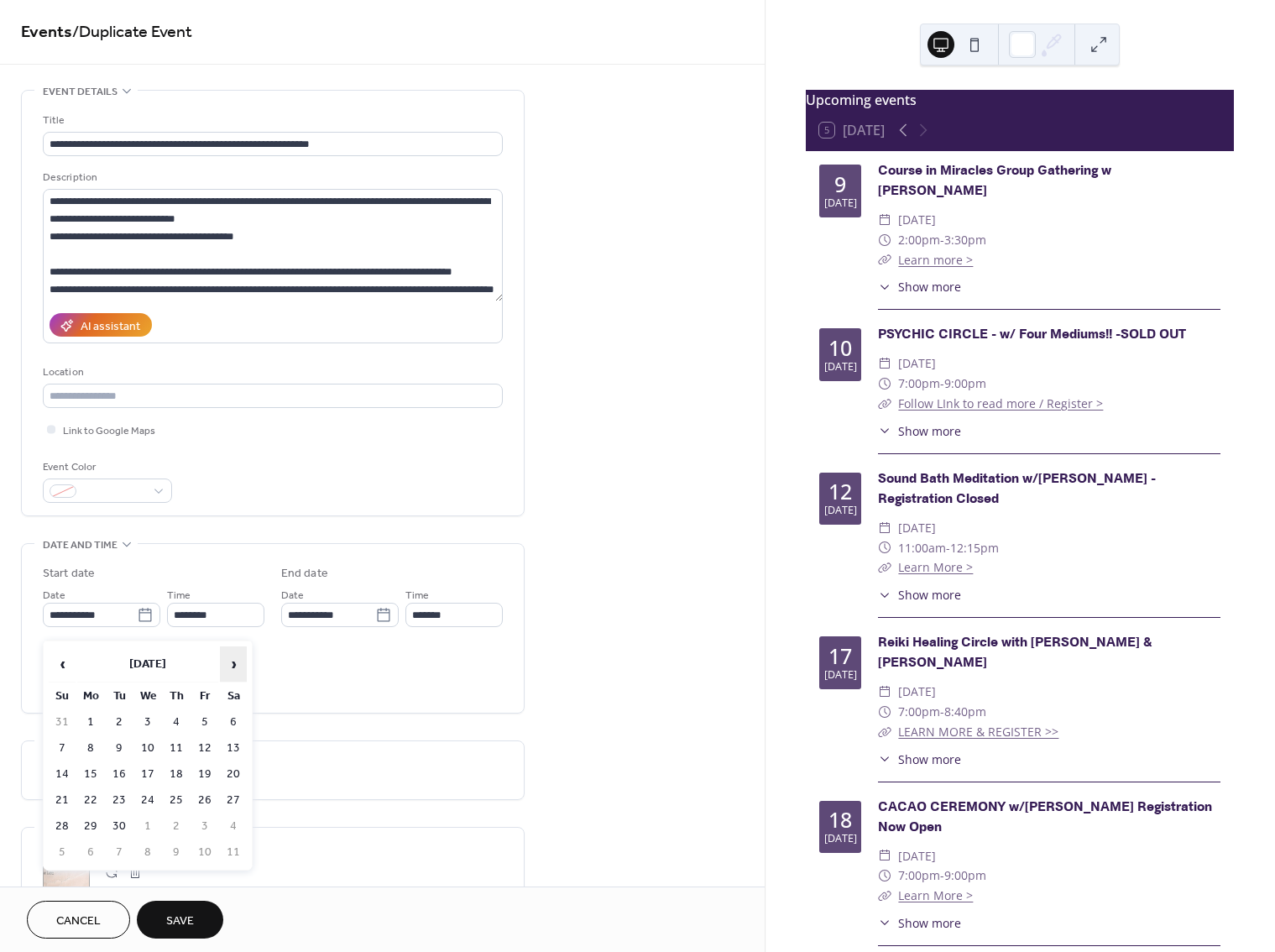 click on "›" at bounding box center [233, 664] 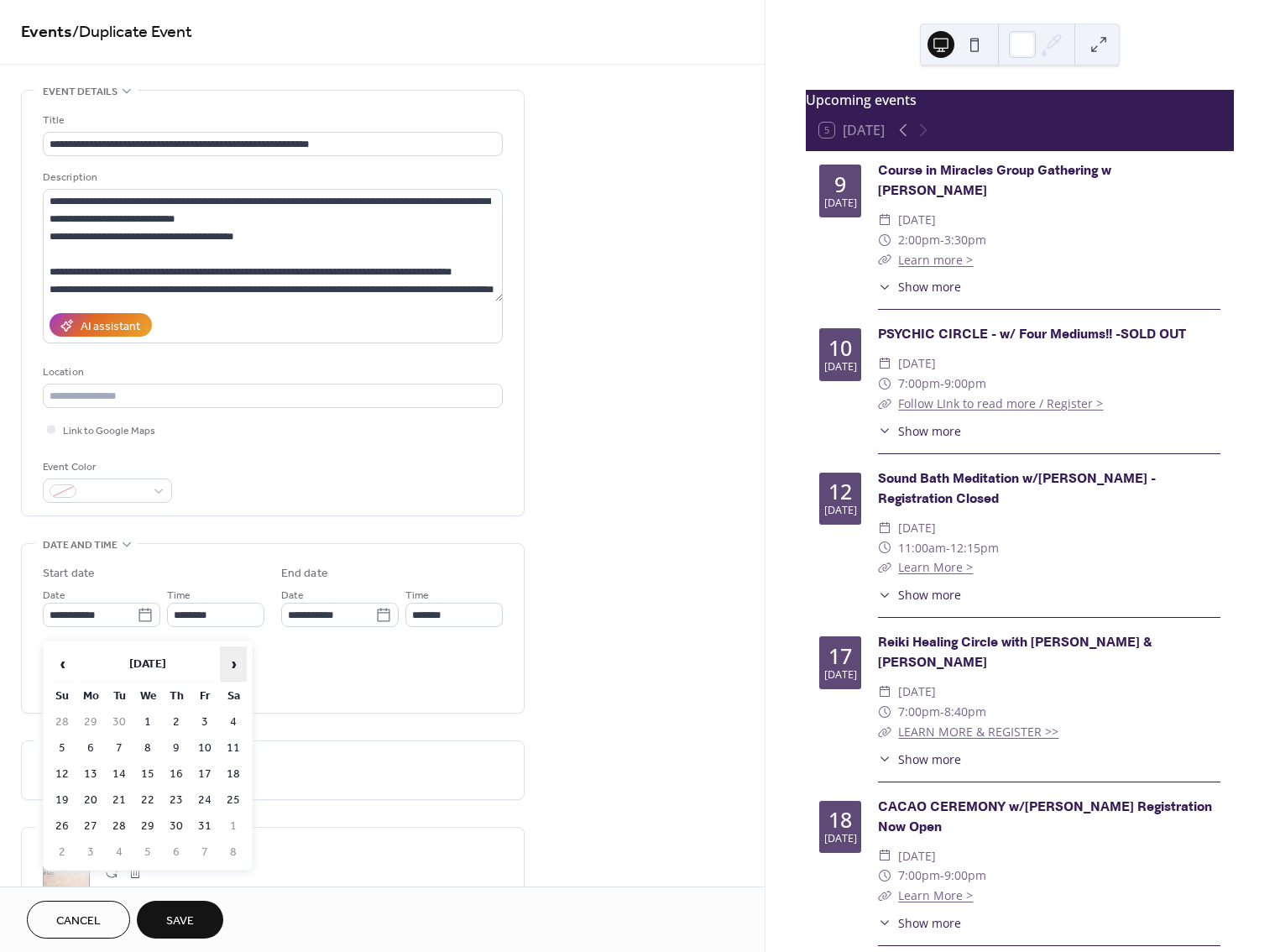click on "›" at bounding box center [233, 664] 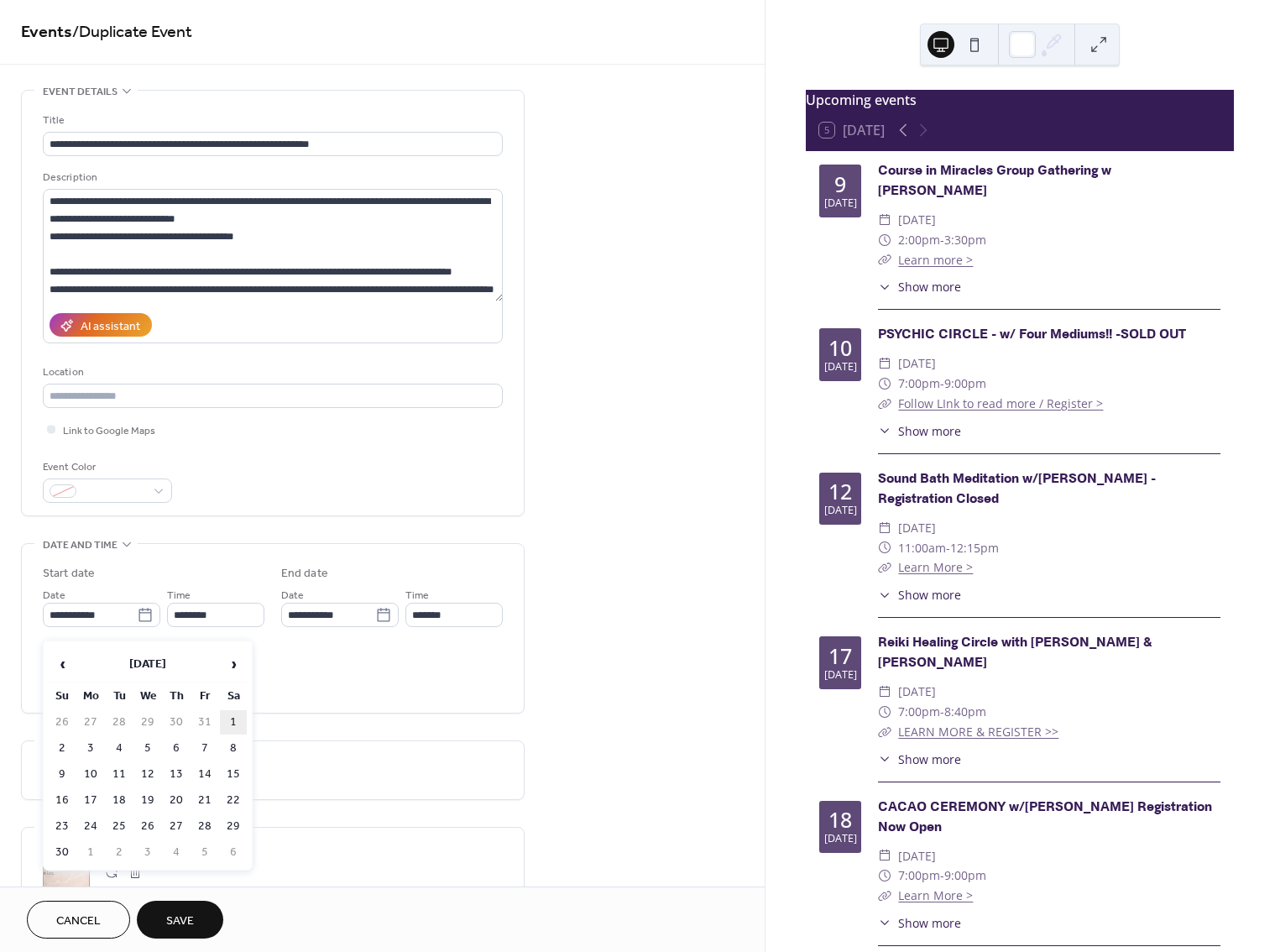 click on "1" at bounding box center [233, 722] 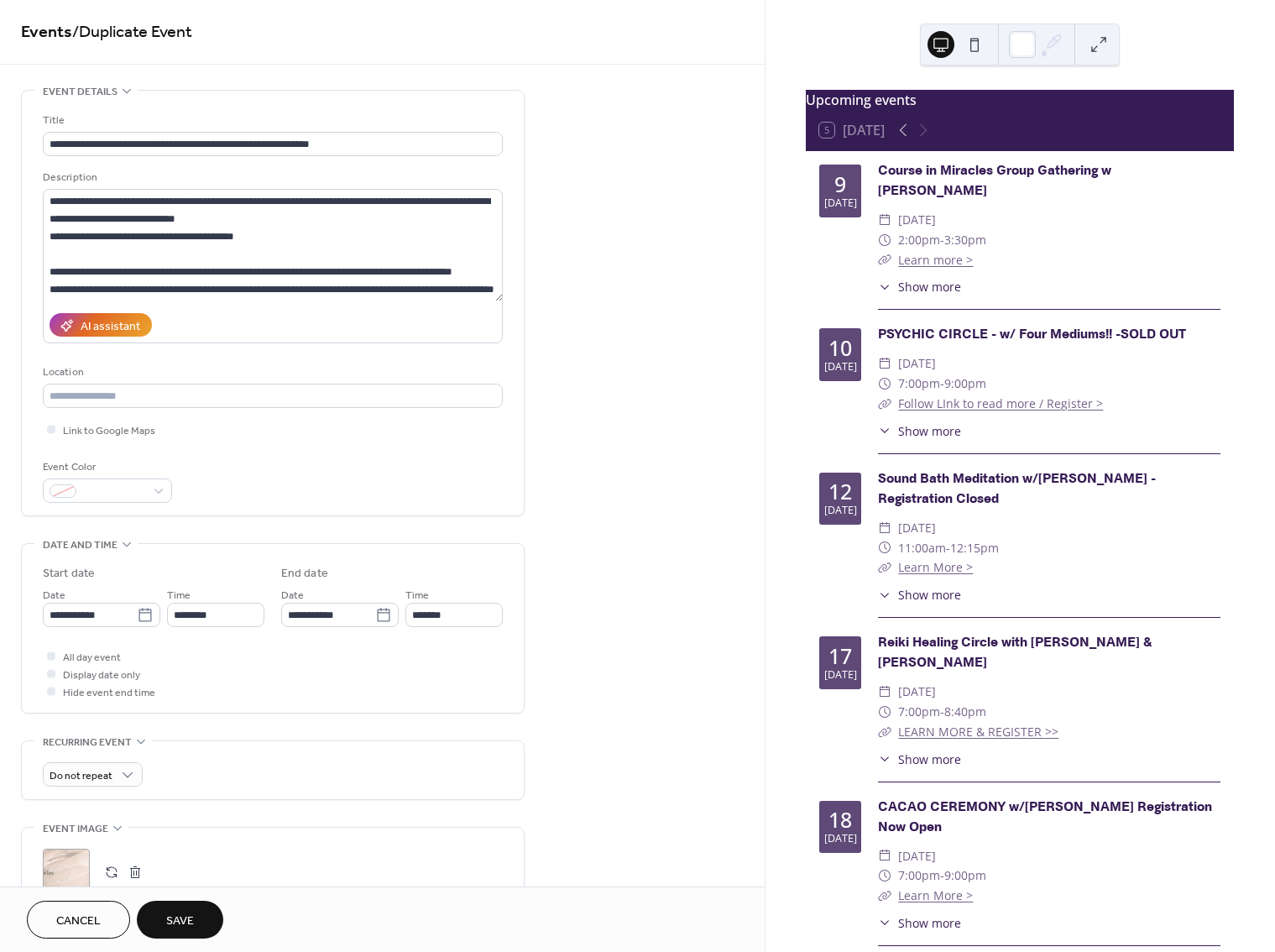 click on "**********" at bounding box center (273, 303) 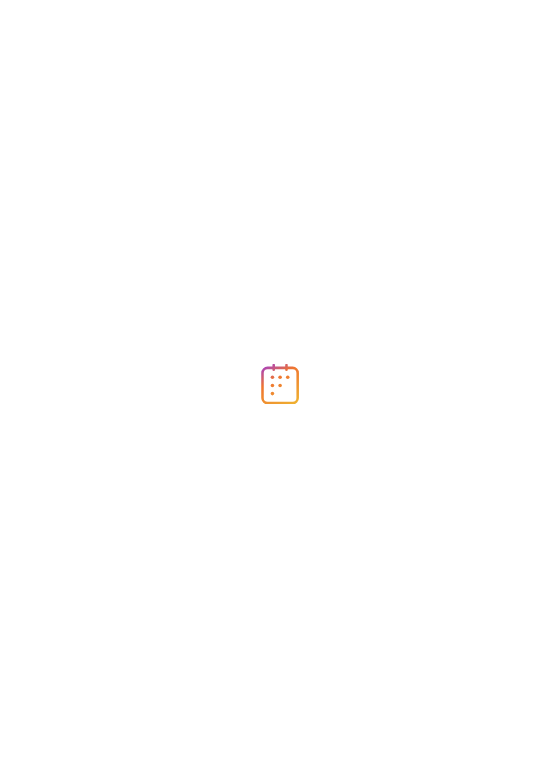 scroll, scrollTop: 0, scrollLeft: 0, axis: both 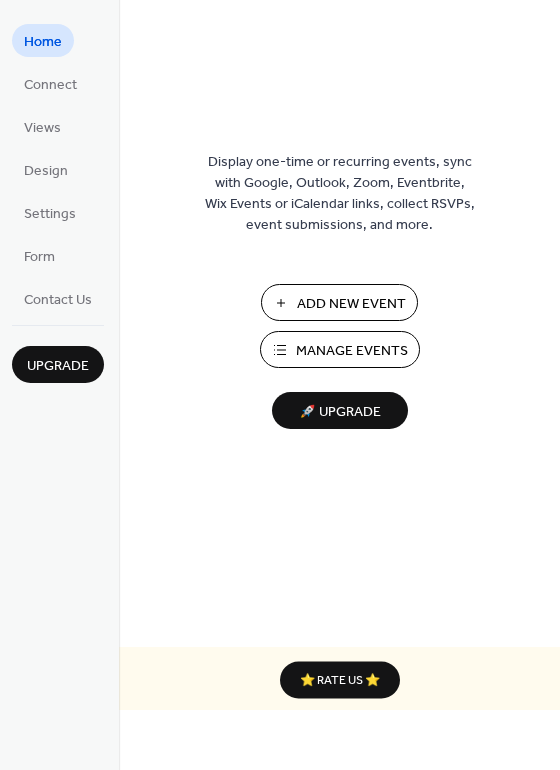 drag, startPoint x: 346, startPoint y: 350, endPoint x: 357, endPoint y: 351, distance: 11.045361 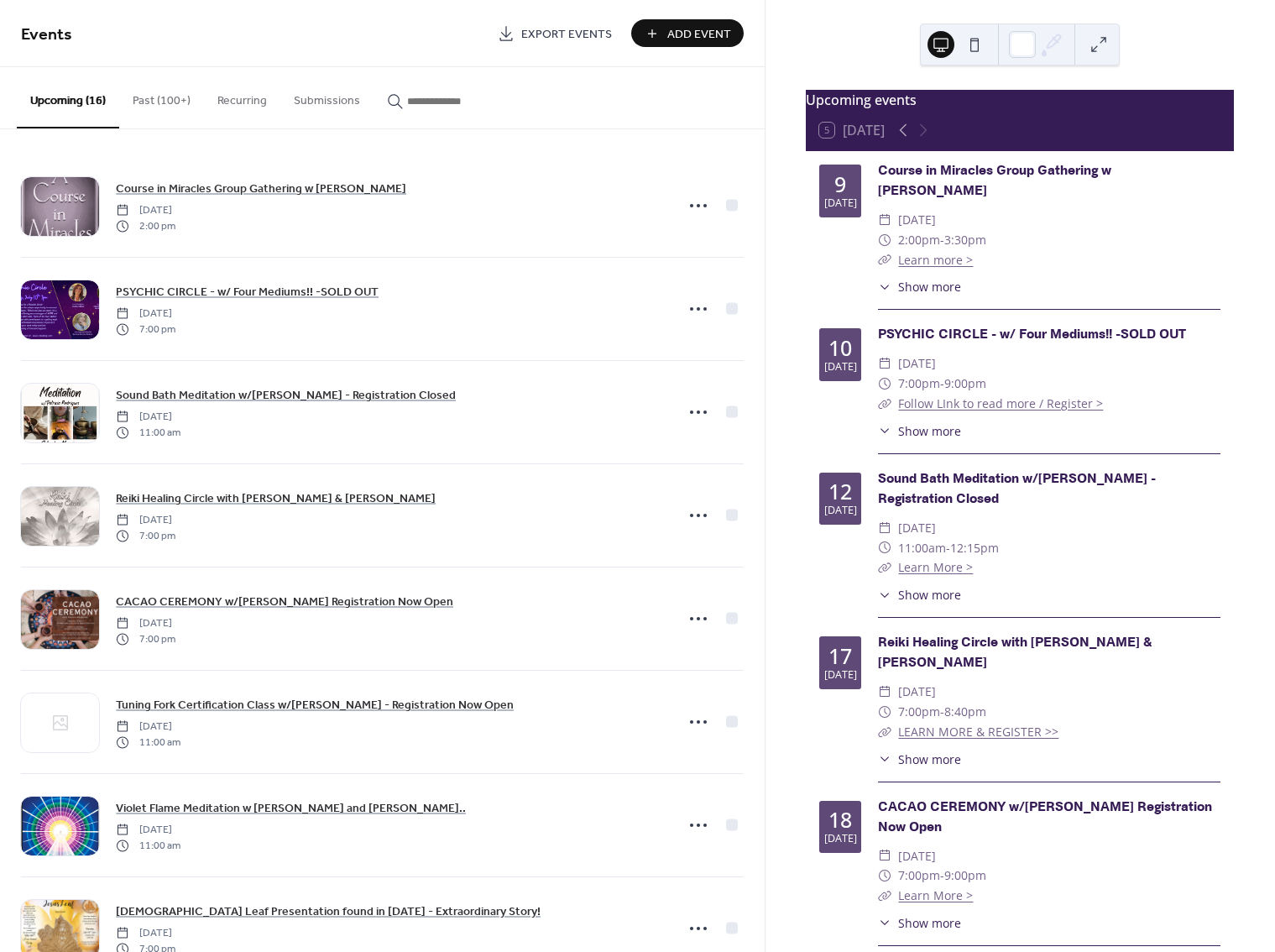 scroll, scrollTop: 0, scrollLeft: 0, axis: both 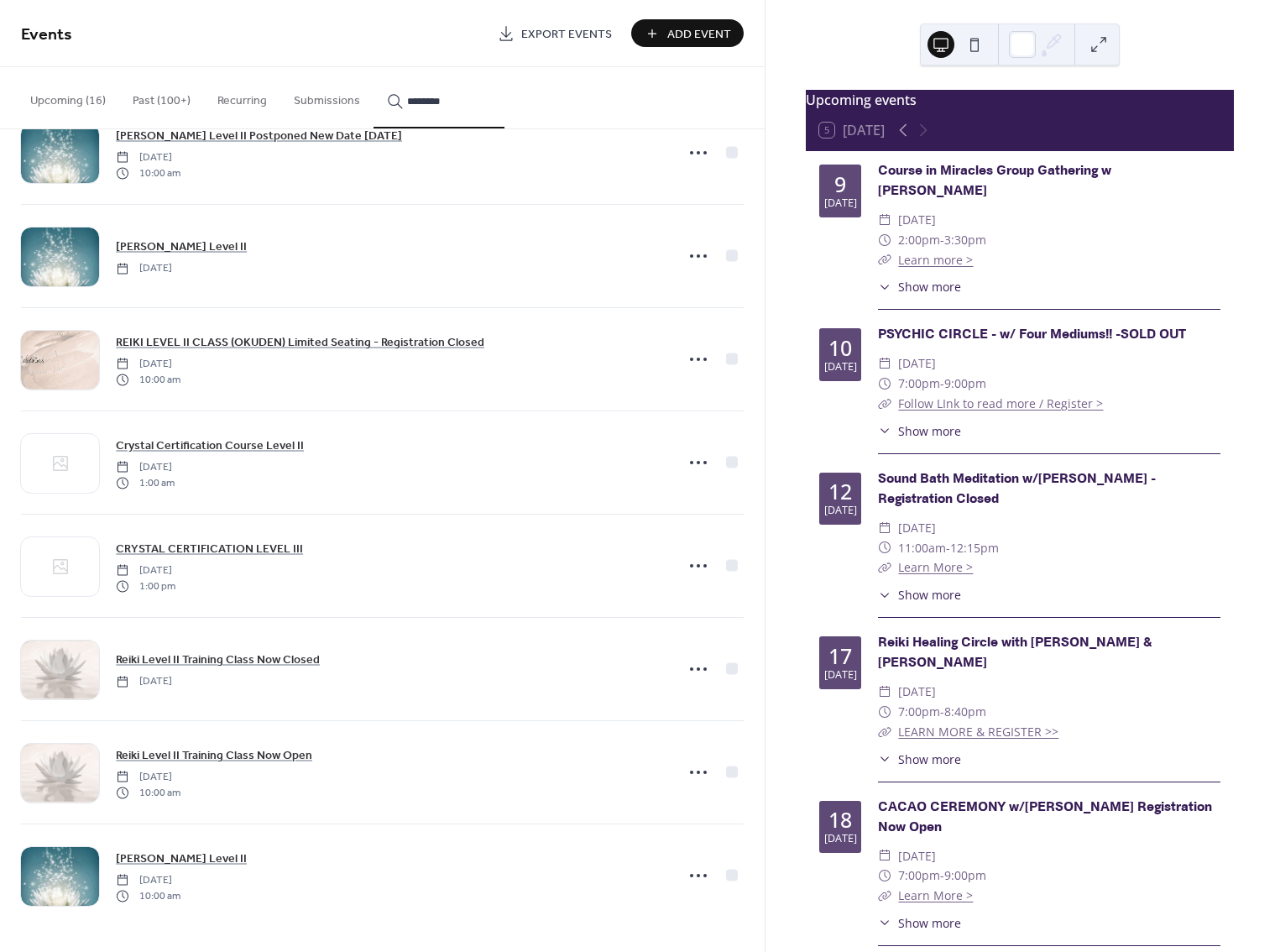 type on "********" 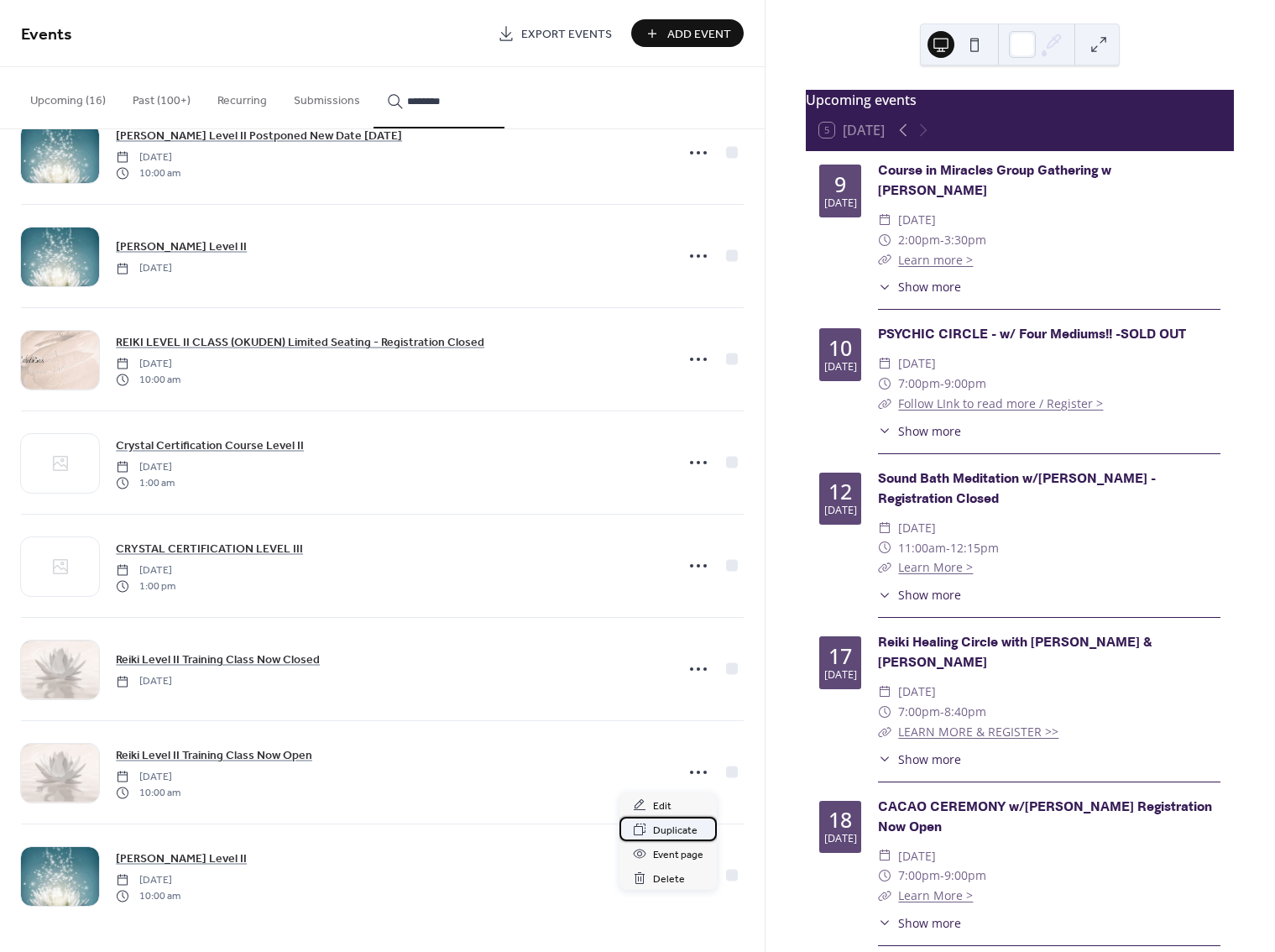 click on "Duplicate" at bounding box center (675, 830) 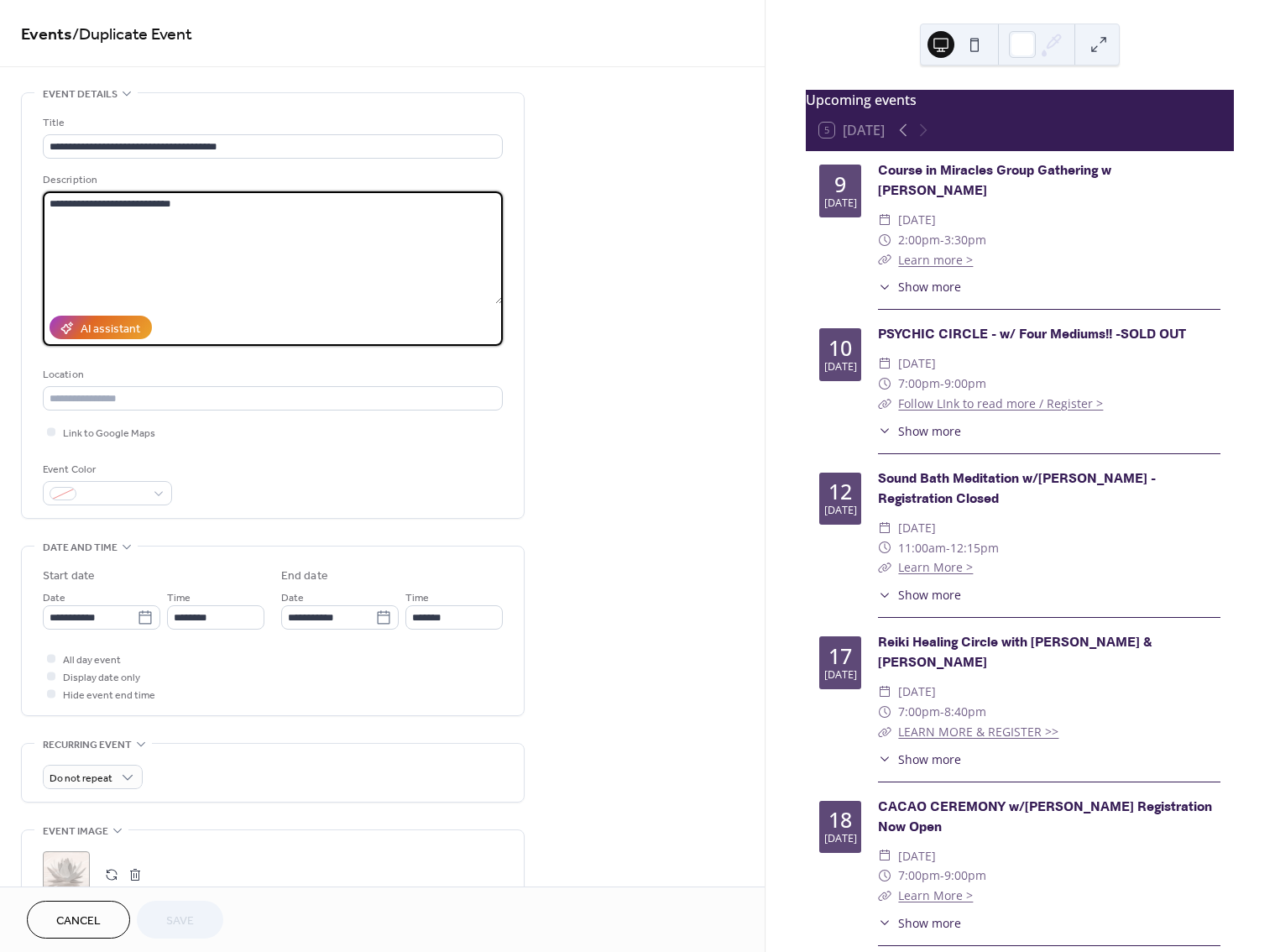 drag, startPoint x: 131, startPoint y: 209, endPoint x: 206, endPoint y: 217, distance: 75.42546 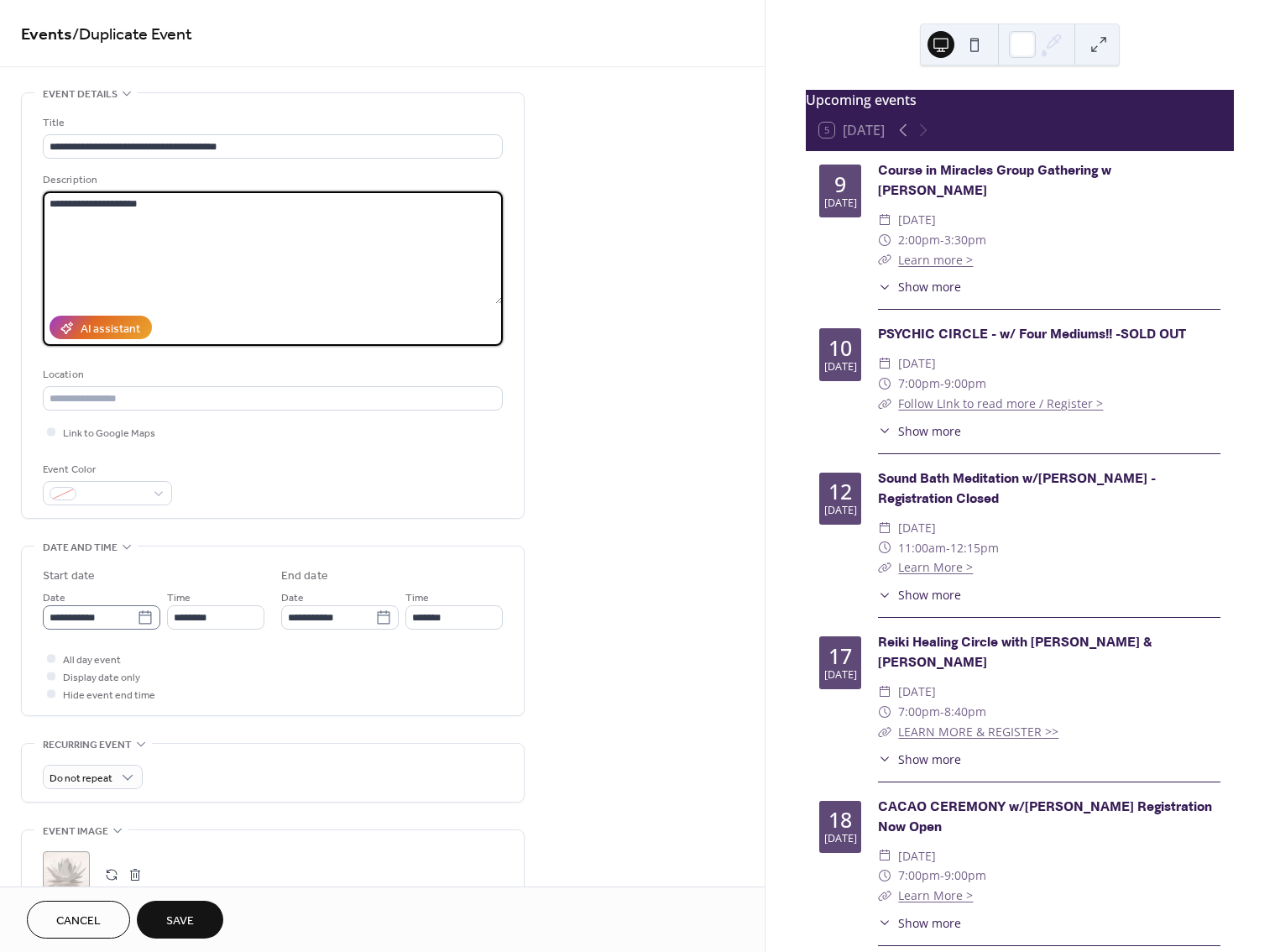 type on "**********" 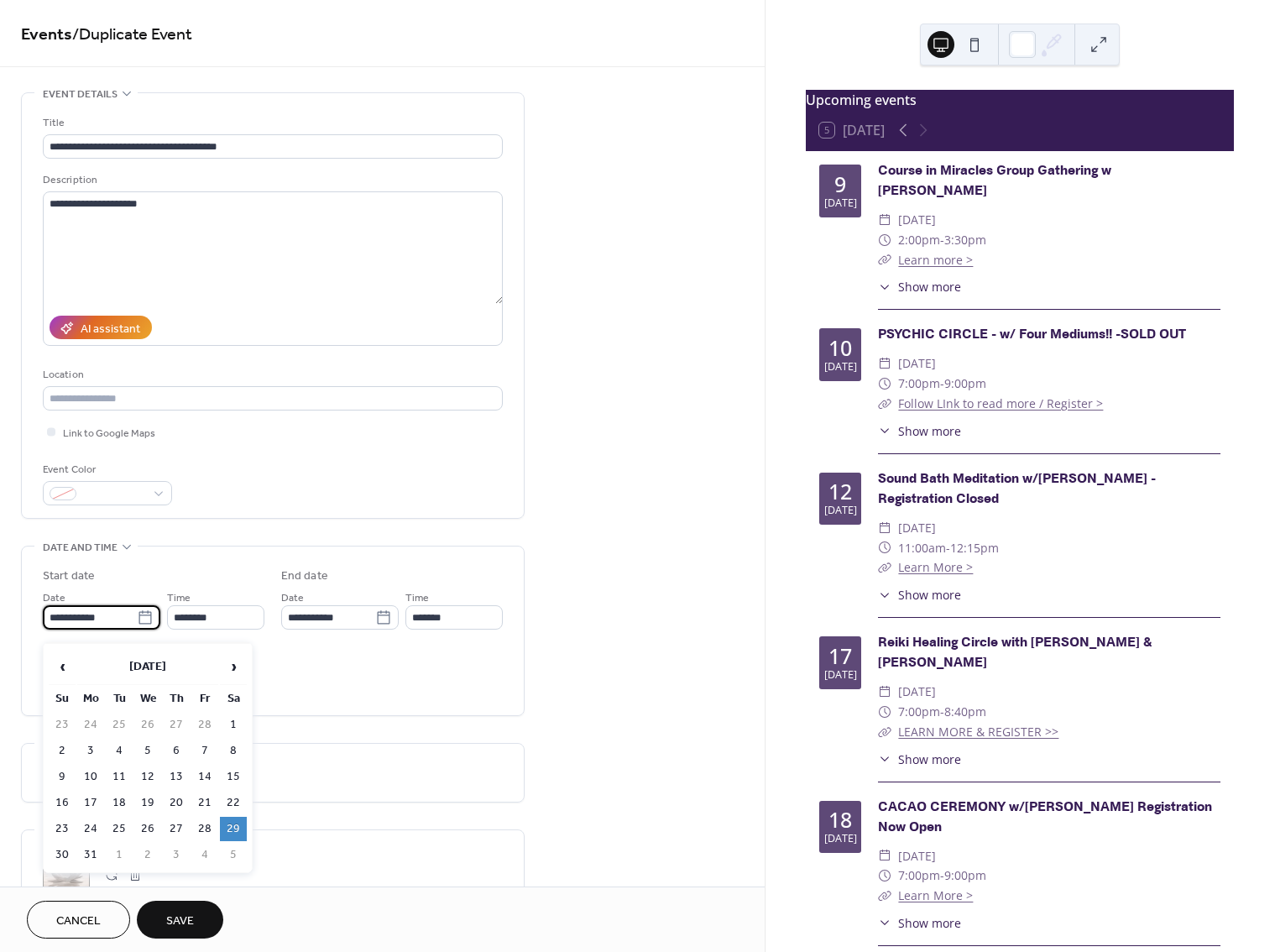 click on "**********" at bounding box center [90, 617] 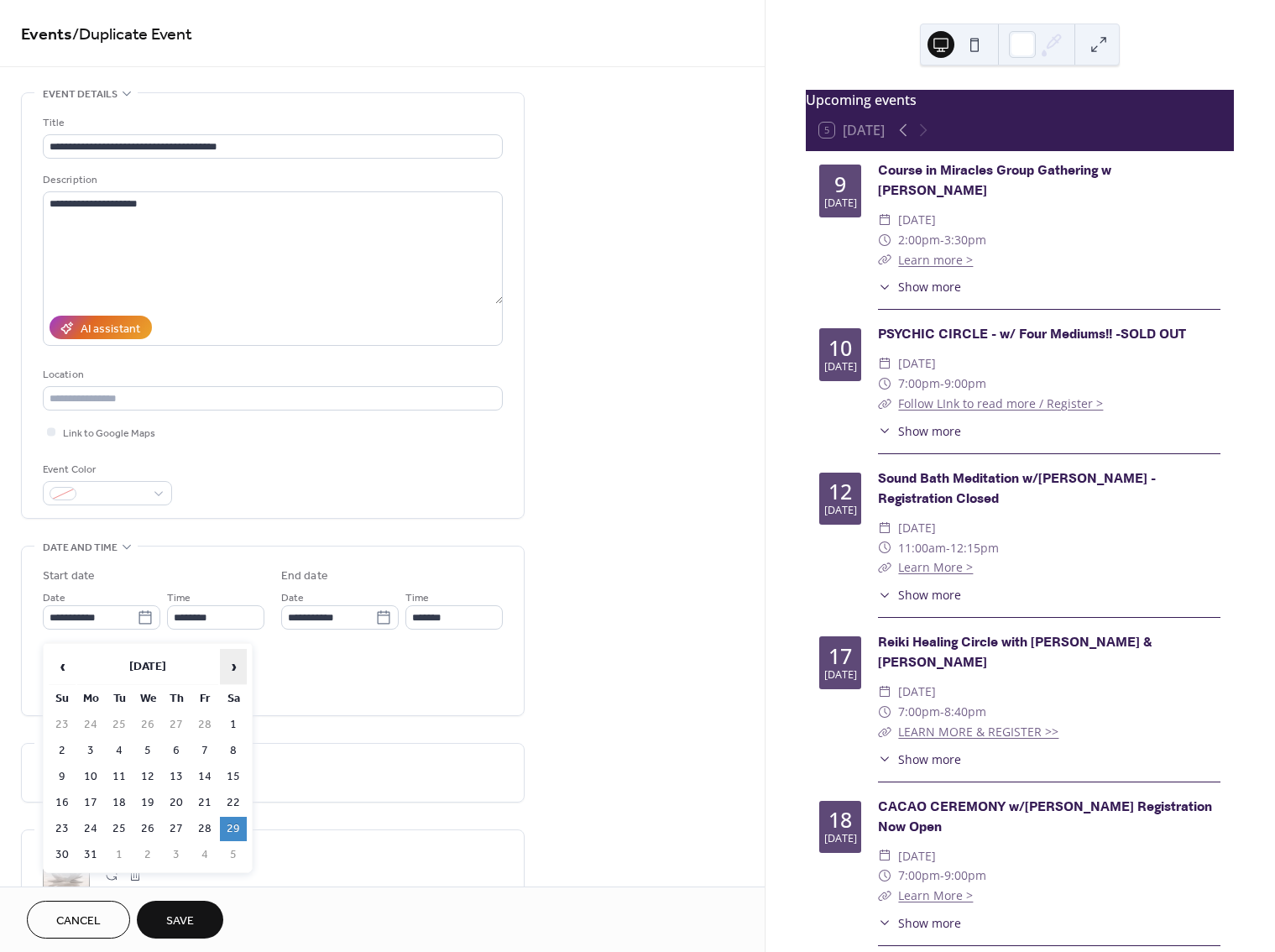 click on "›" at bounding box center [233, 667] 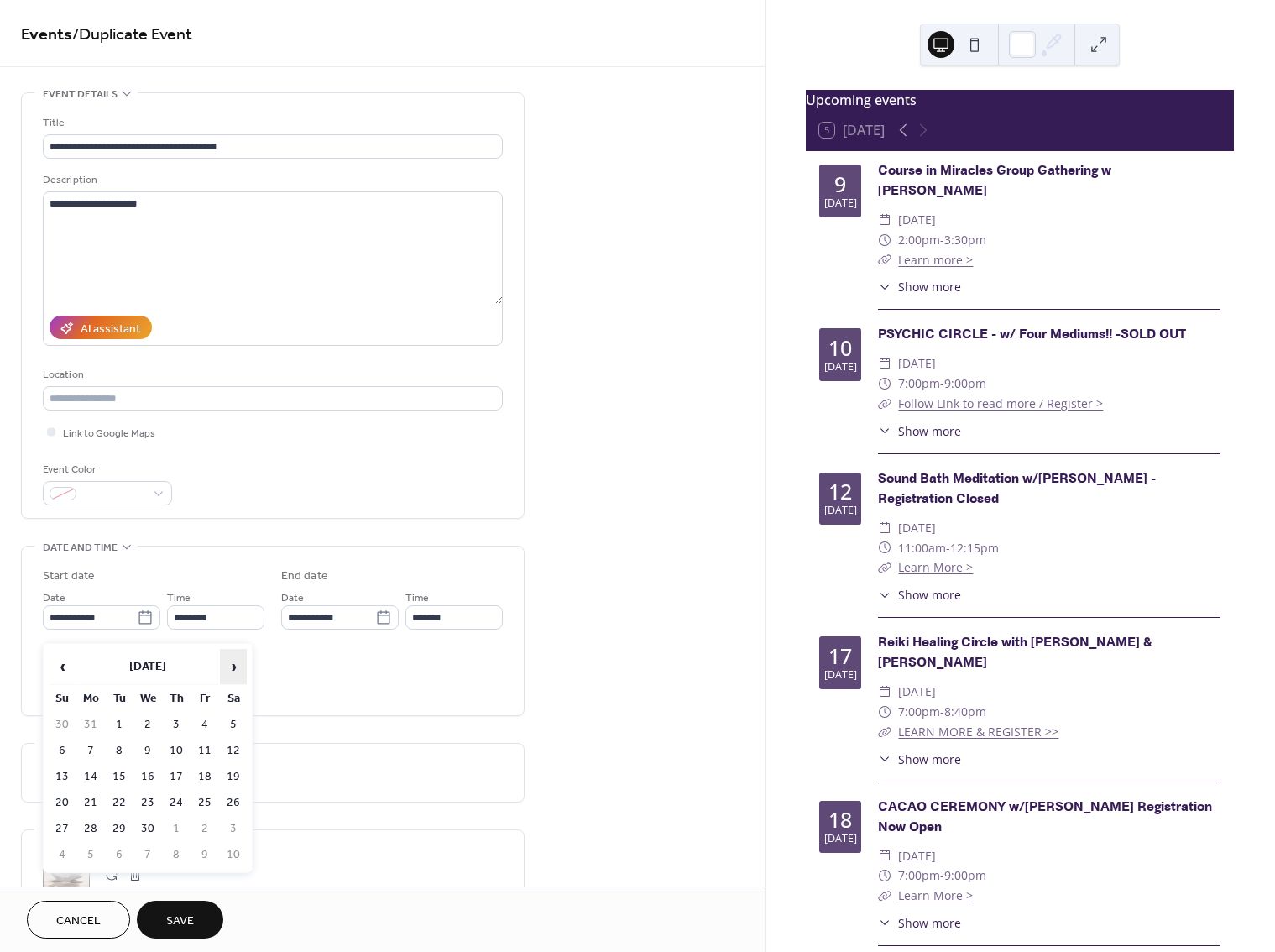 click on "›" at bounding box center (233, 667) 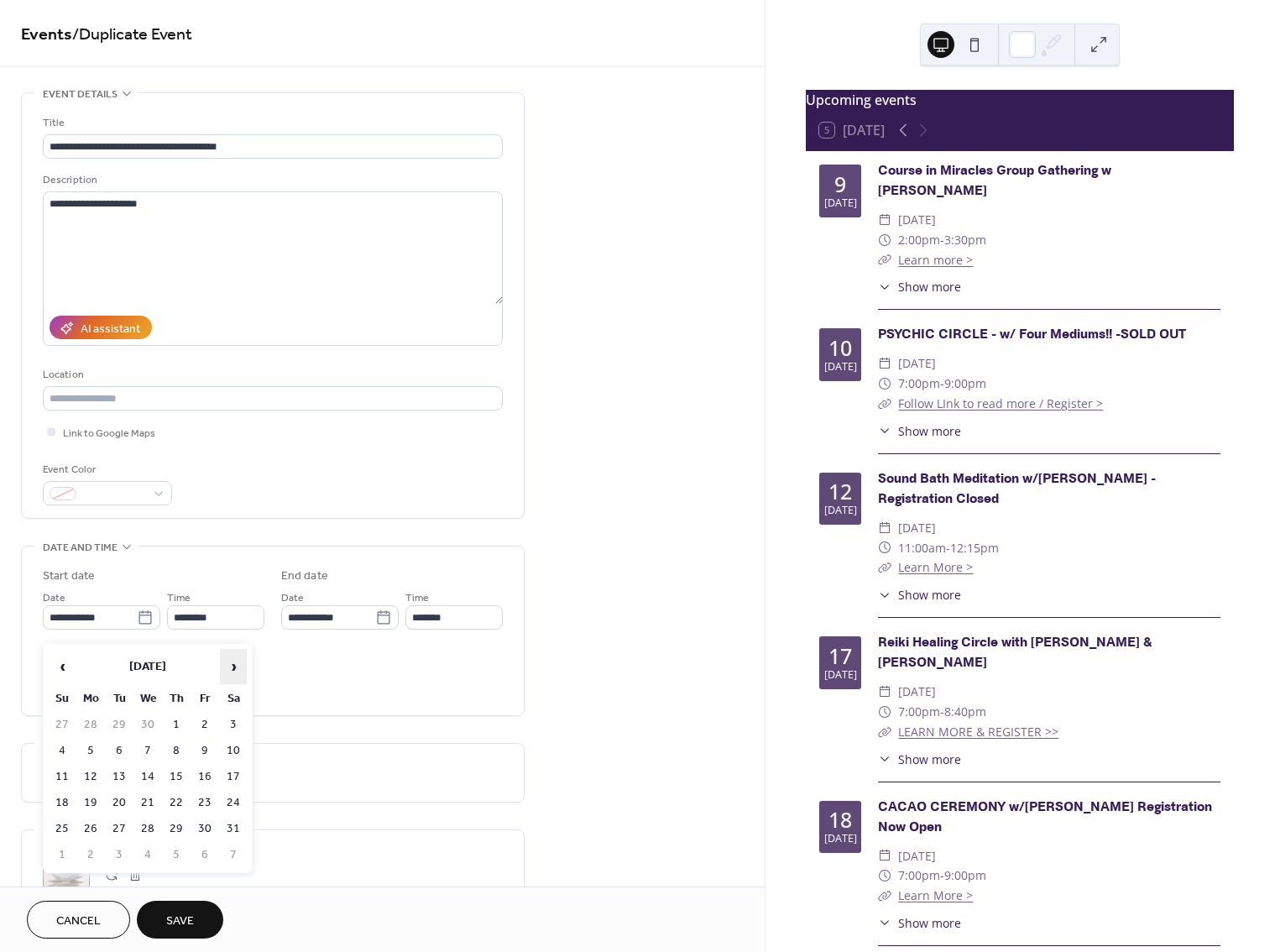click on "›" at bounding box center [233, 667] 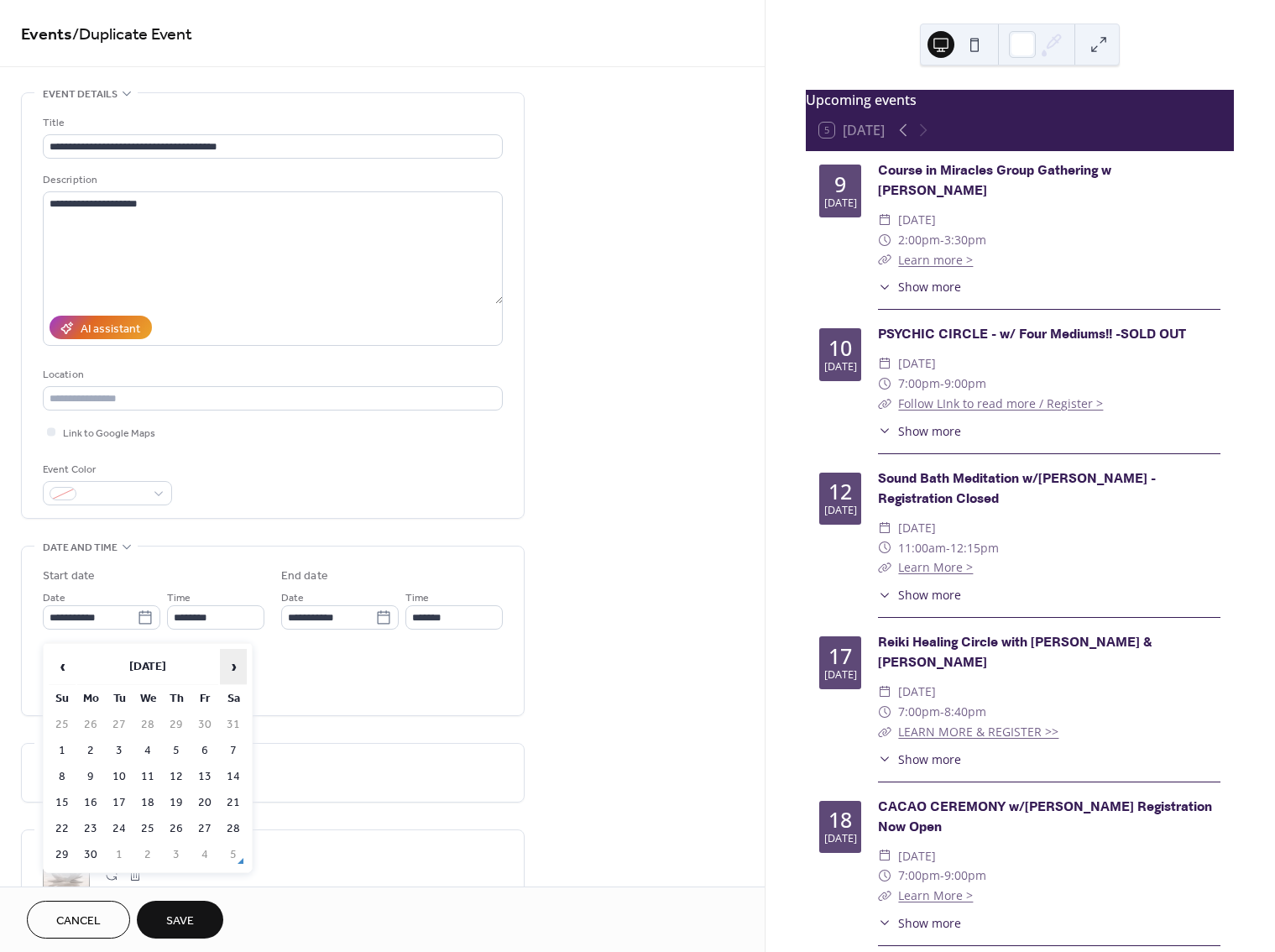 click on "›" at bounding box center (233, 667) 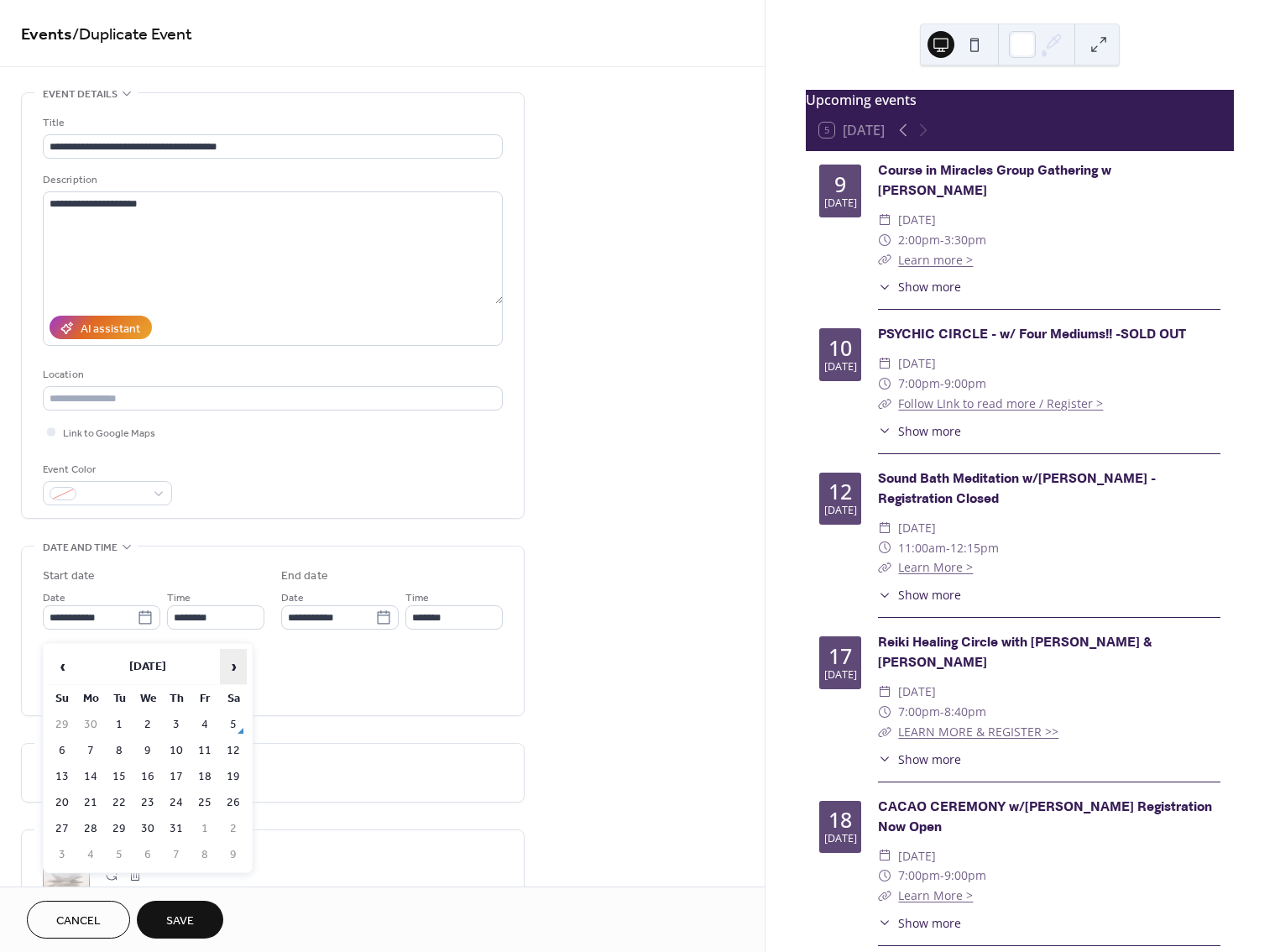 click on "›" at bounding box center [233, 667] 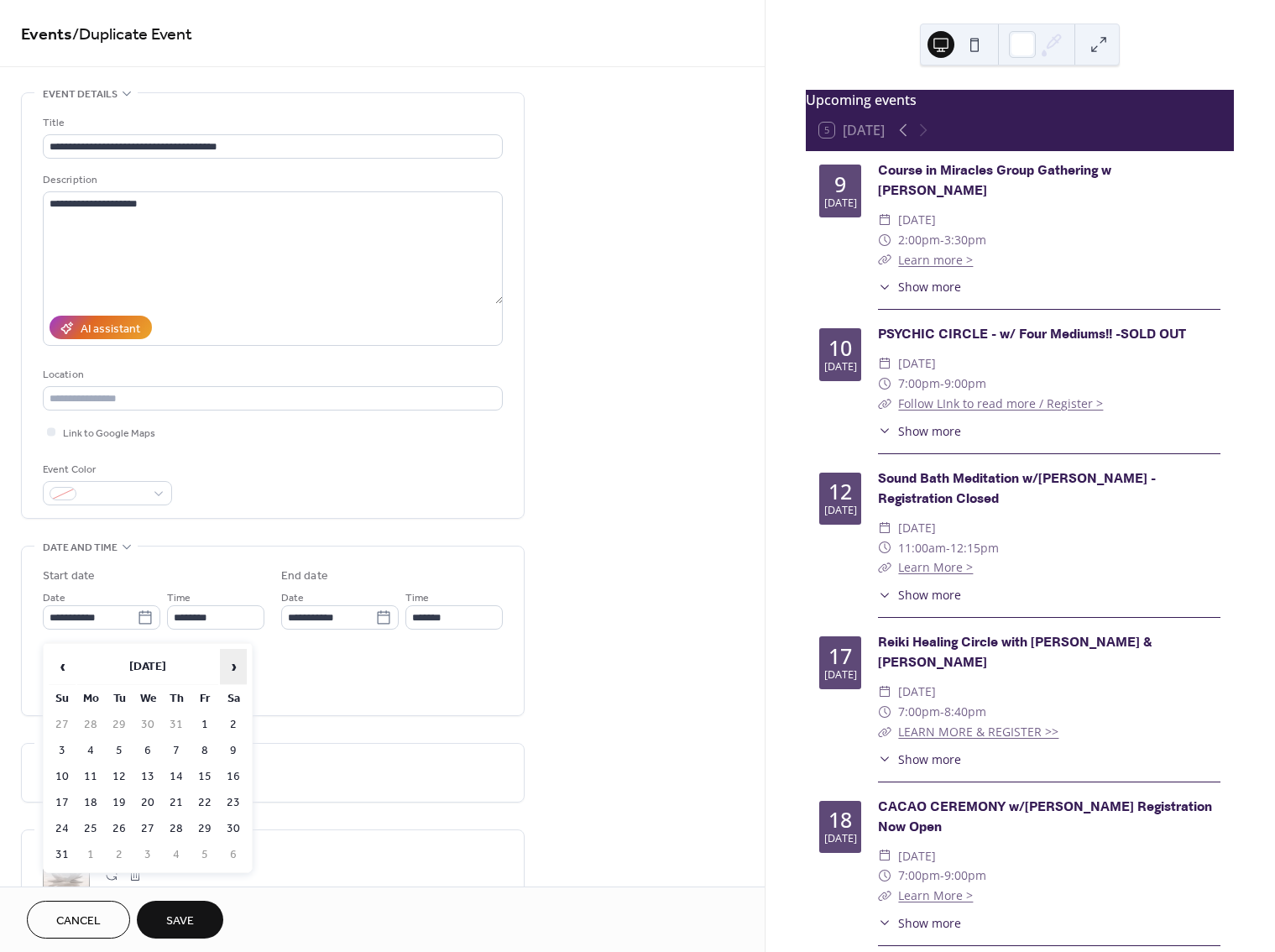 click on "›" at bounding box center [233, 667] 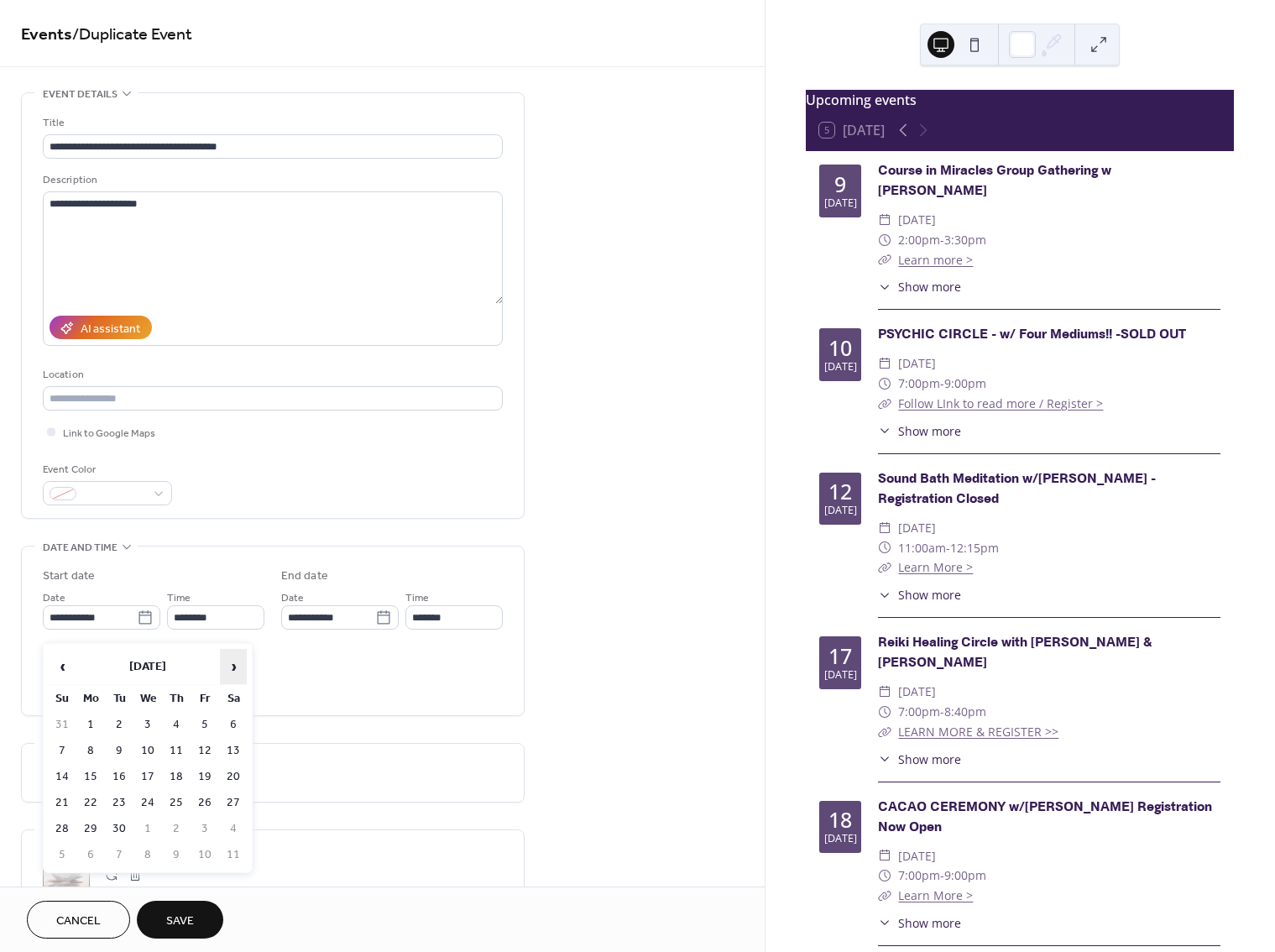 click on "›" at bounding box center (233, 667) 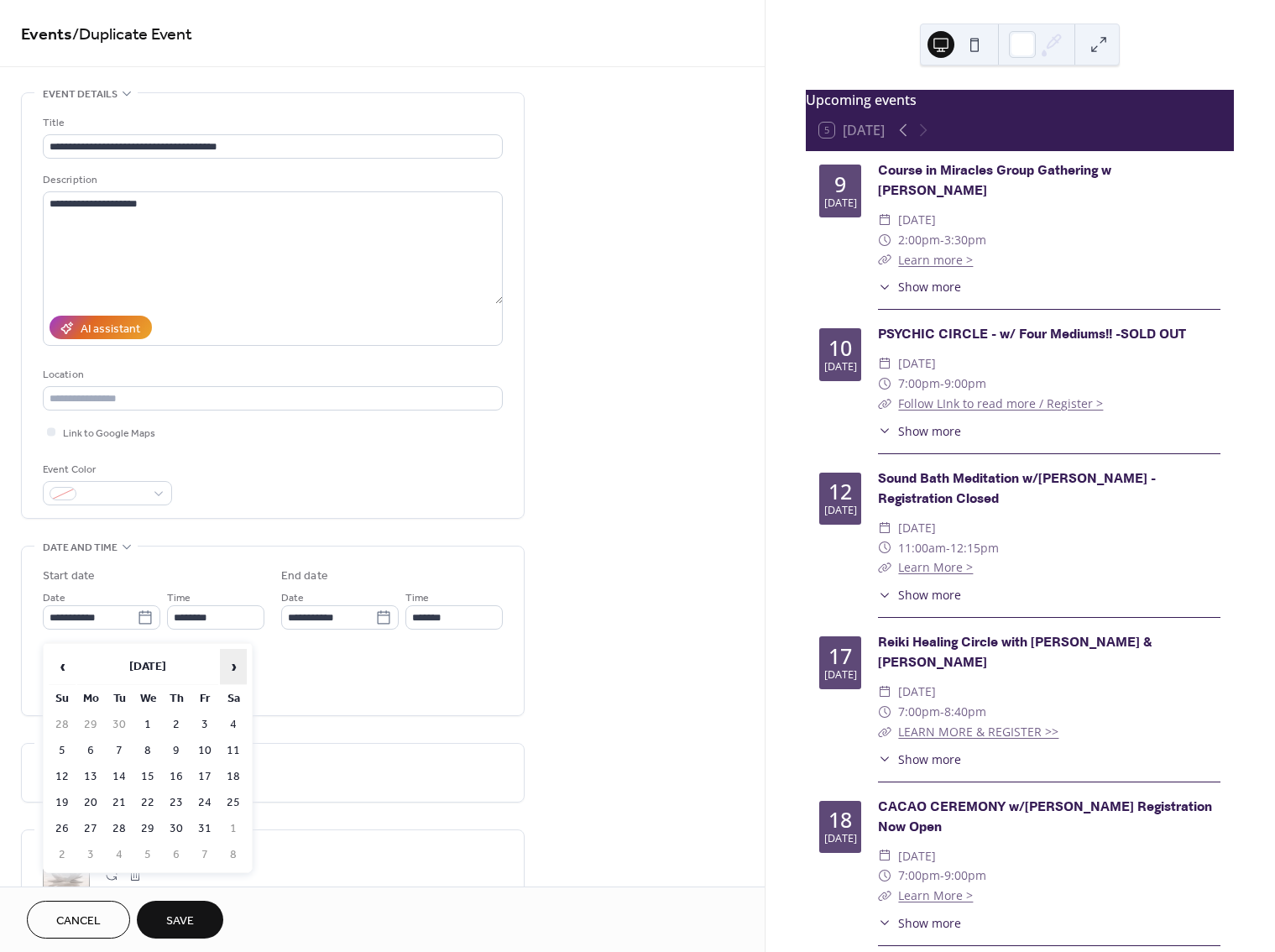 click on "›" at bounding box center [233, 667] 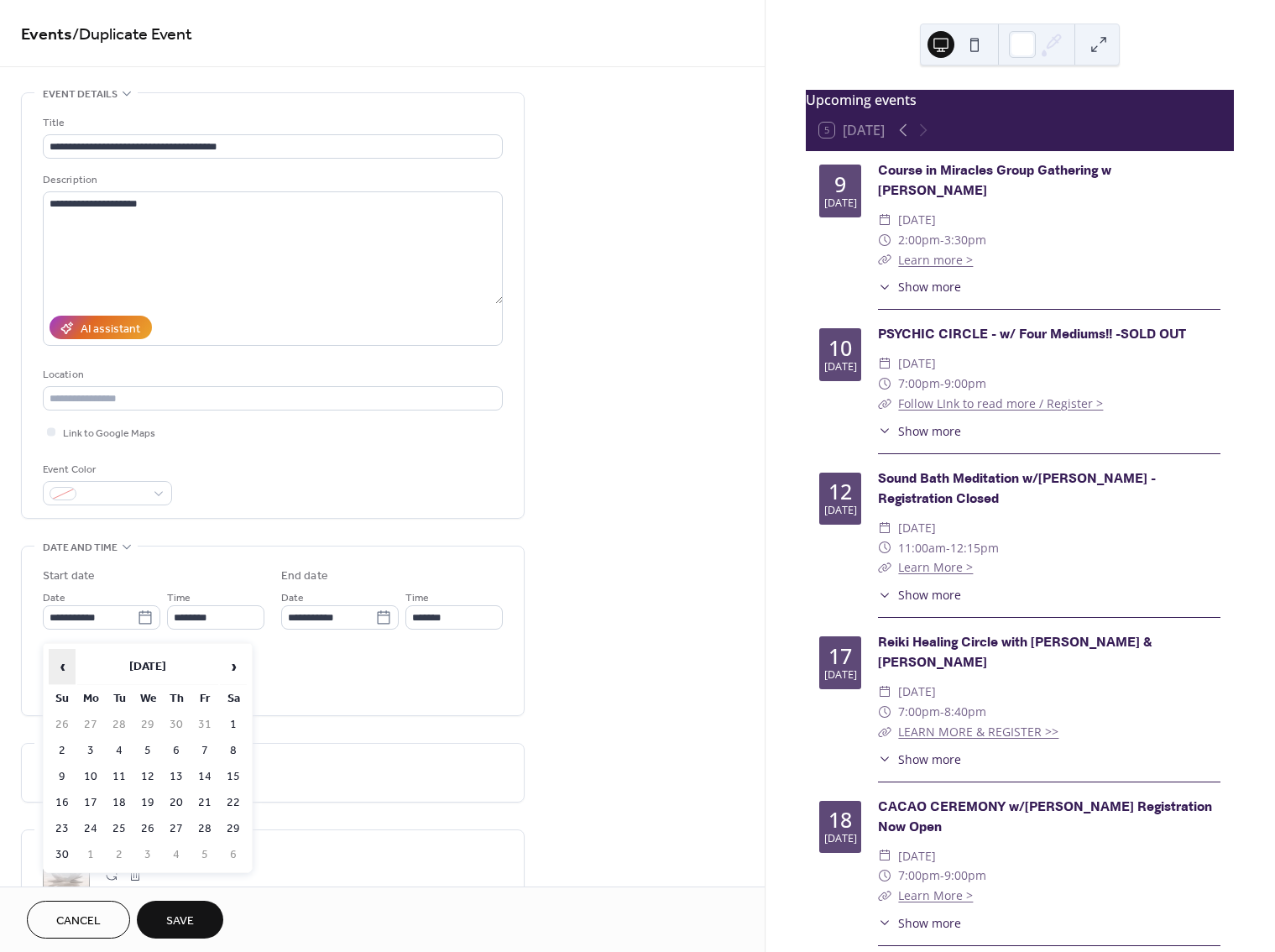 click on "‹" at bounding box center [62, 667] 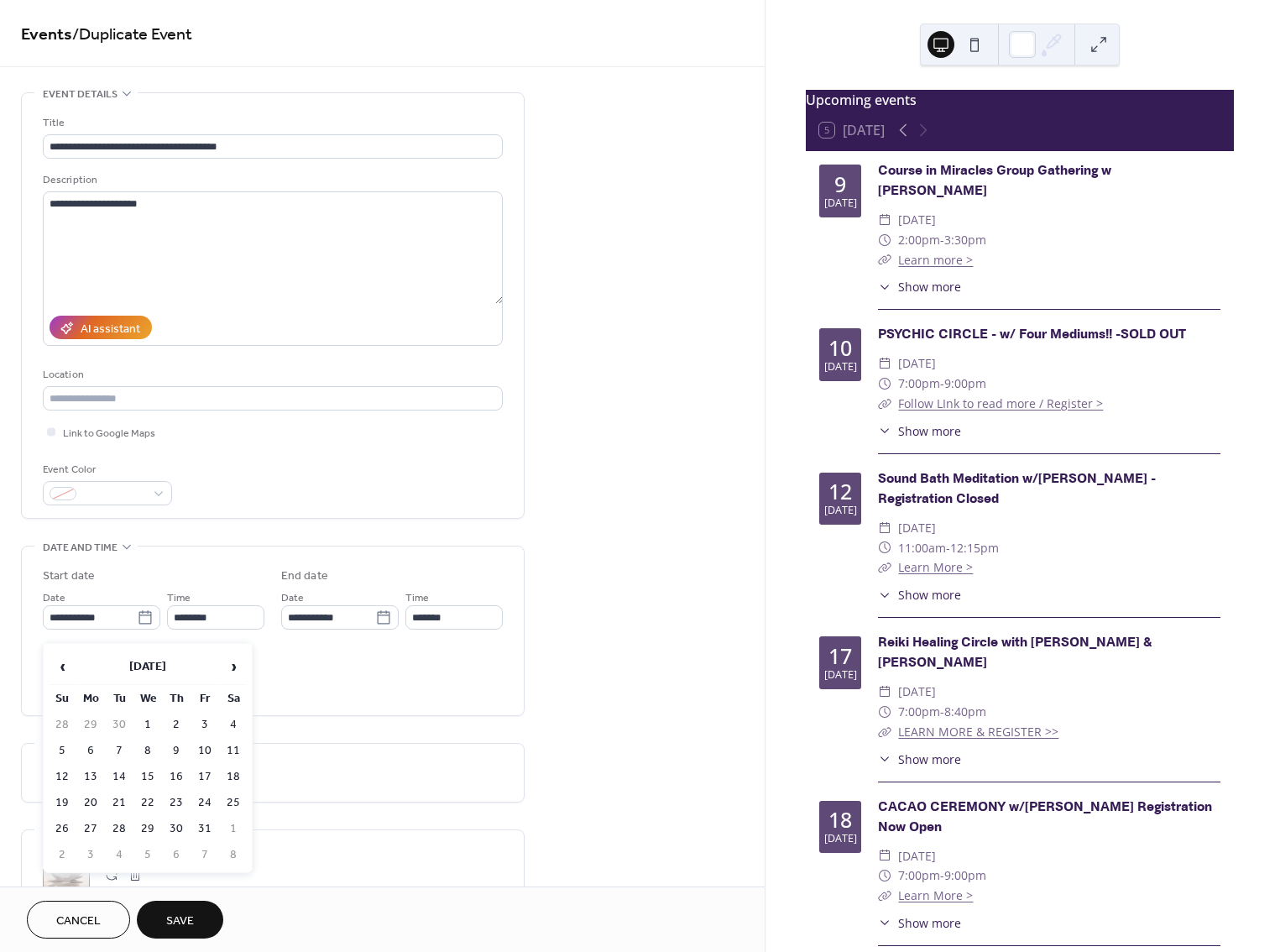 drag, startPoint x: 237, startPoint y: 782, endPoint x: 269, endPoint y: 735, distance: 56.85948 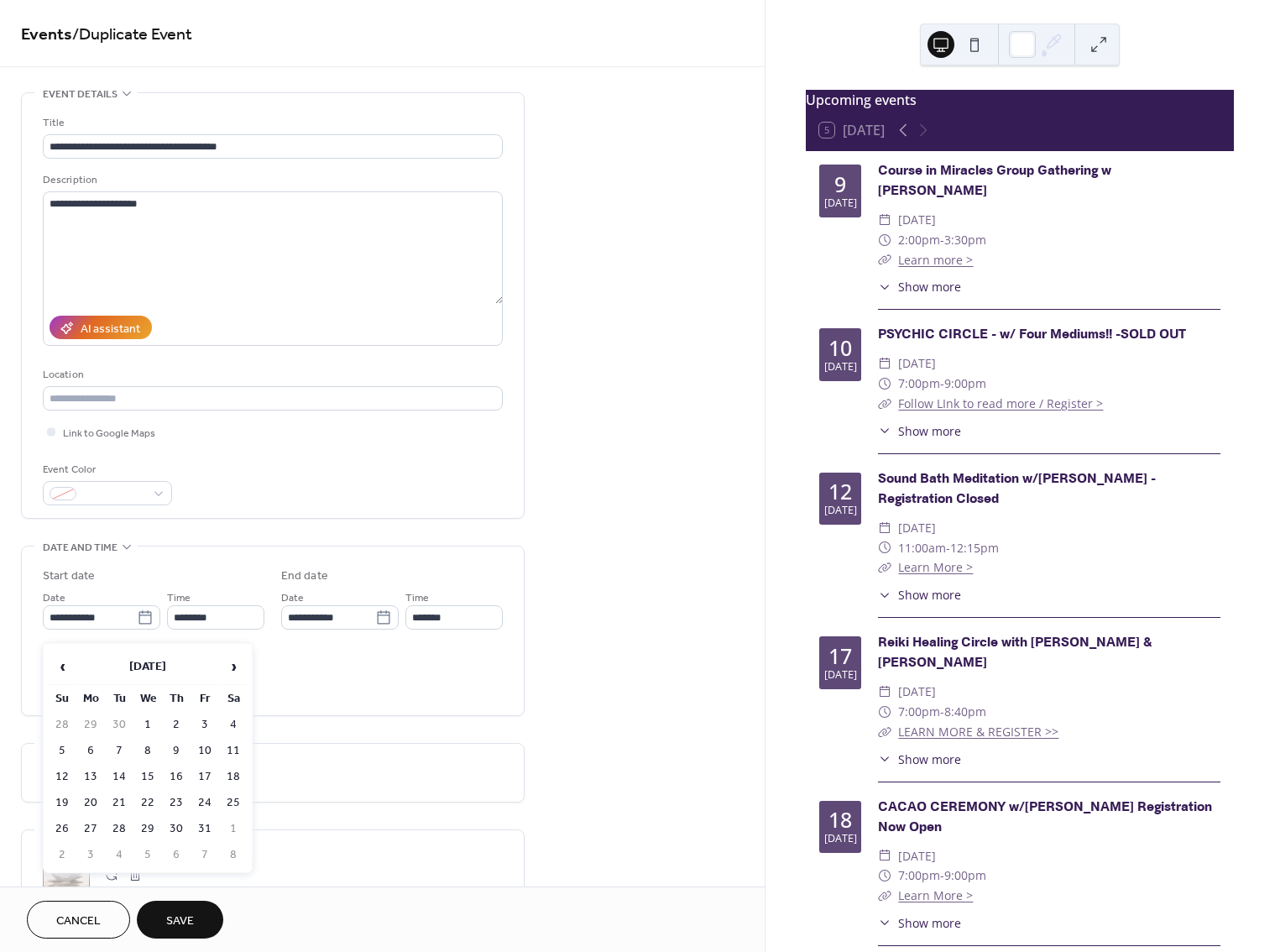 click on "18" at bounding box center (233, 777) 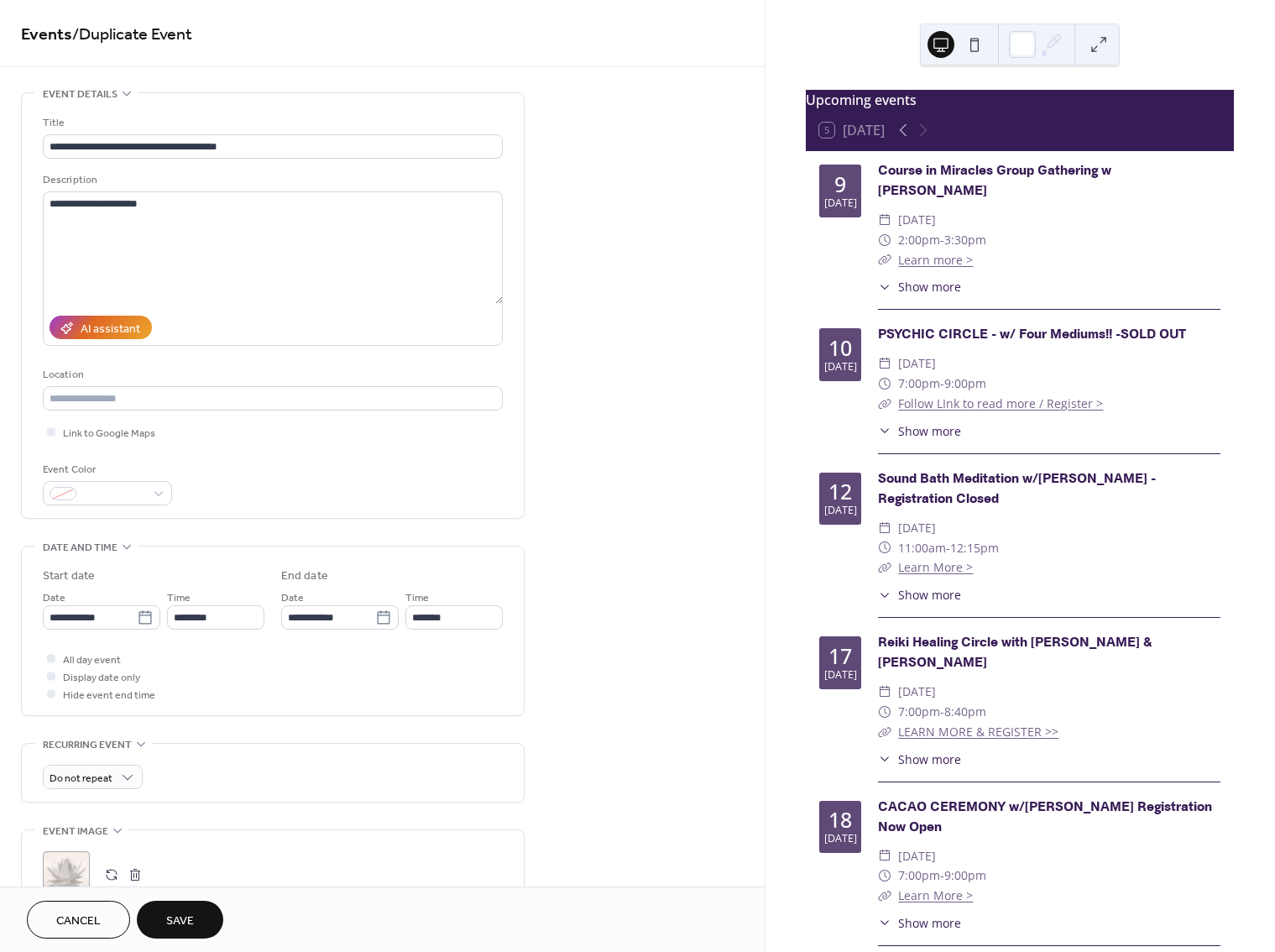 click on "All day event Display date only Hide event end time" at bounding box center (273, 676) 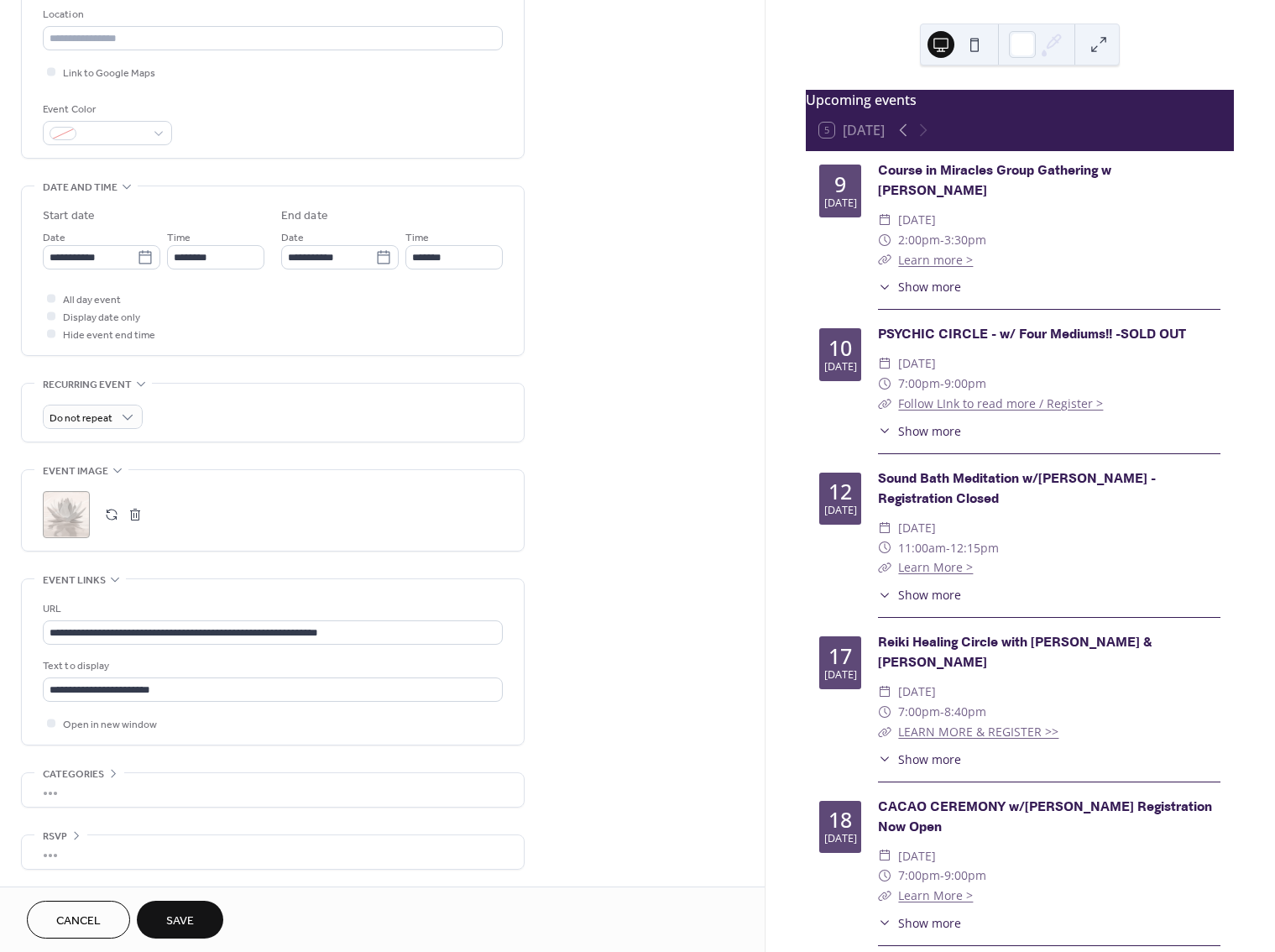 scroll, scrollTop: 0, scrollLeft: 0, axis: both 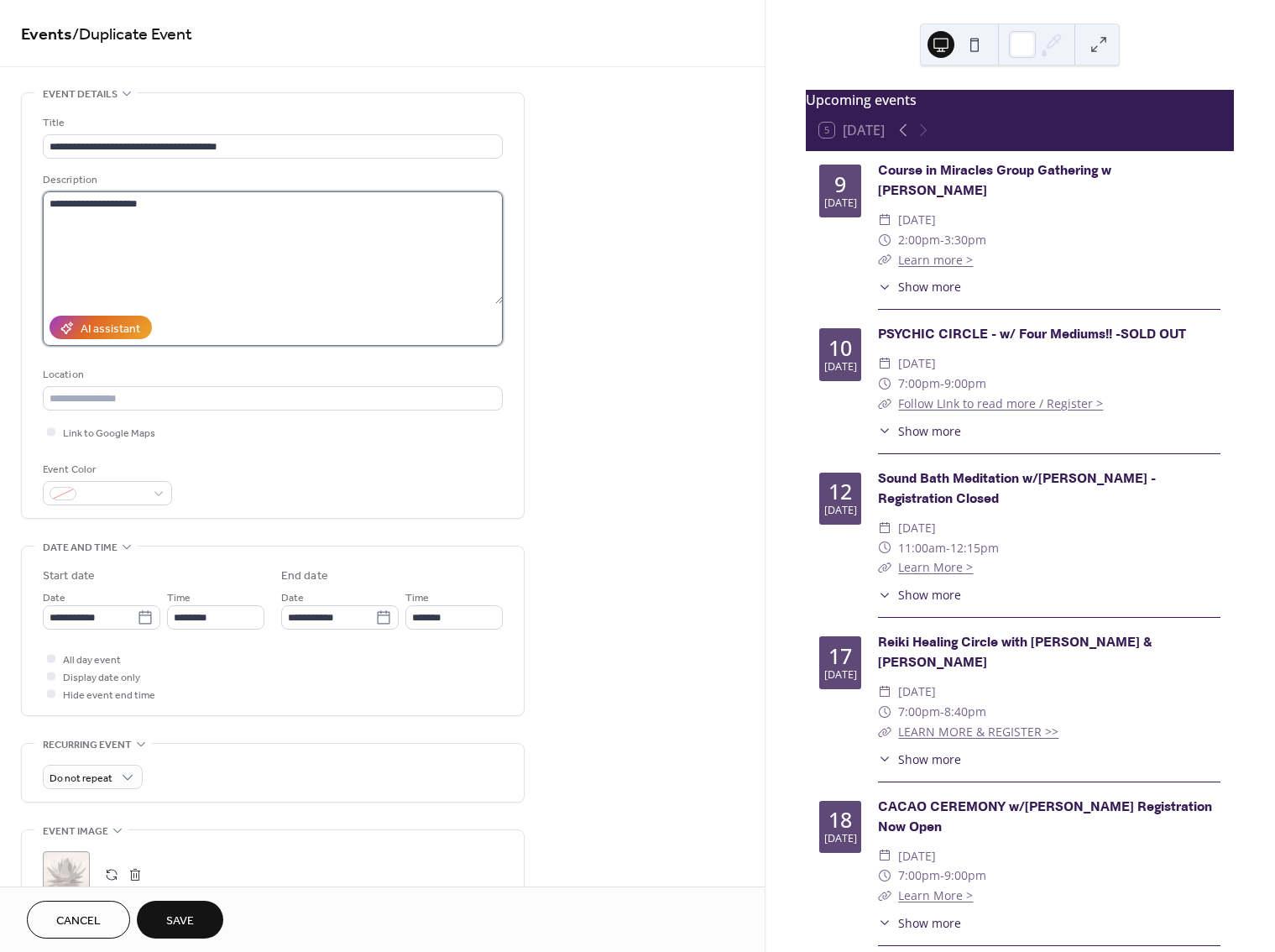 click on "**********" at bounding box center [273, 248] 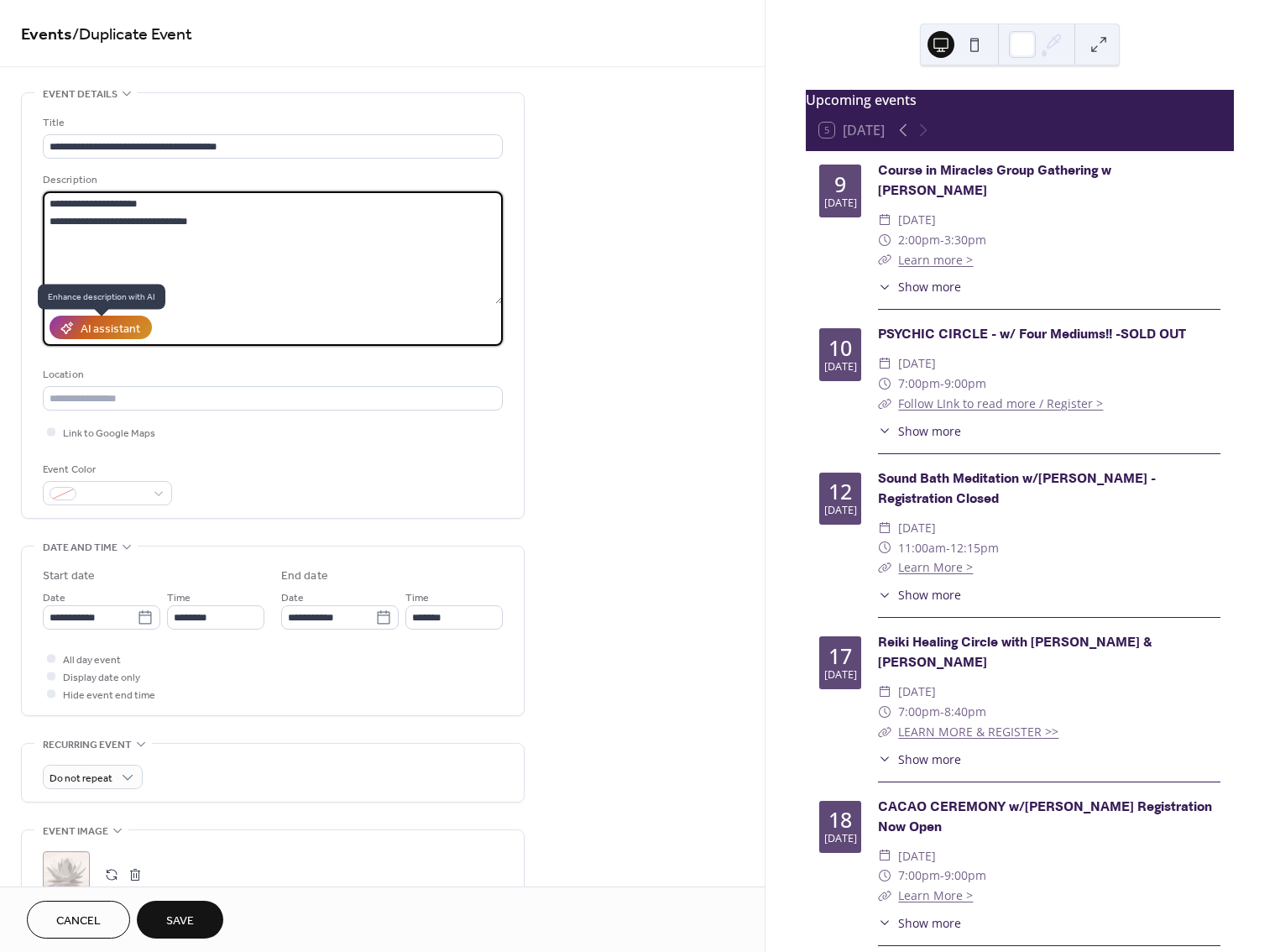 type on "**********" 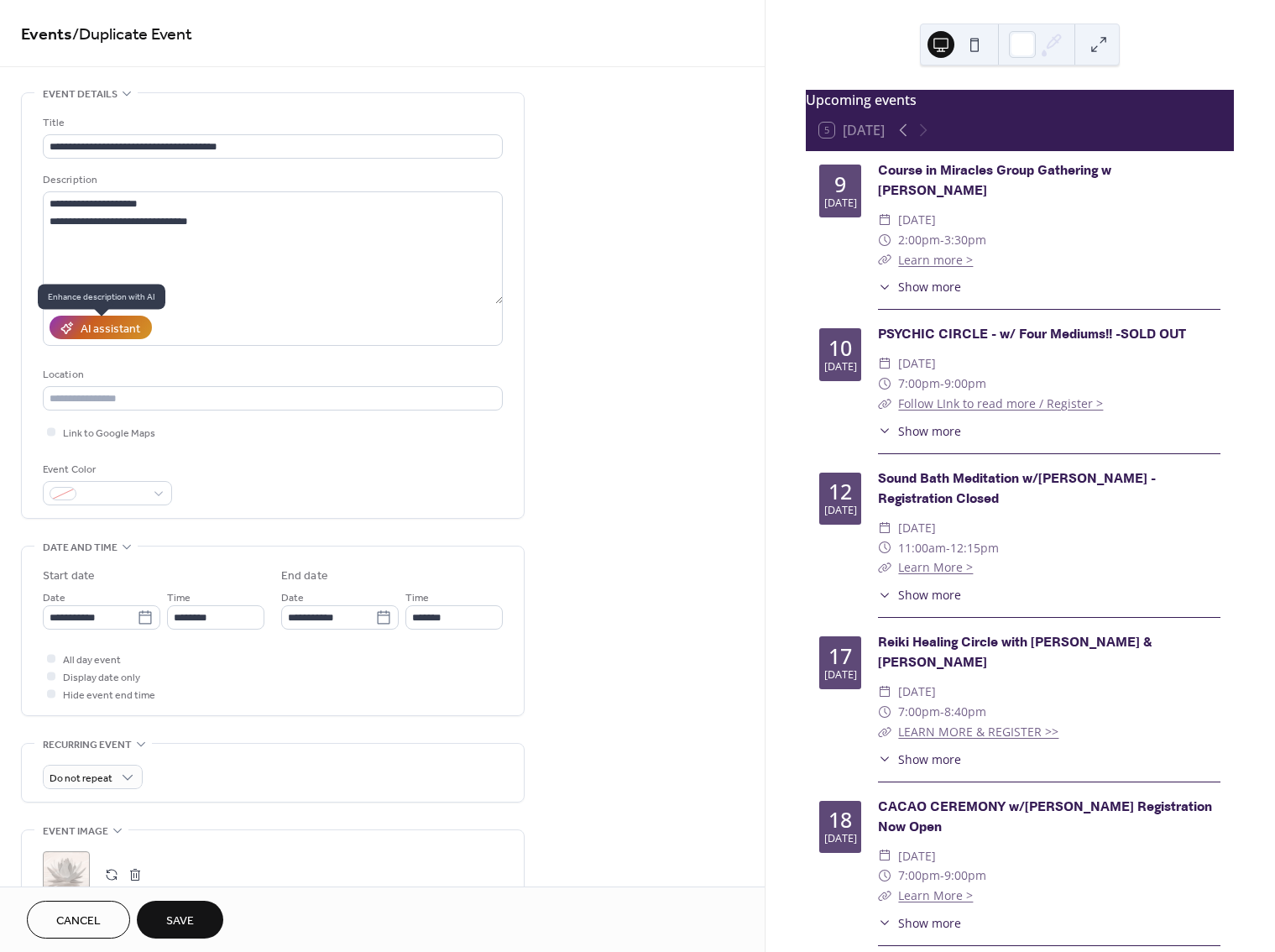 click on "AI assistant" at bounding box center [110, 328] 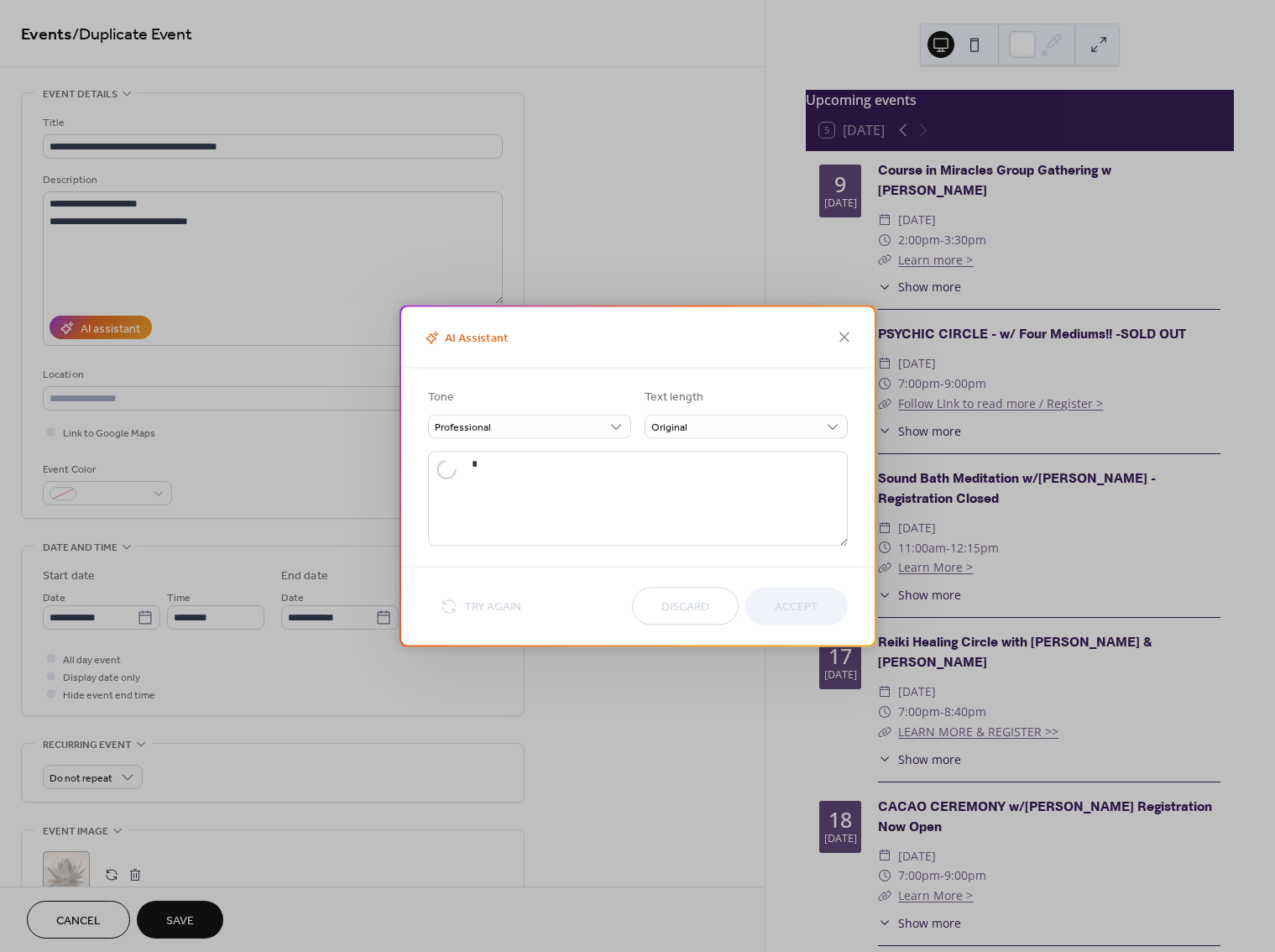 type on "**********" 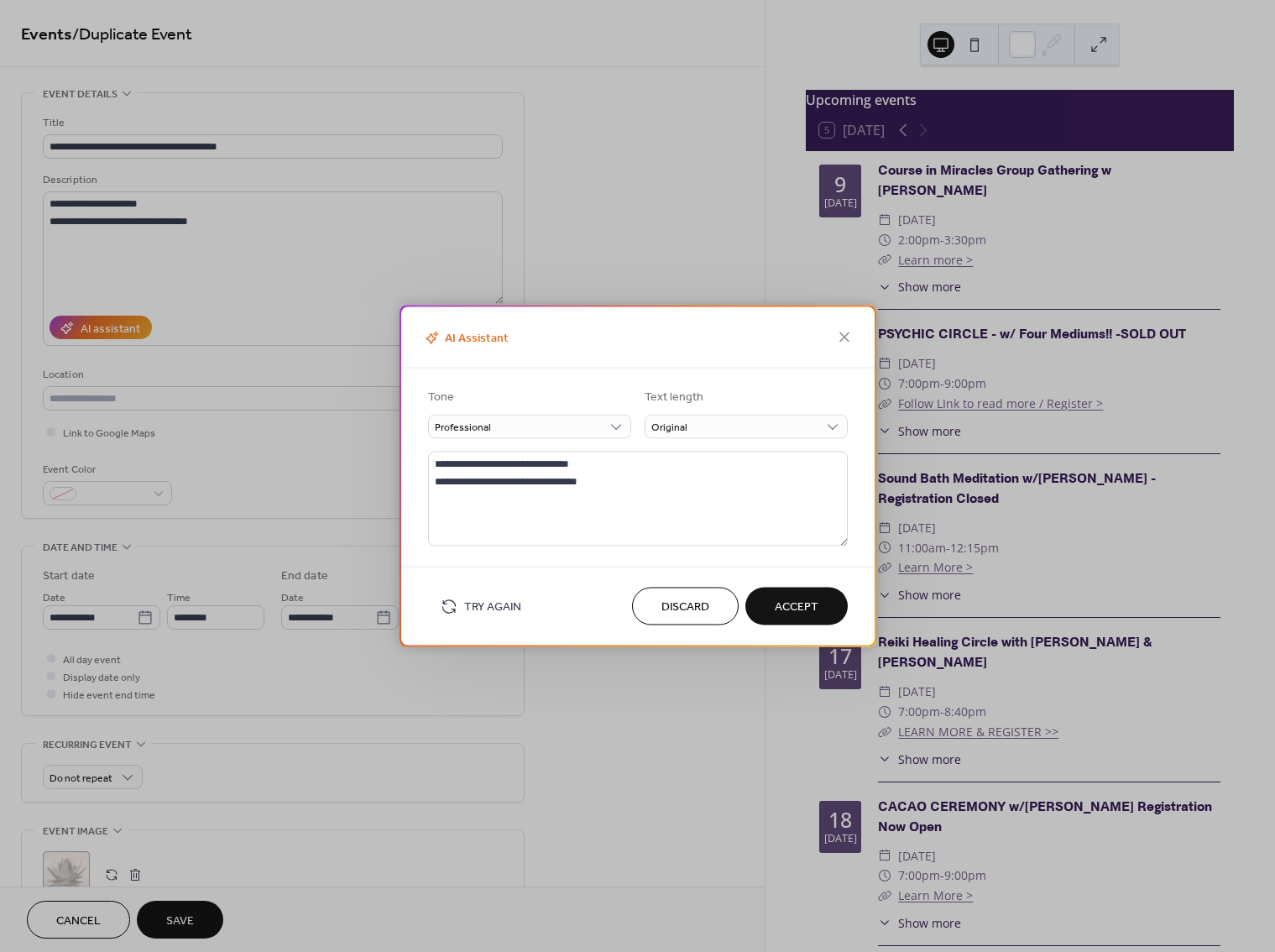 click on "Try Again" at bounding box center (493, 607) 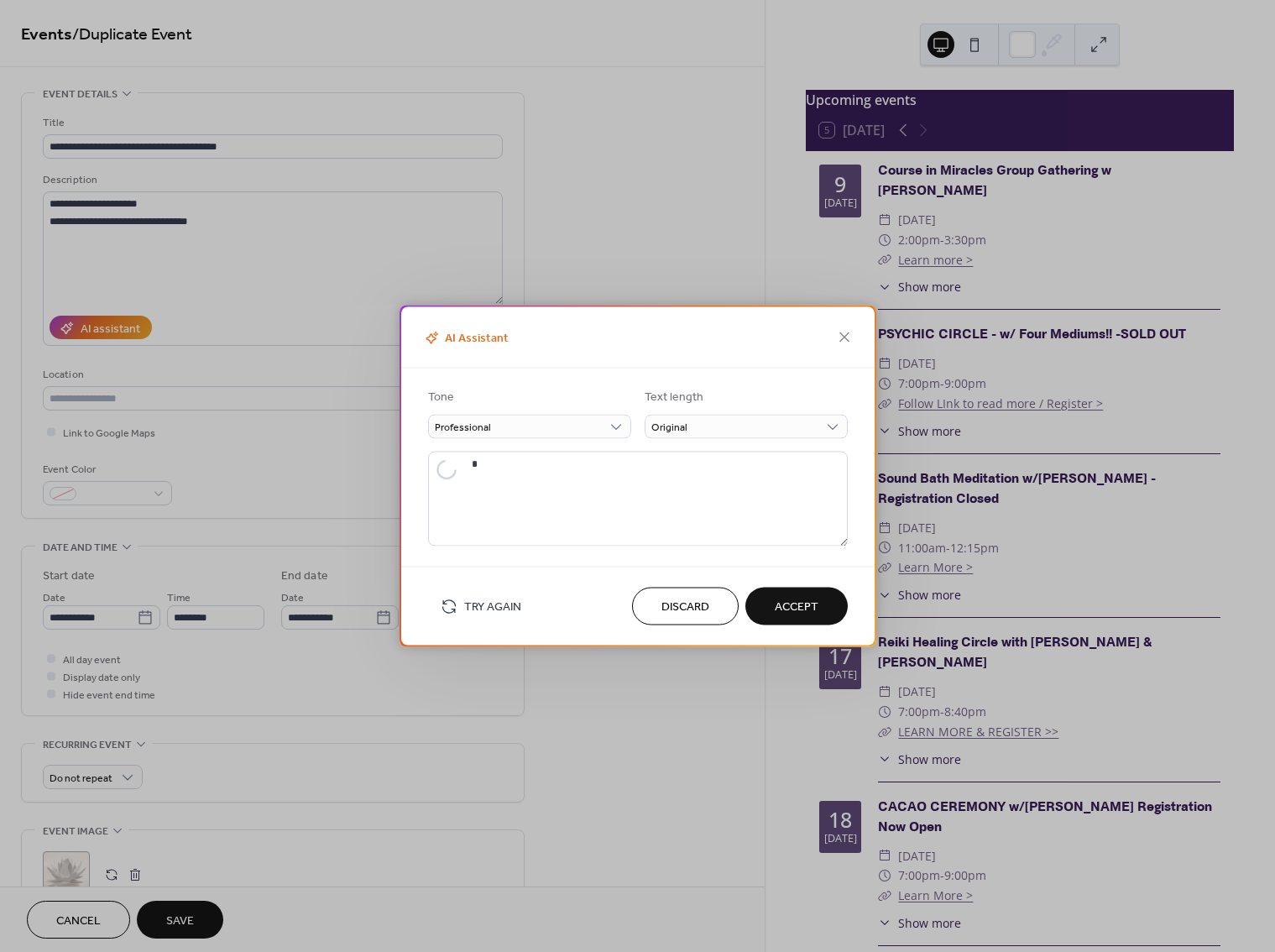 type on "**********" 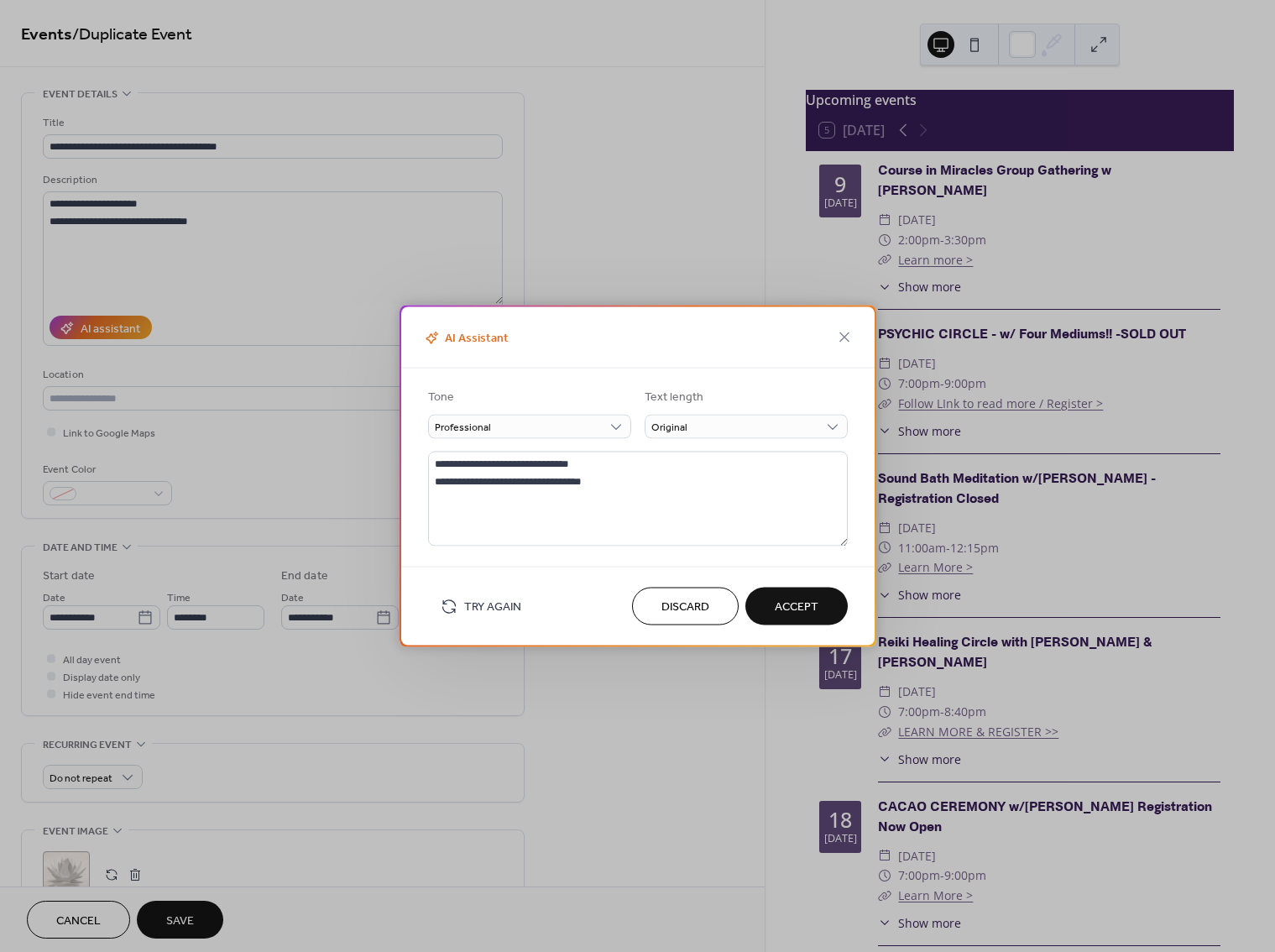 click on "Accept" at bounding box center [797, 607] 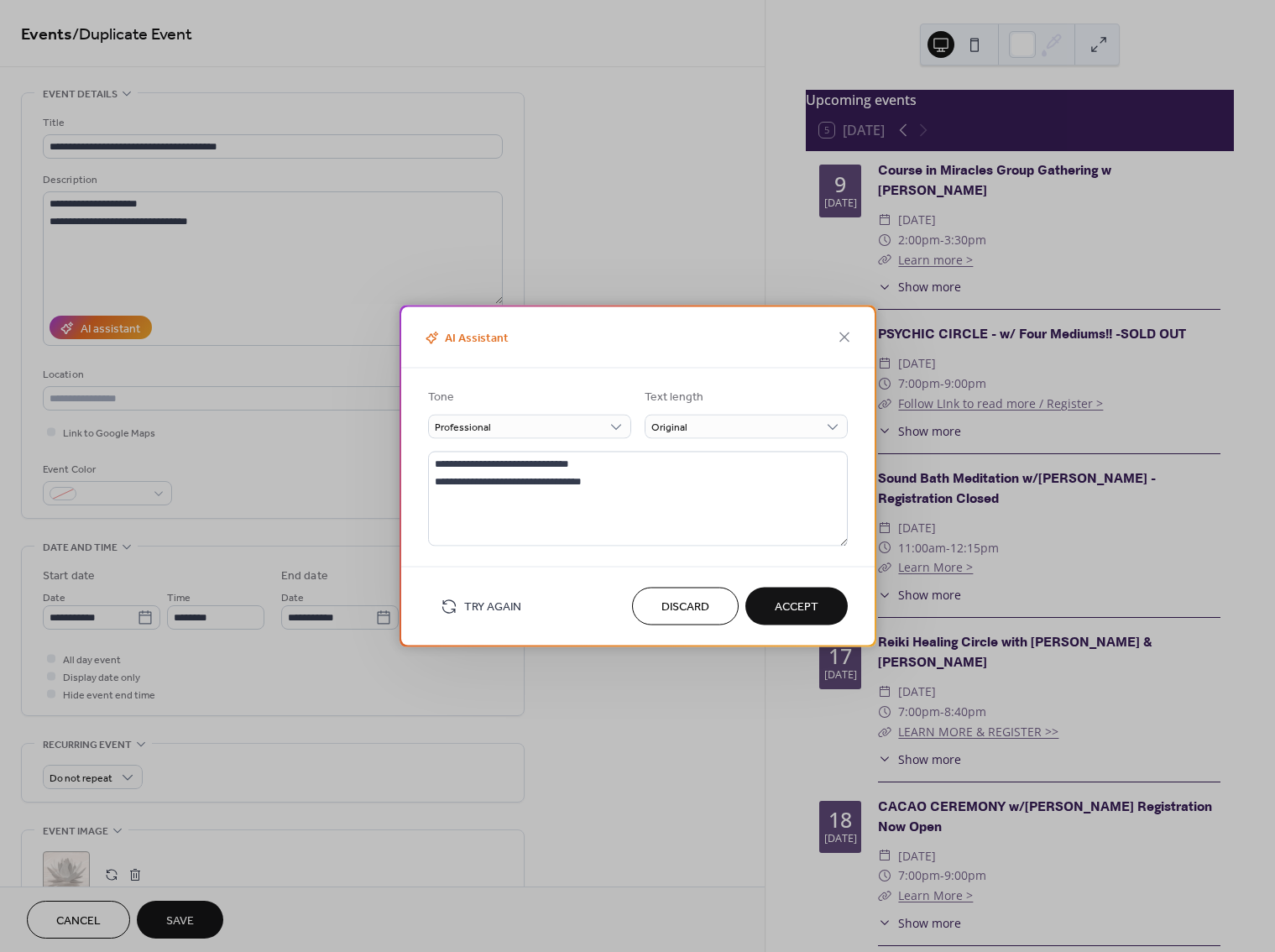 type on "**********" 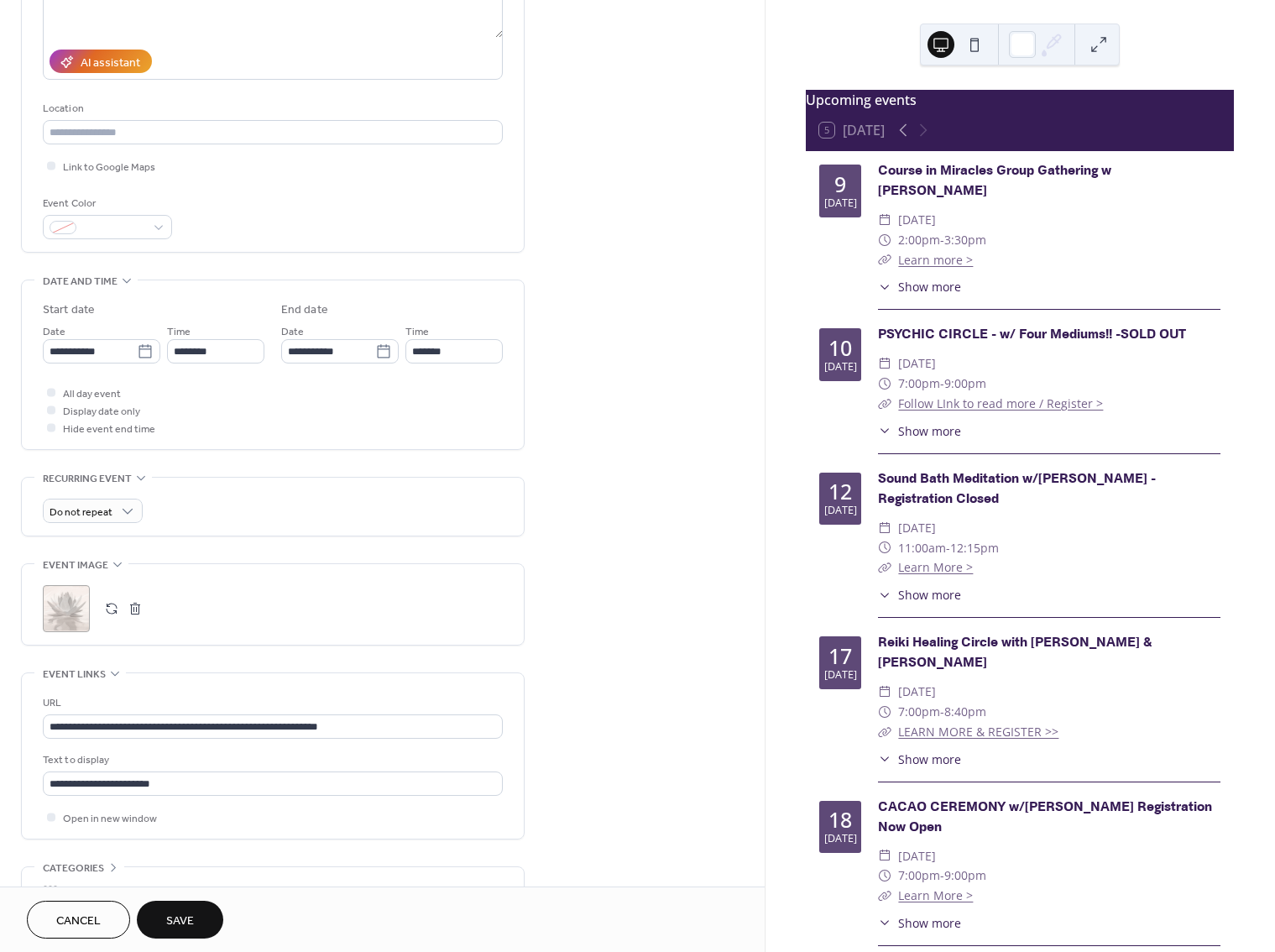 scroll, scrollTop: 378, scrollLeft: 0, axis: vertical 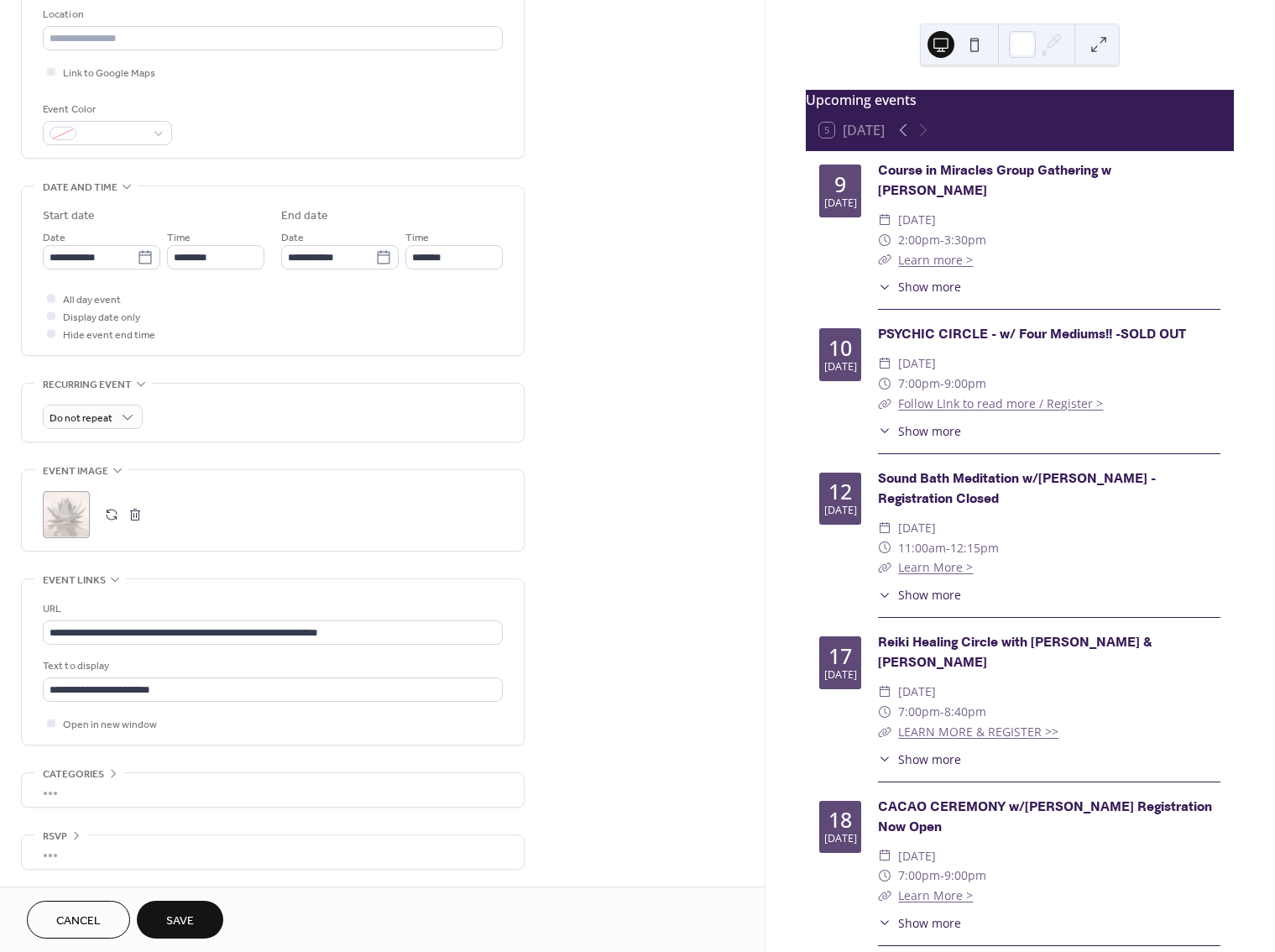 click on "Save" at bounding box center (180, 921) 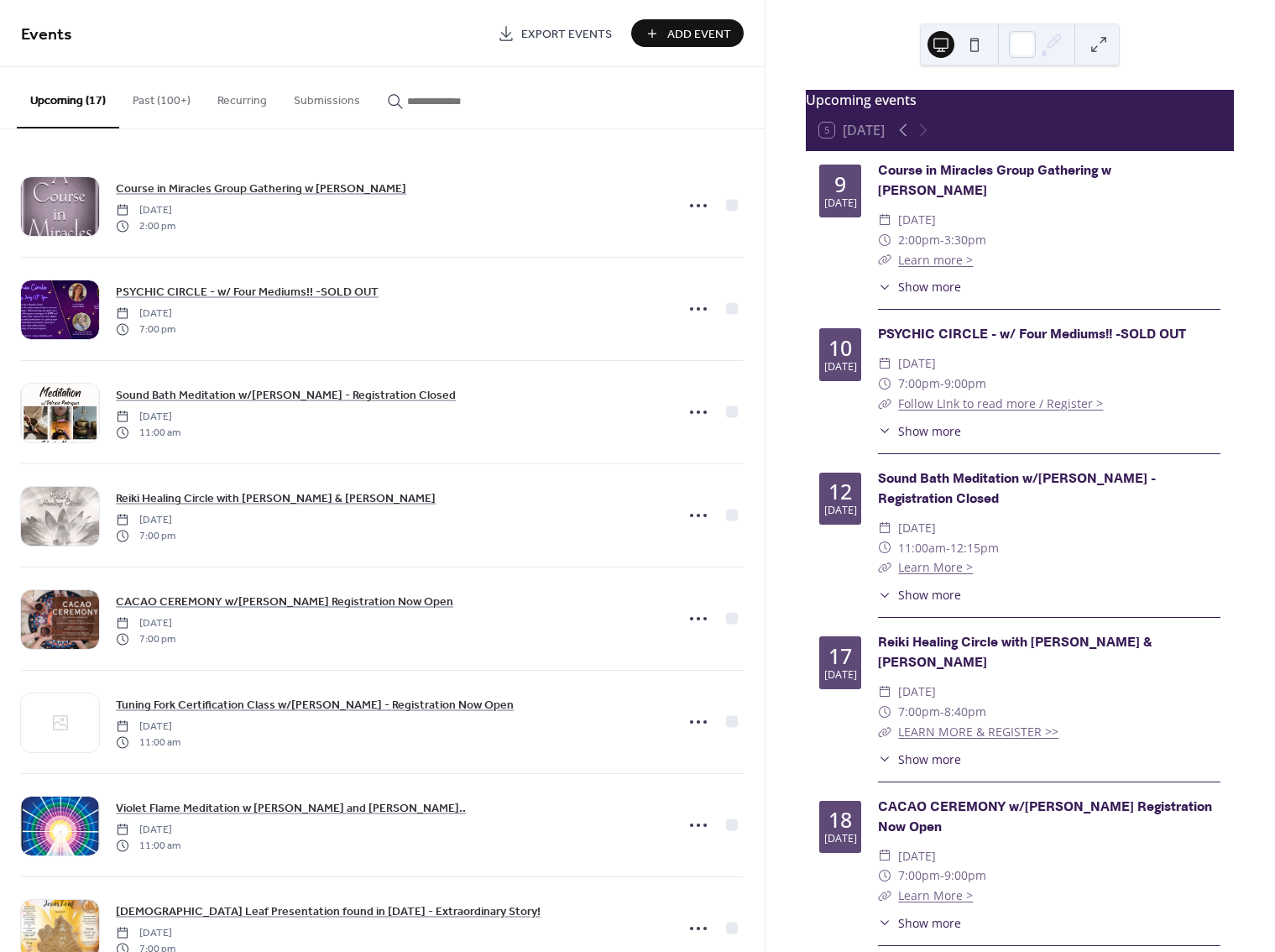 scroll, scrollTop: 0, scrollLeft: 0, axis: both 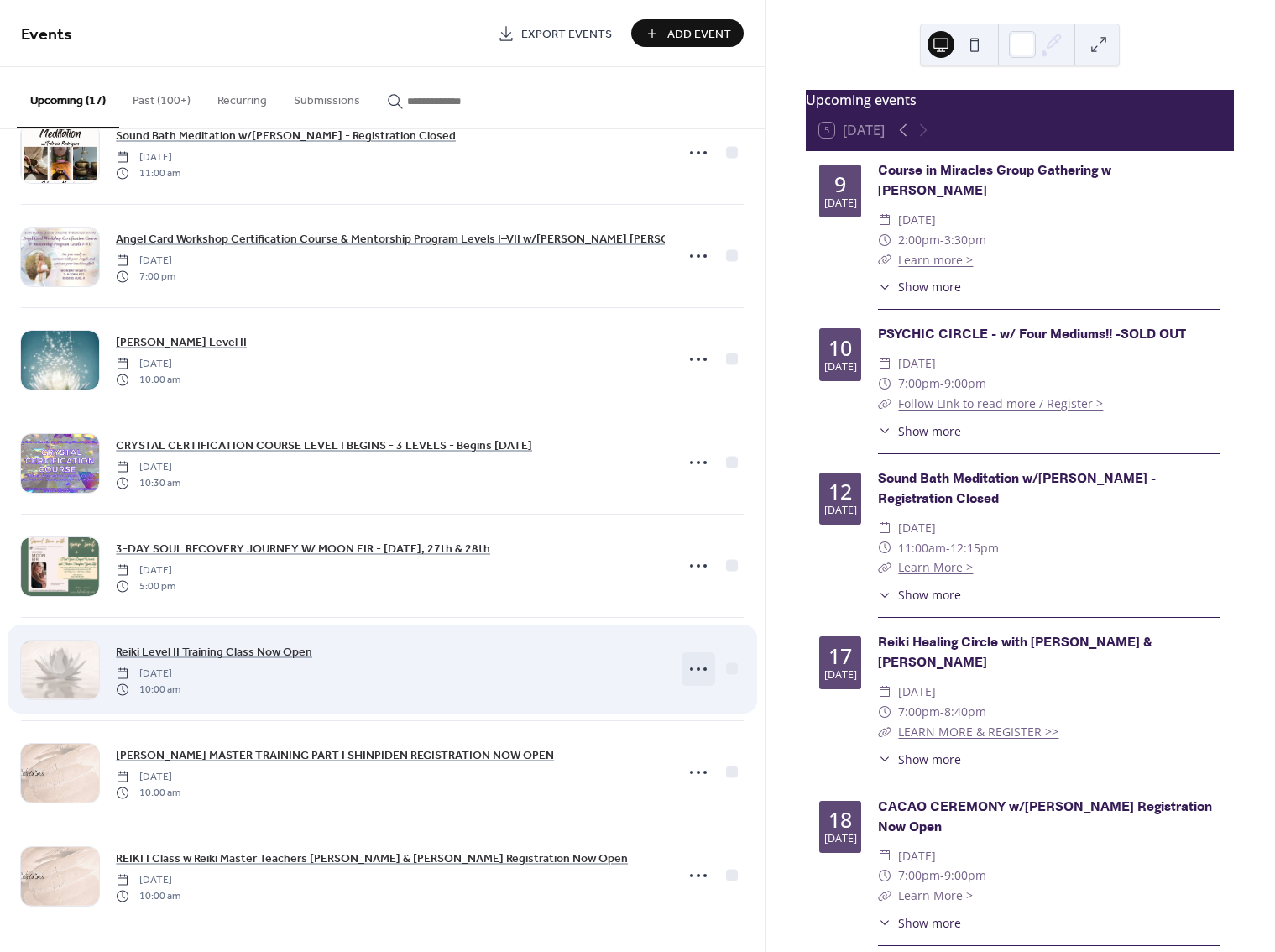 click 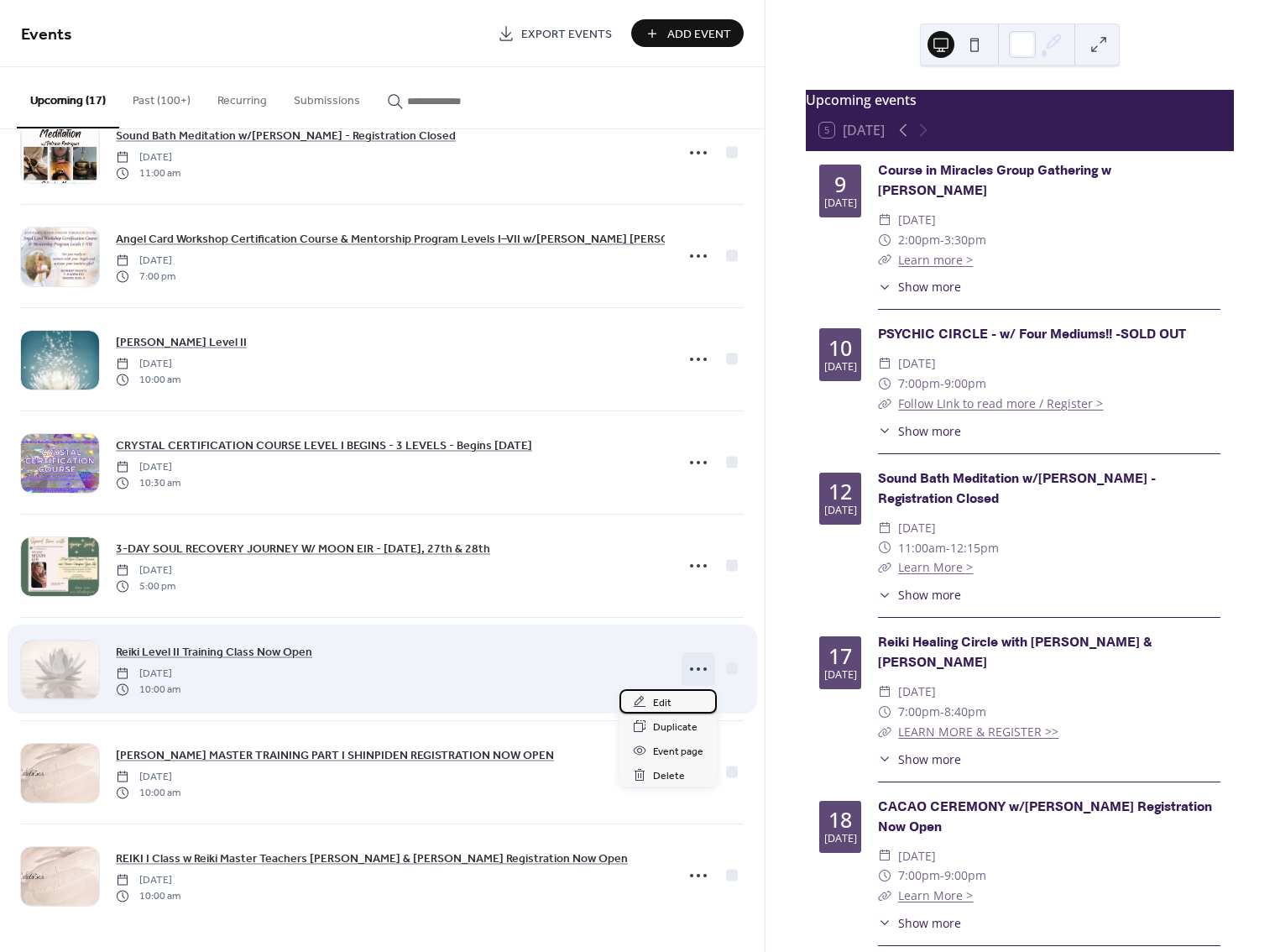 drag, startPoint x: 666, startPoint y: 702, endPoint x: 674, endPoint y: 704, distance: 8.246211 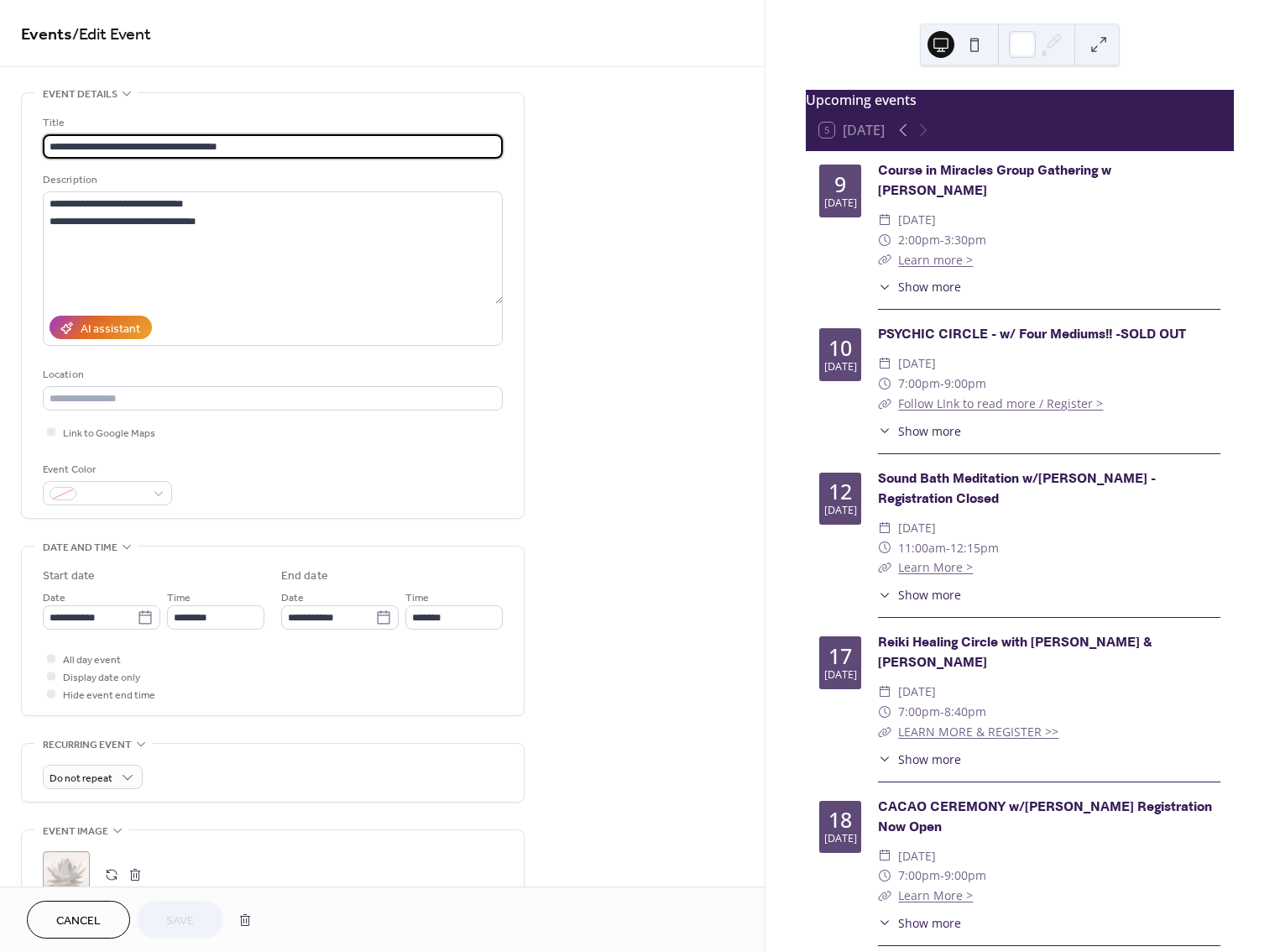 click on "**********" at bounding box center (273, 146) 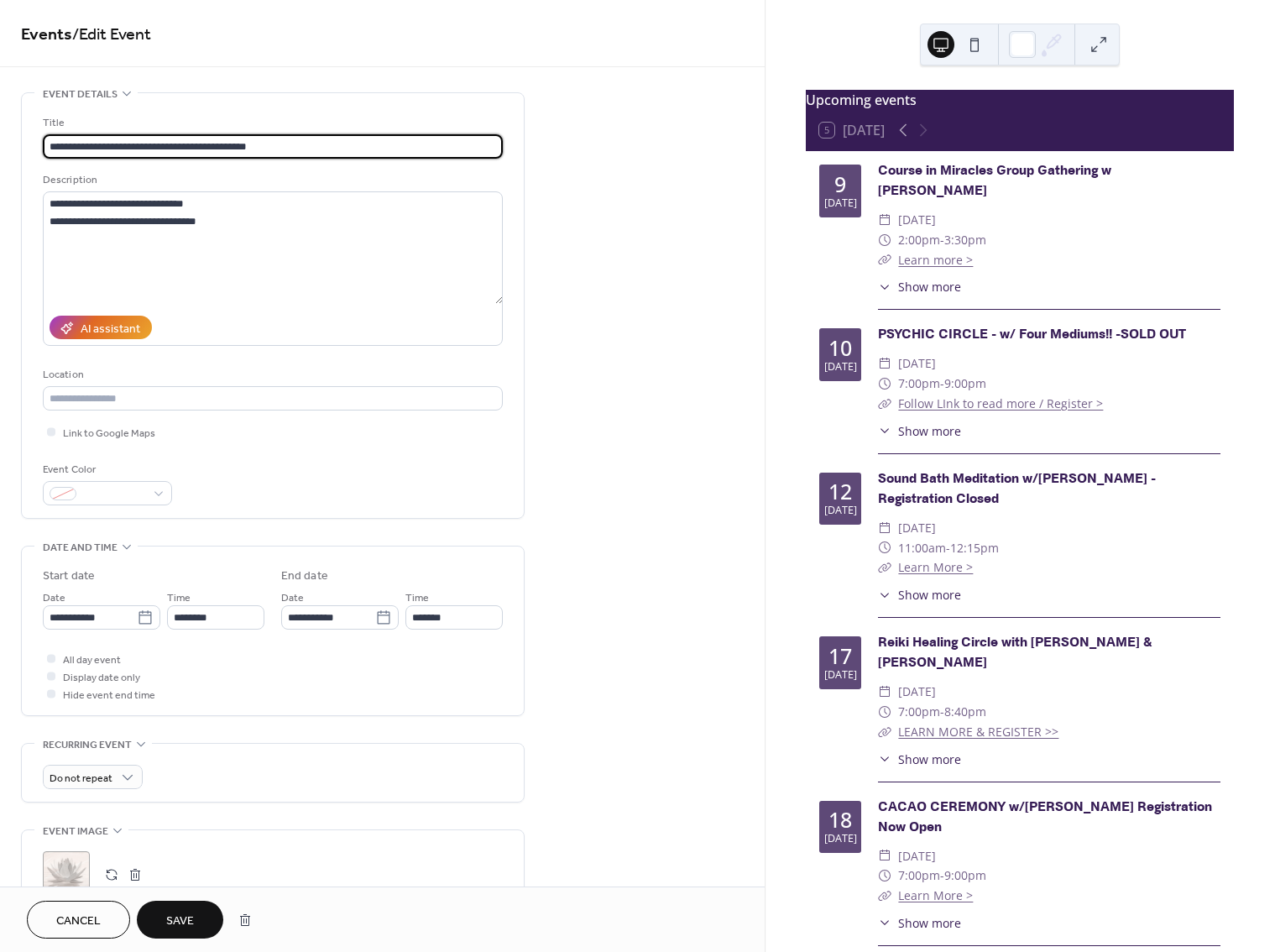 scroll, scrollTop: 3, scrollLeft: 0, axis: vertical 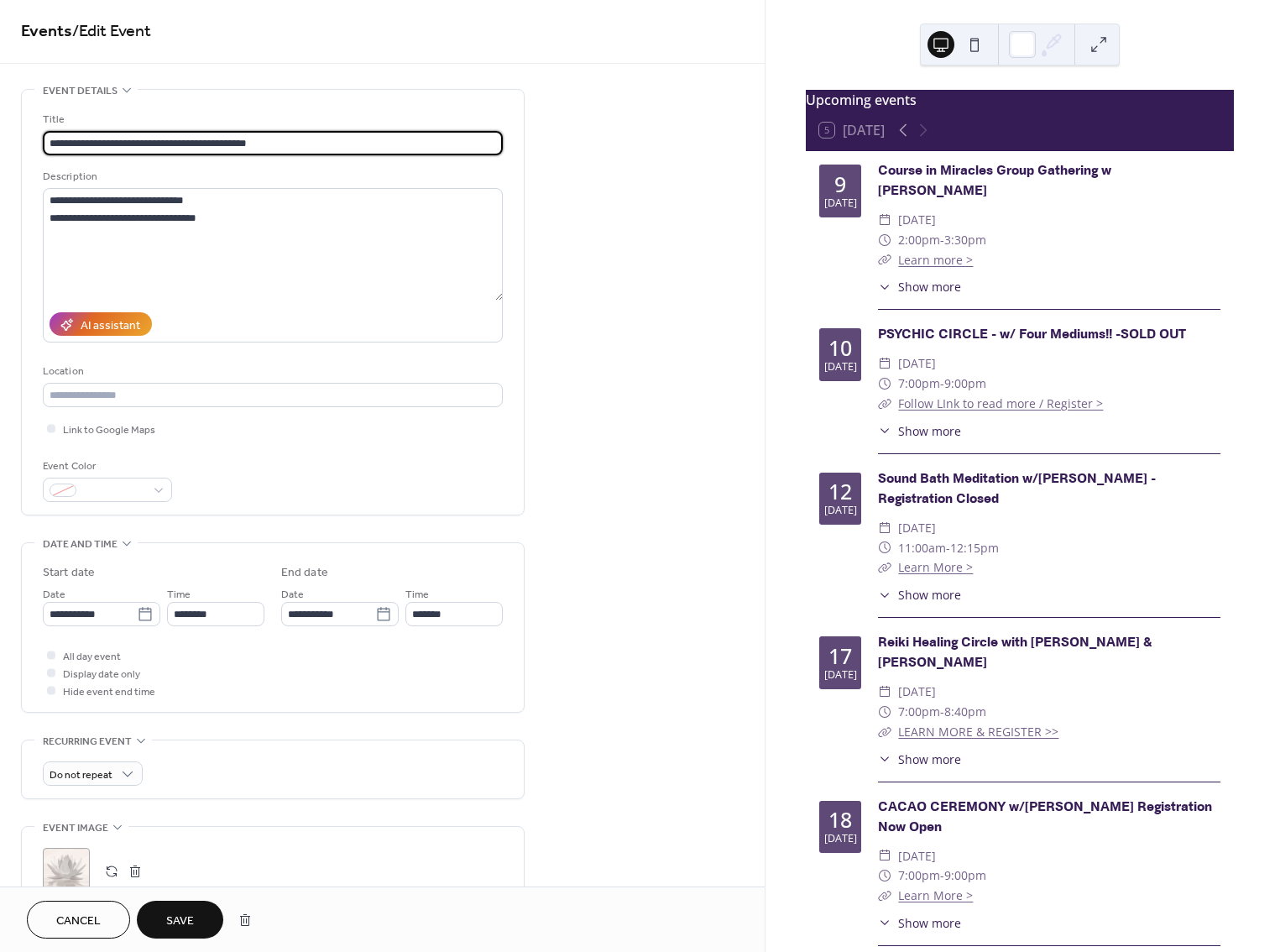 type on "**********" 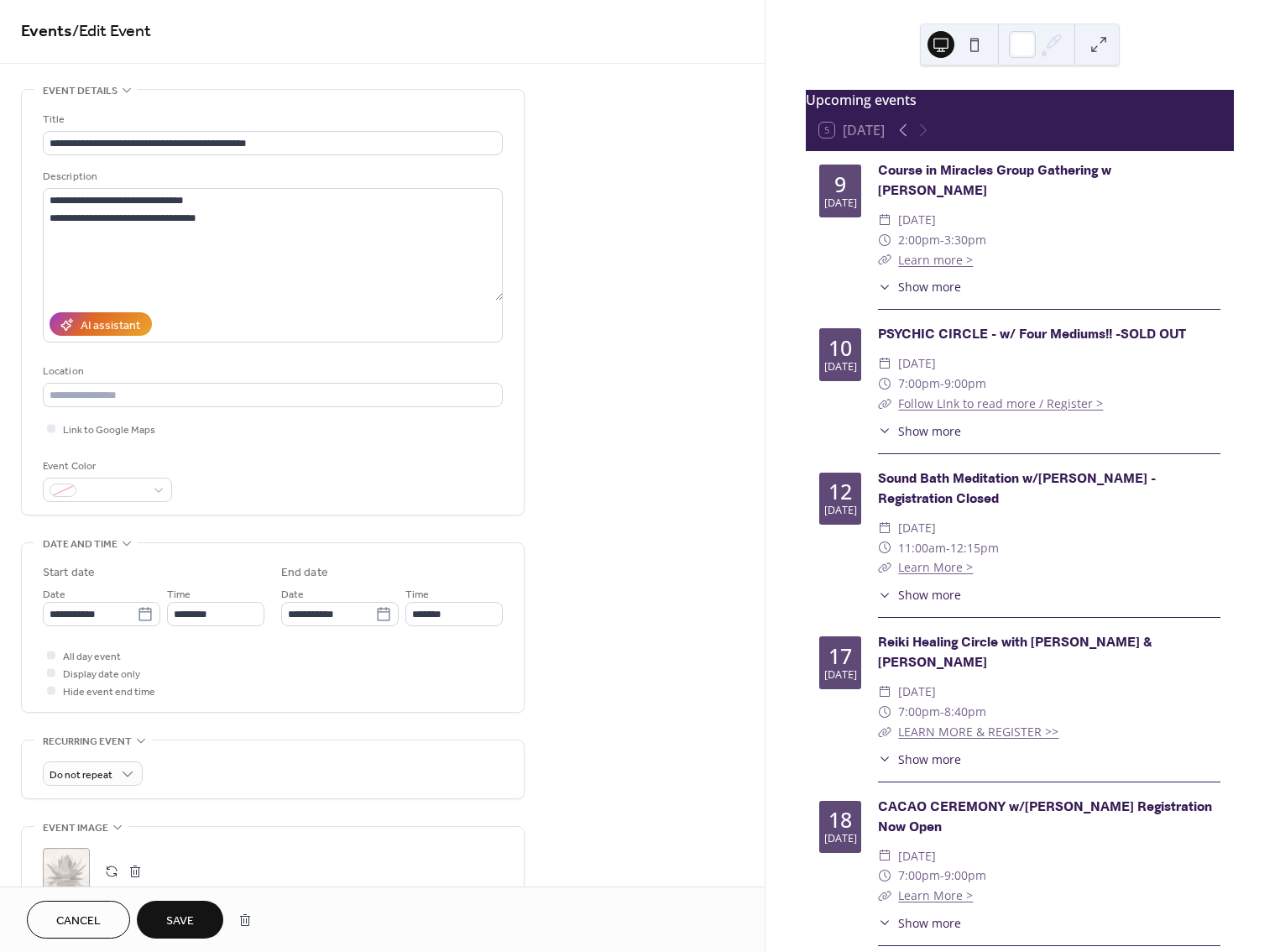 click on "Save" at bounding box center (180, 919) 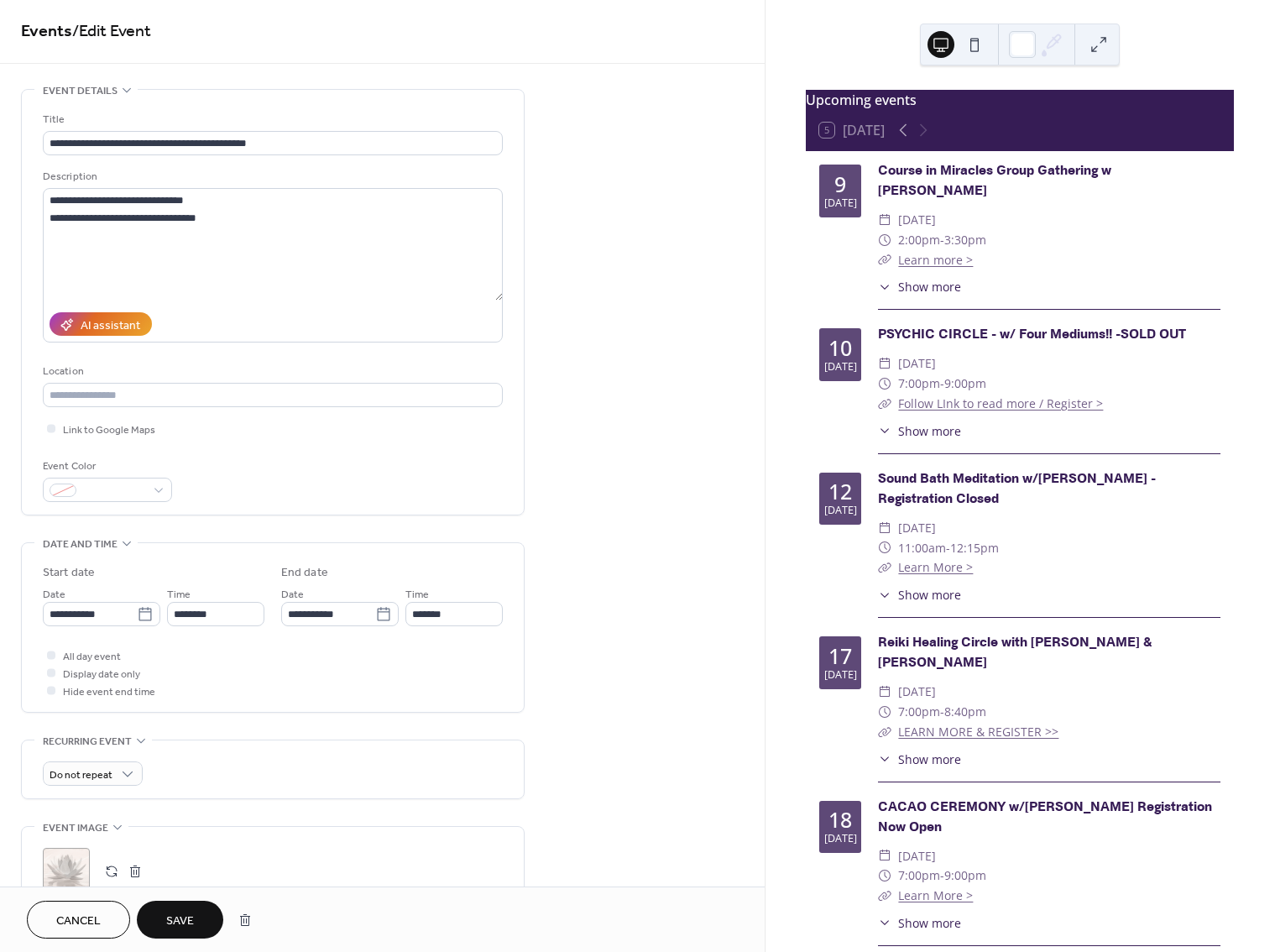 scroll, scrollTop: 4, scrollLeft: 0, axis: vertical 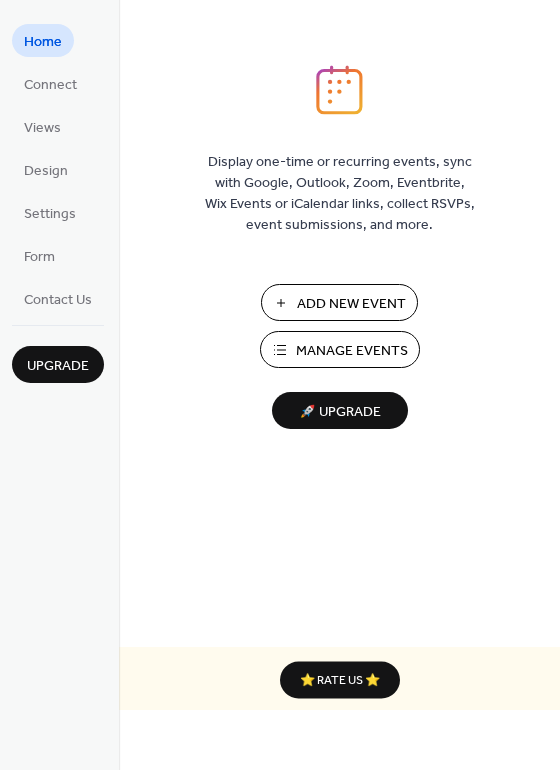 click on "Manage Events" at bounding box center (352, 351) 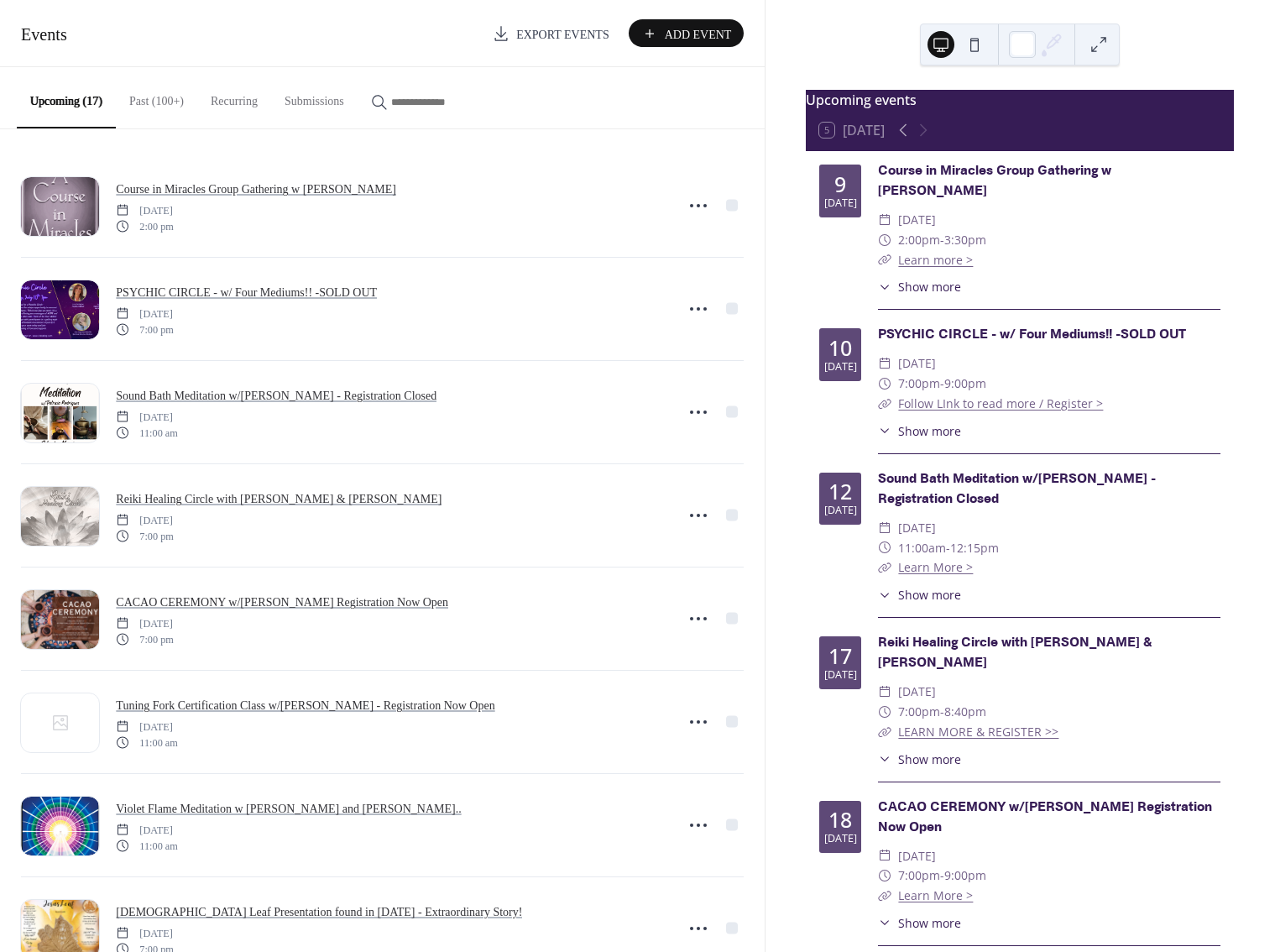 scroll, scrollTop: 0, scrollLeft: 0, axis: both 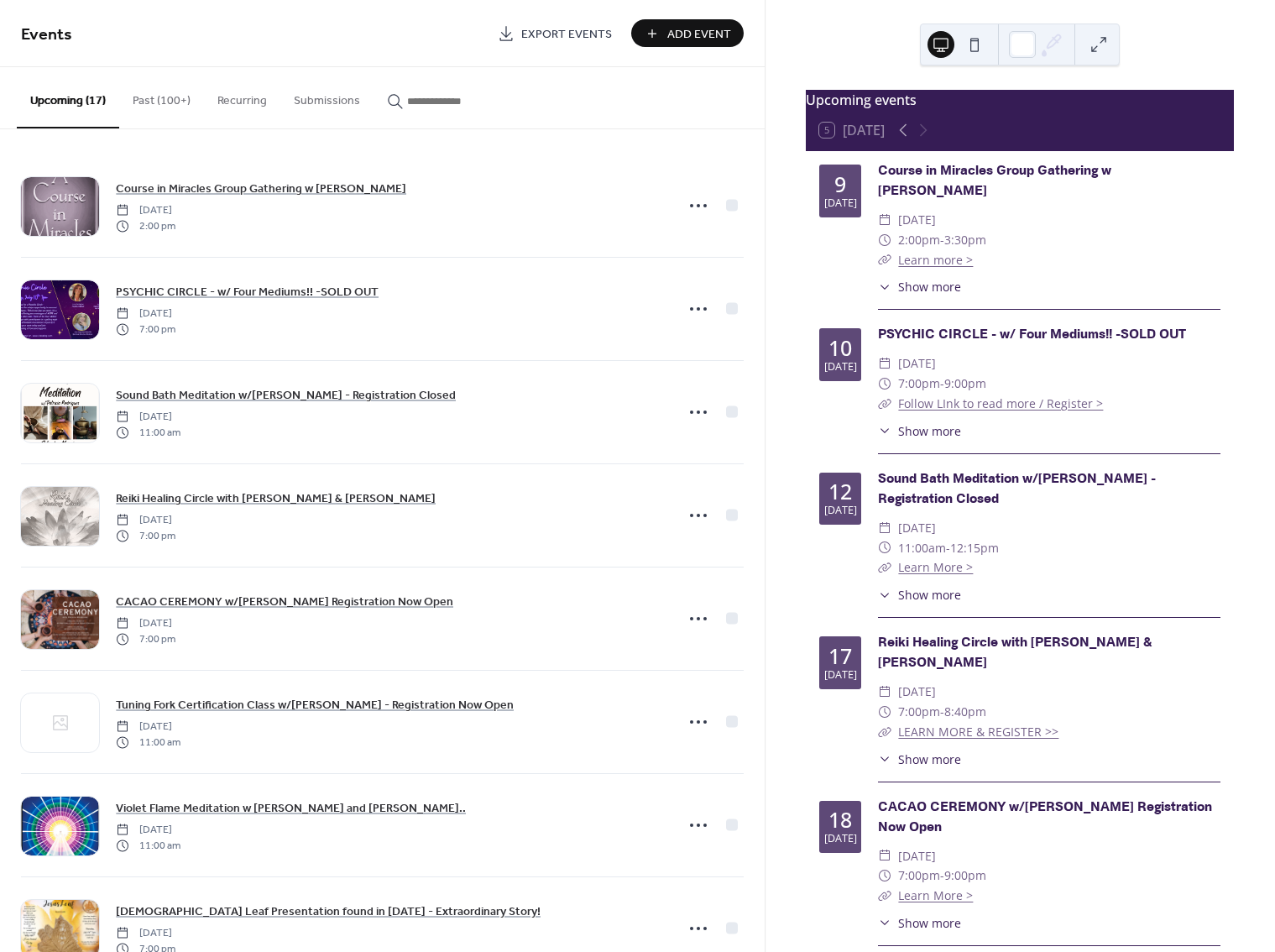 click at bounding box center [449, 101] 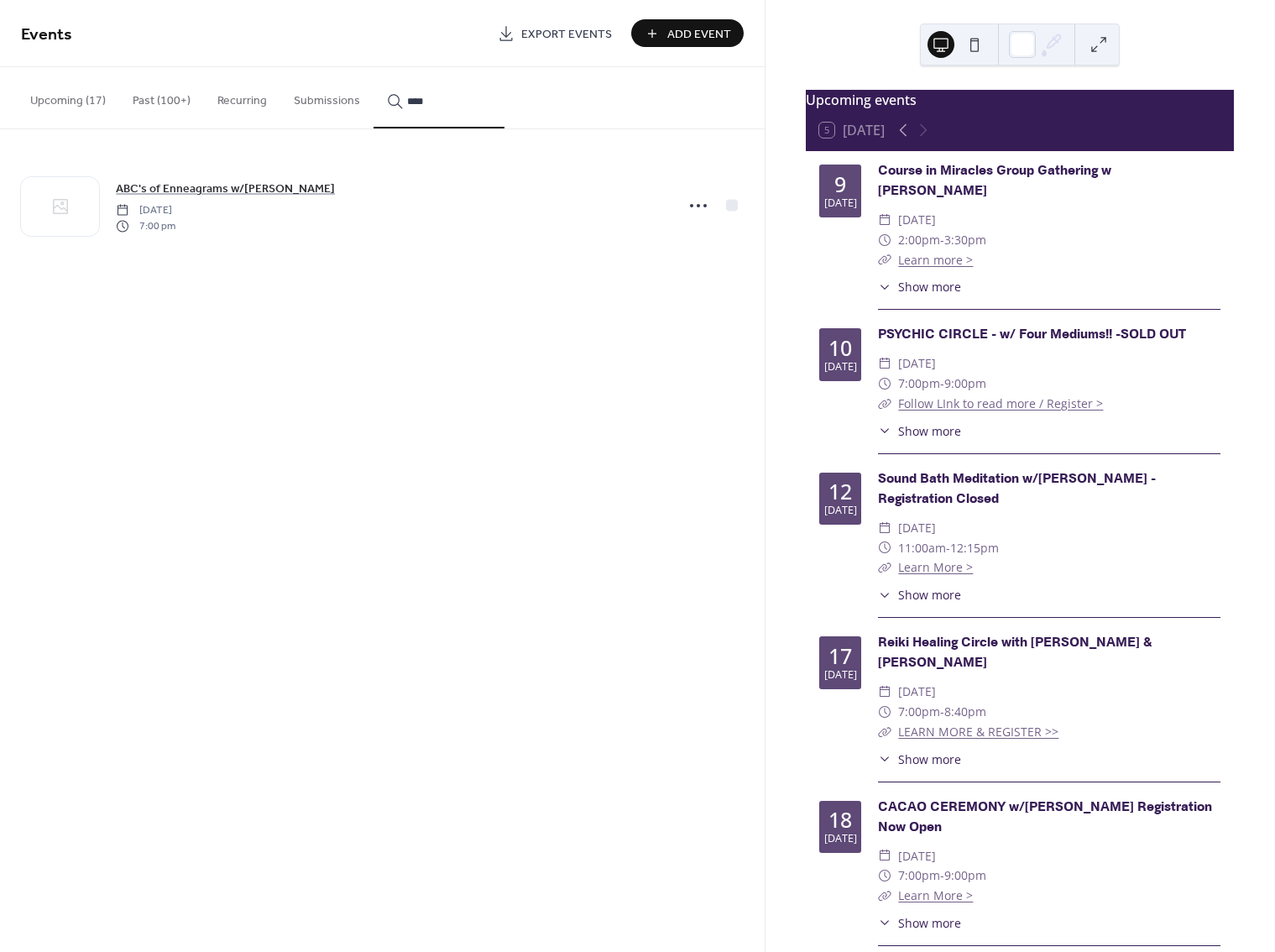 type on "****" 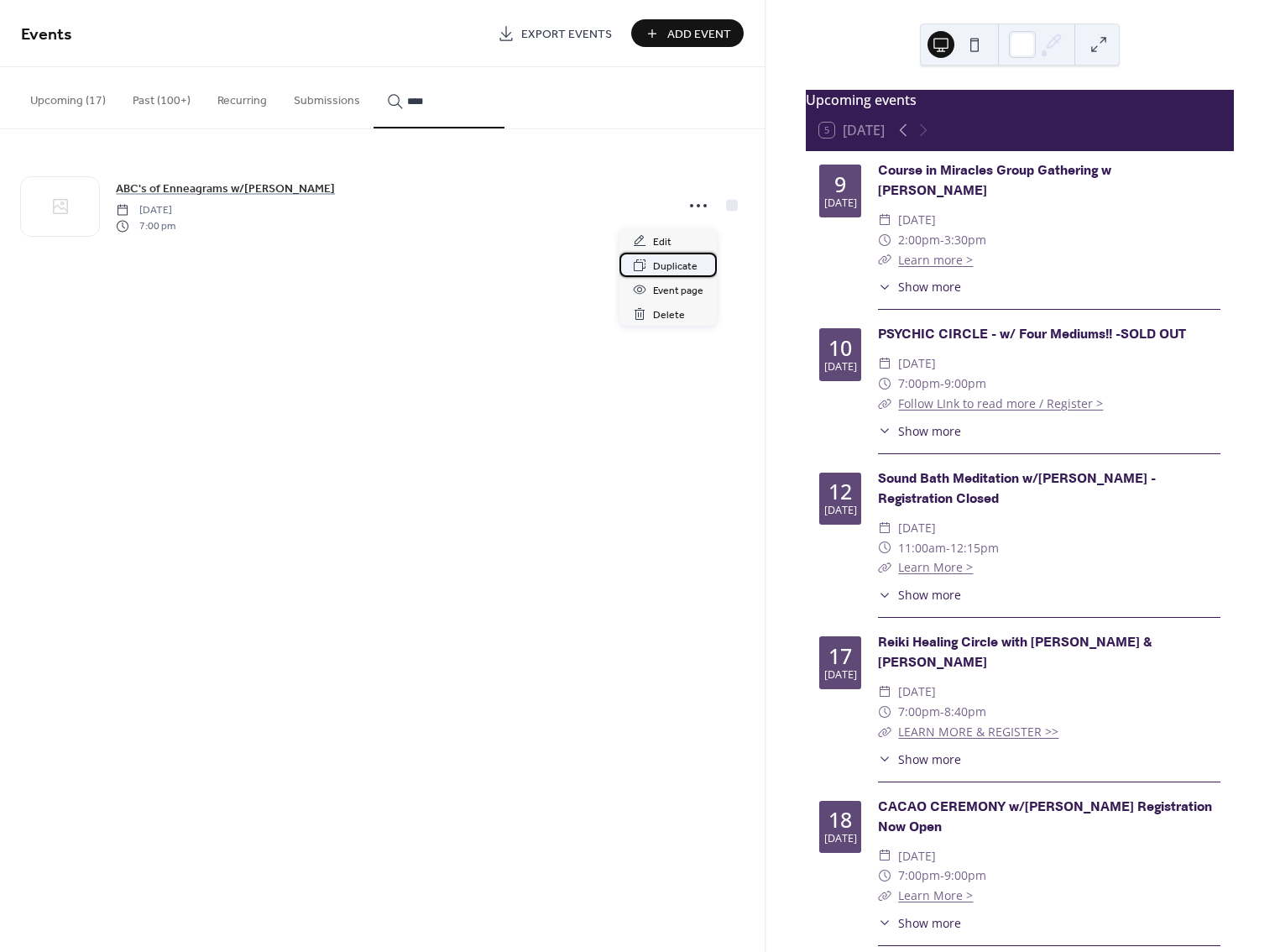 click on "Duplicate" at bounding box center [675, 266] 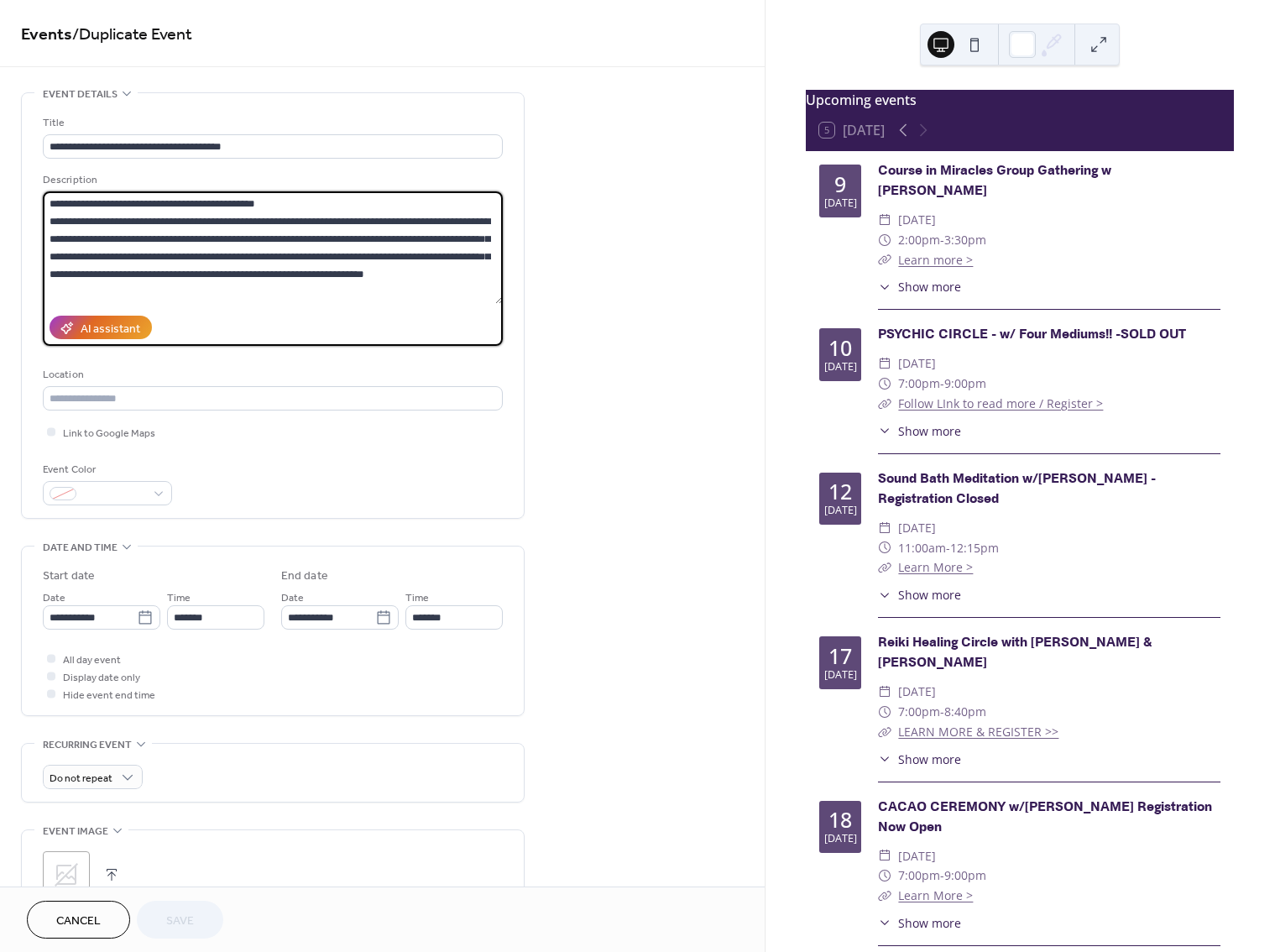 drag, startPoint x: 300, startPoint y: 207, endPoint x: 208, endPoint y: 210, distance: 92.0489 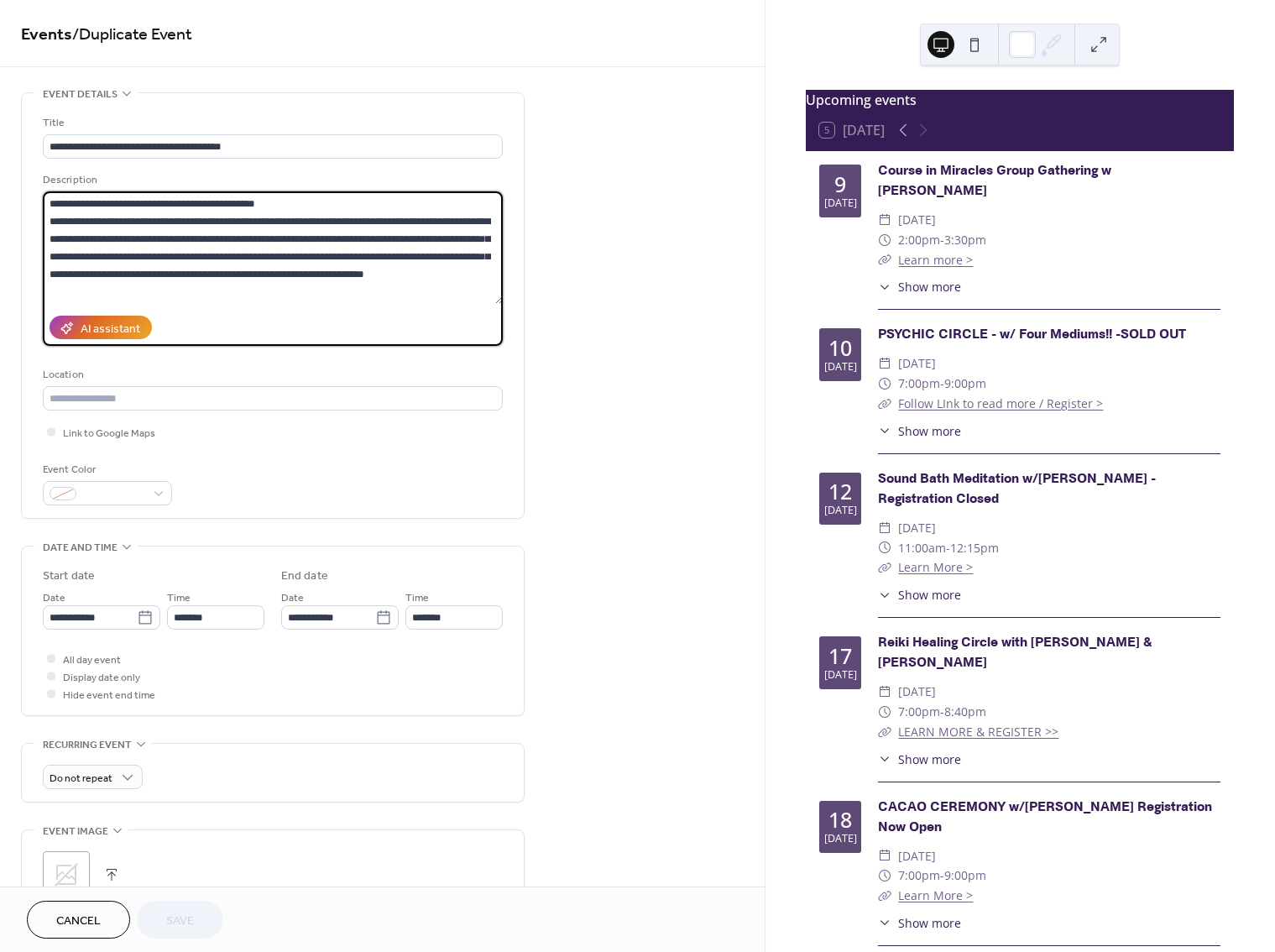 click on "**********" at bounding box center (273, 248) 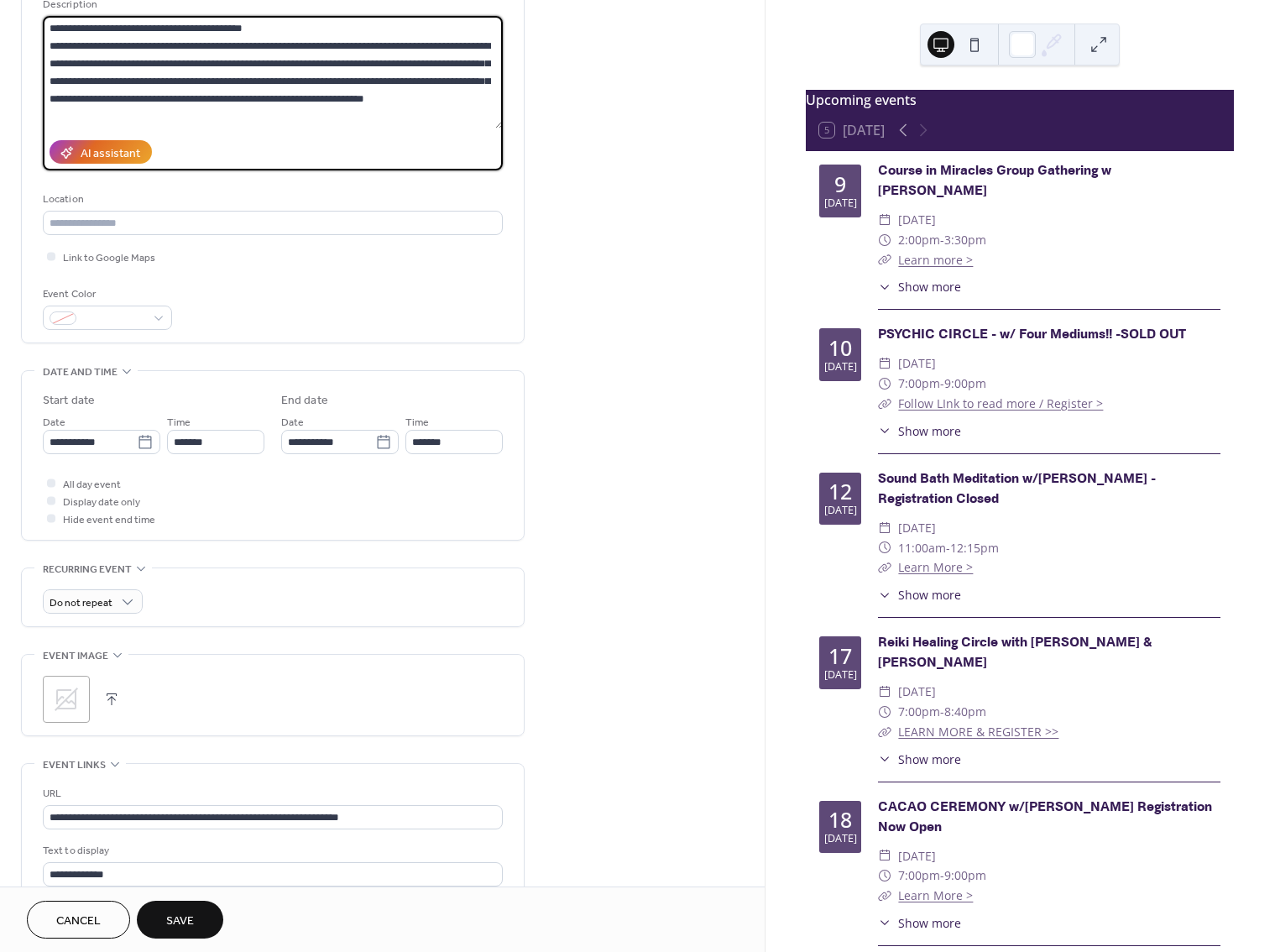 scroll, scrollTop: 378, scrollLeft: 0, axis: vertical 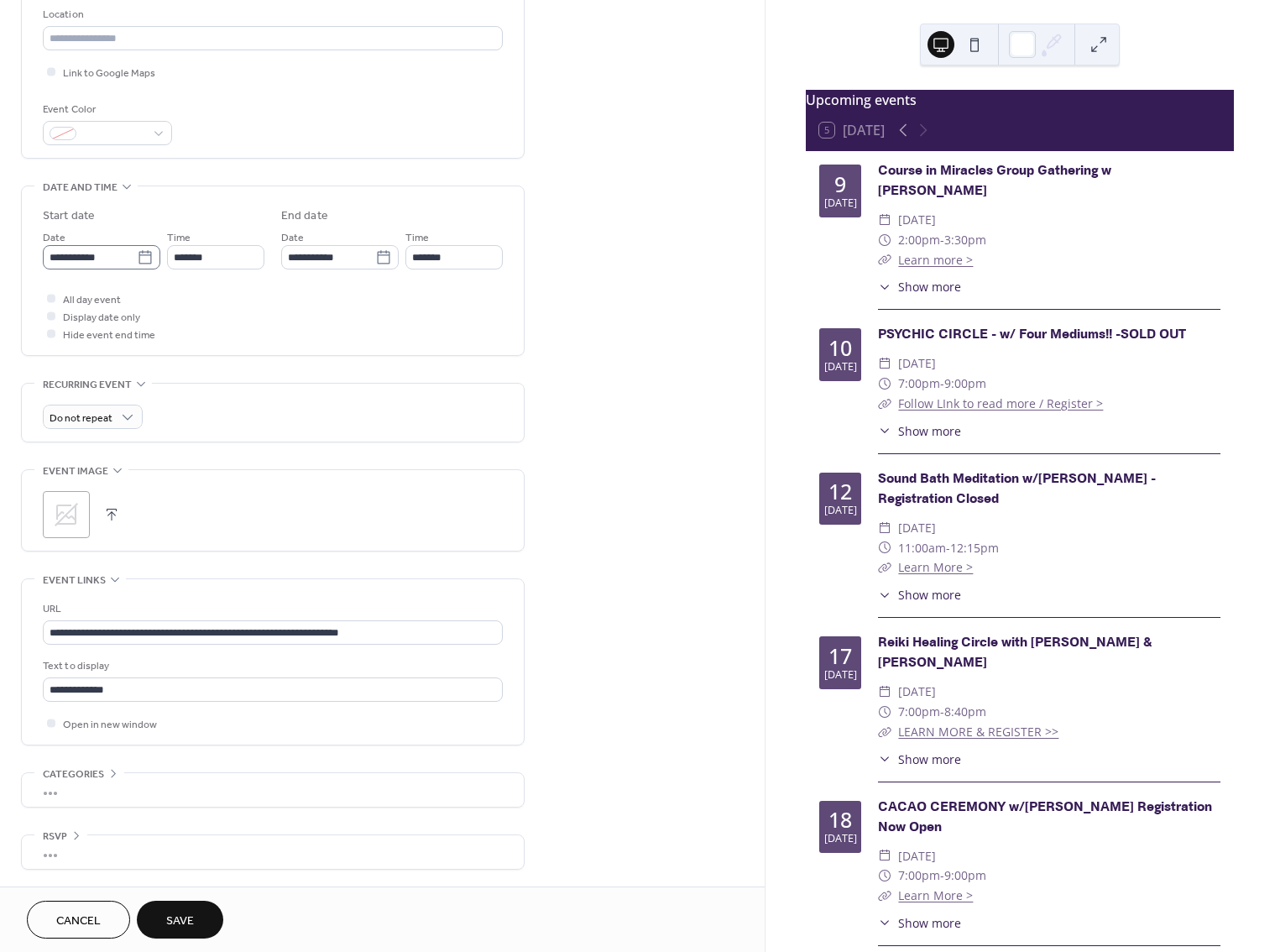 type on "**********" 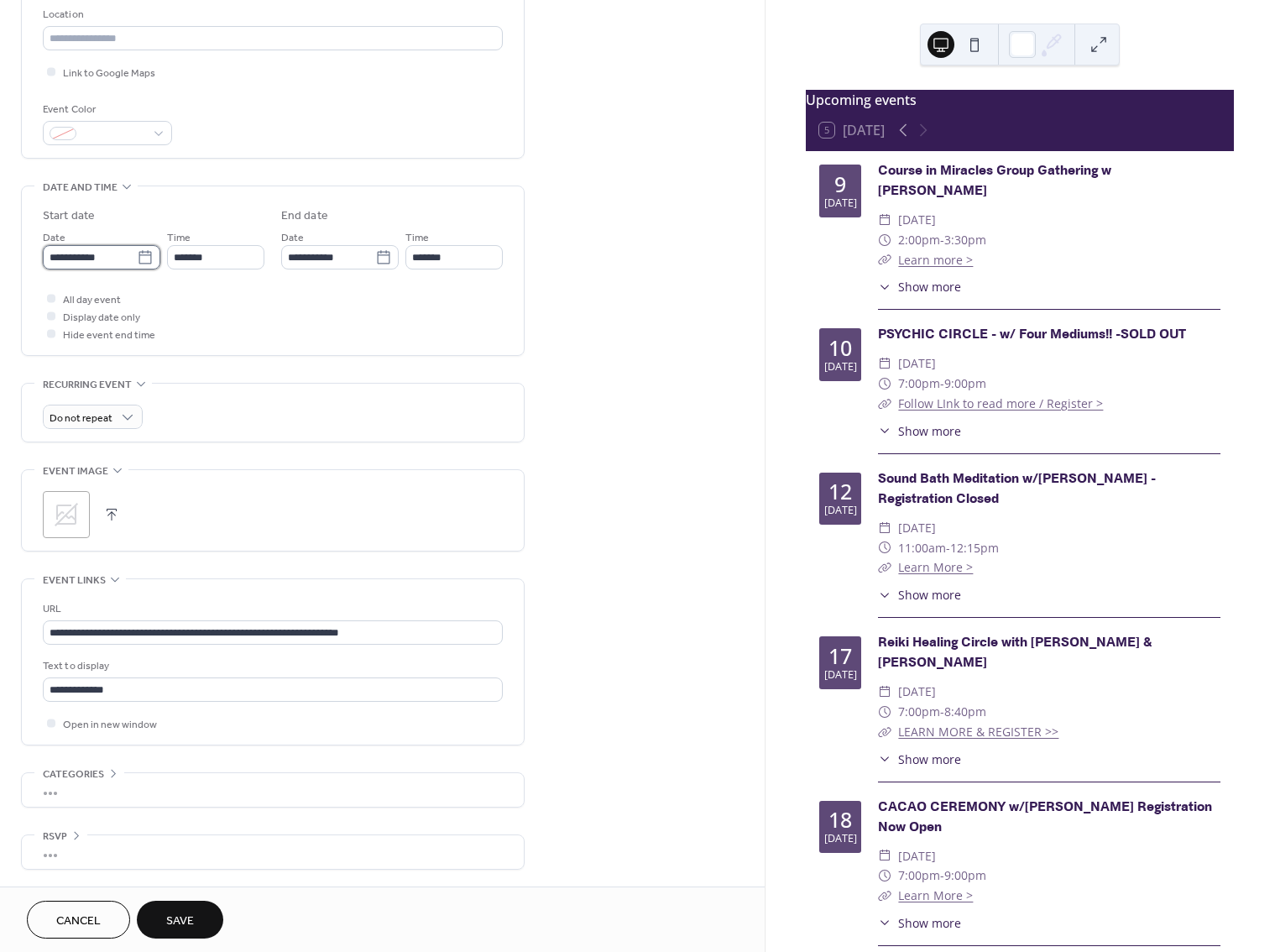 click on "**********" at bounding box center [90, 257] 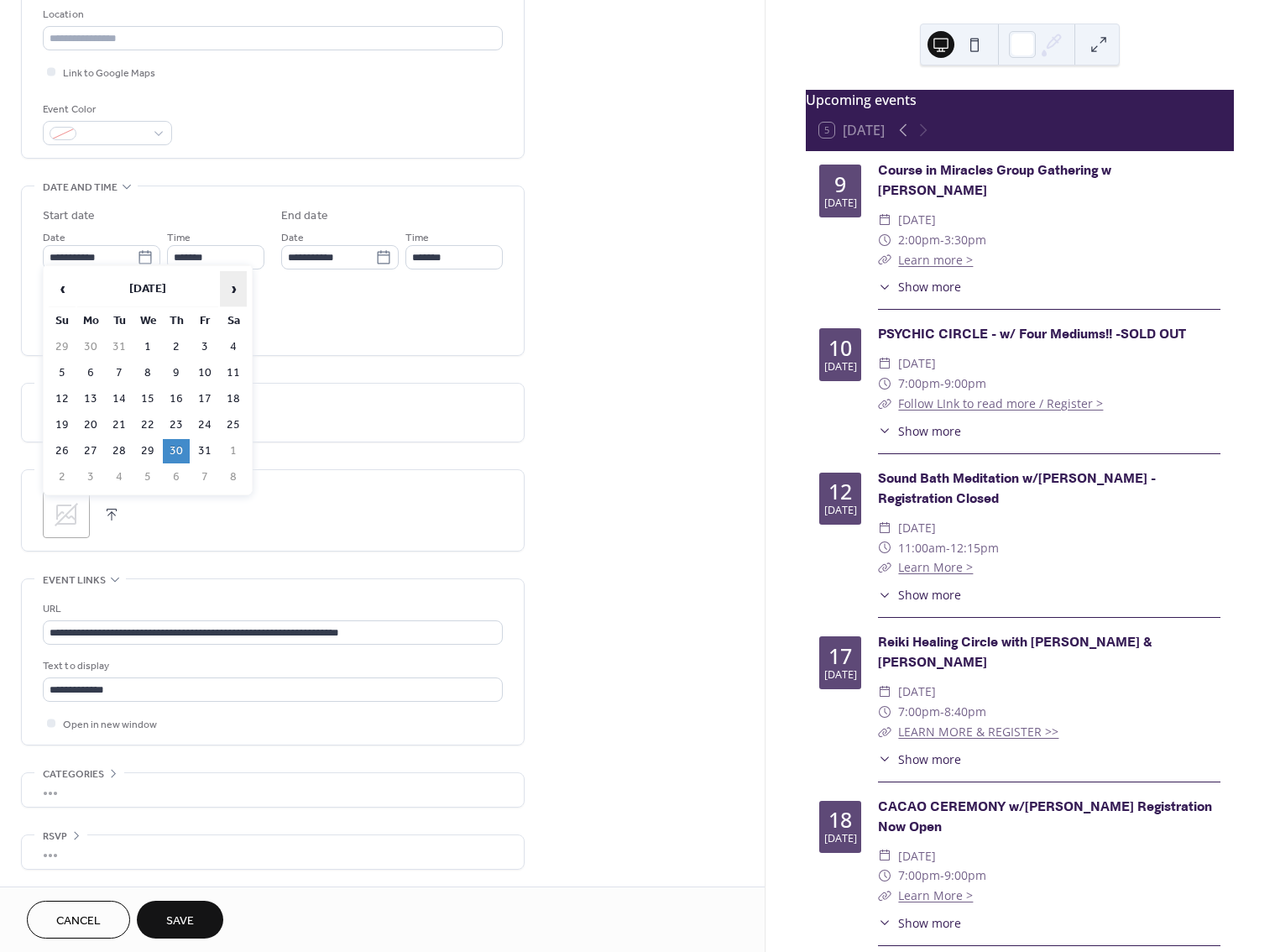 click on "›" at bounding box center (233, 289) 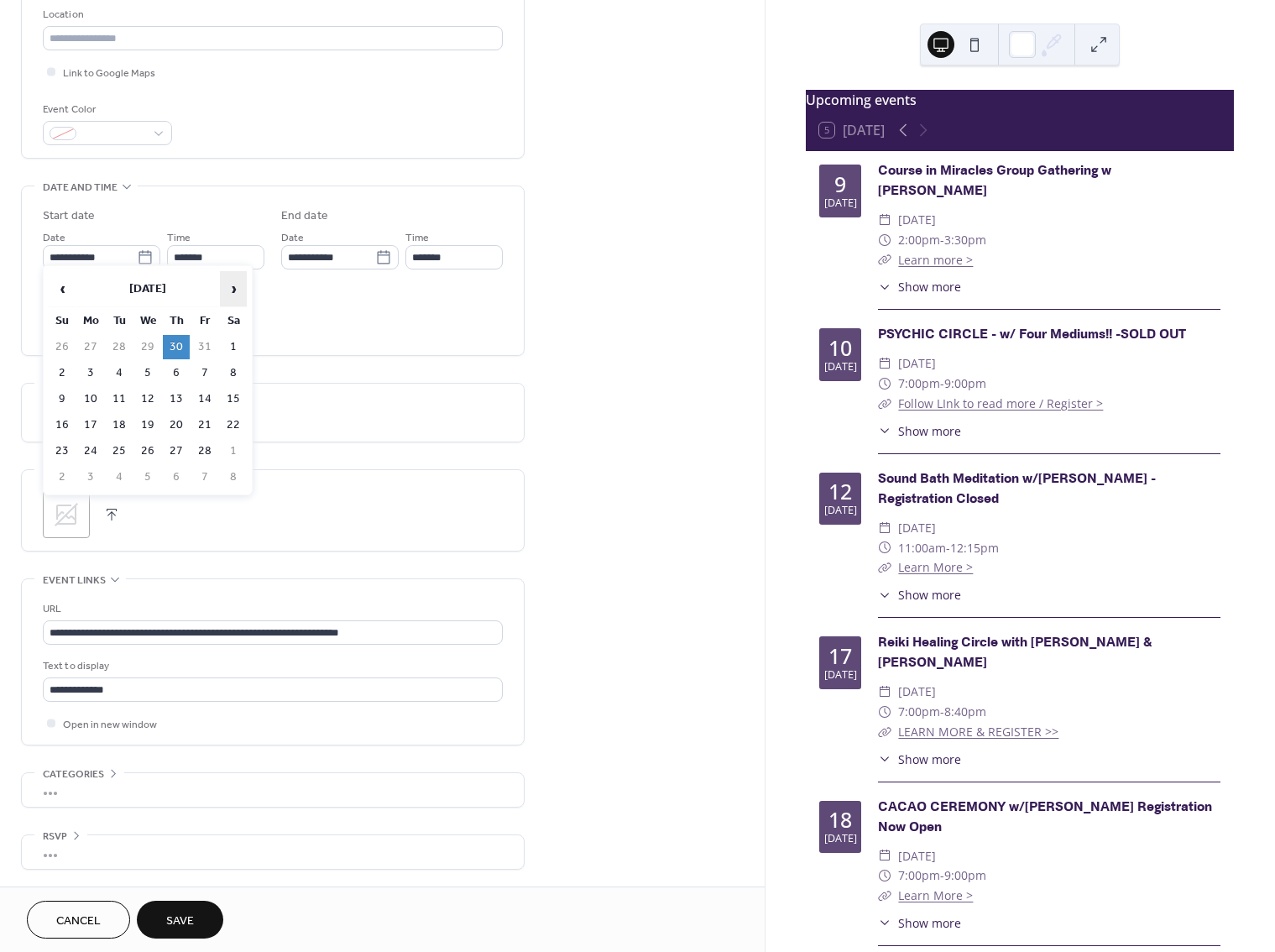 click on "›" at bounding box center (233, 289) 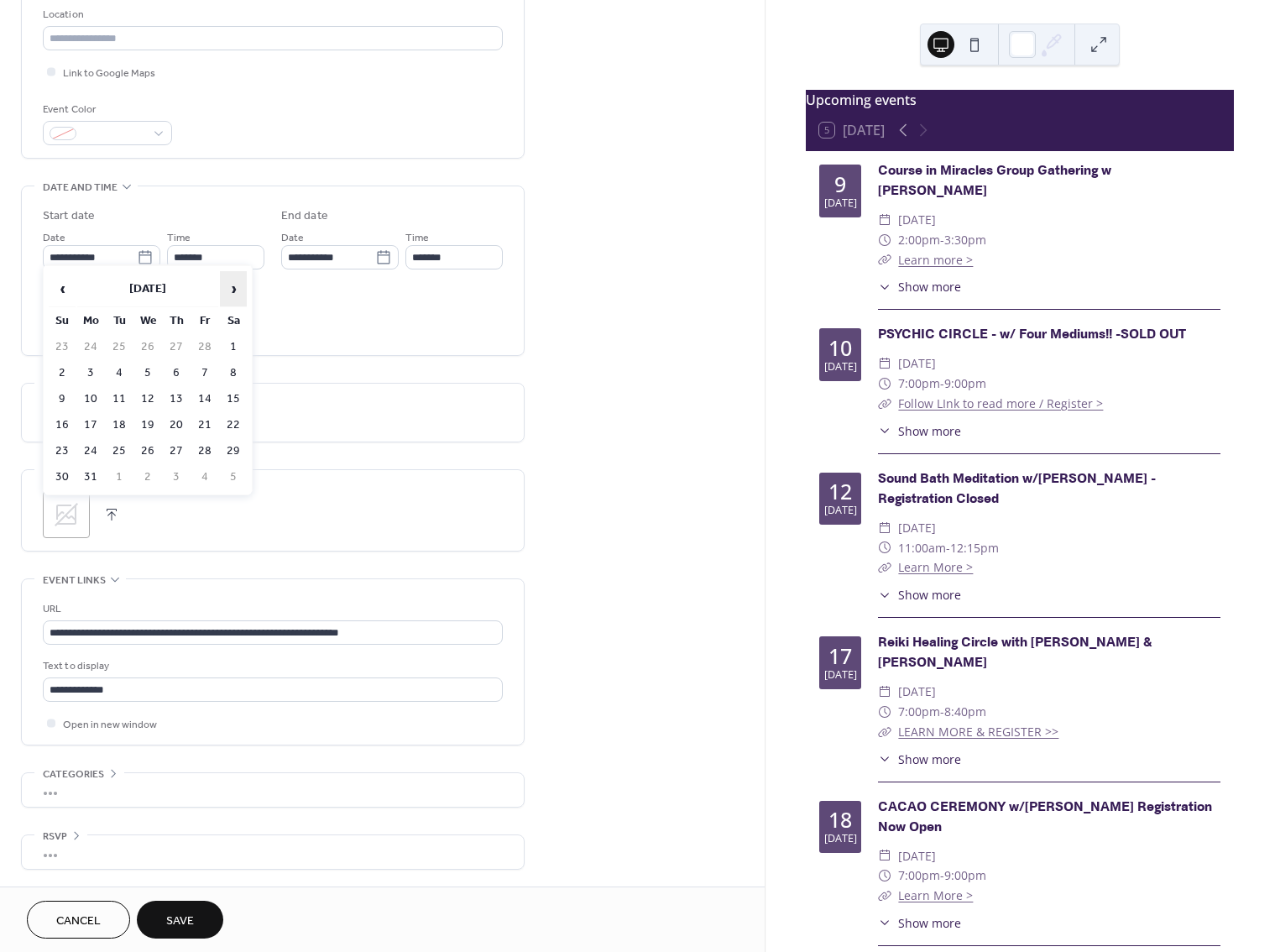 click on "›" at bounding box center [233, 289] 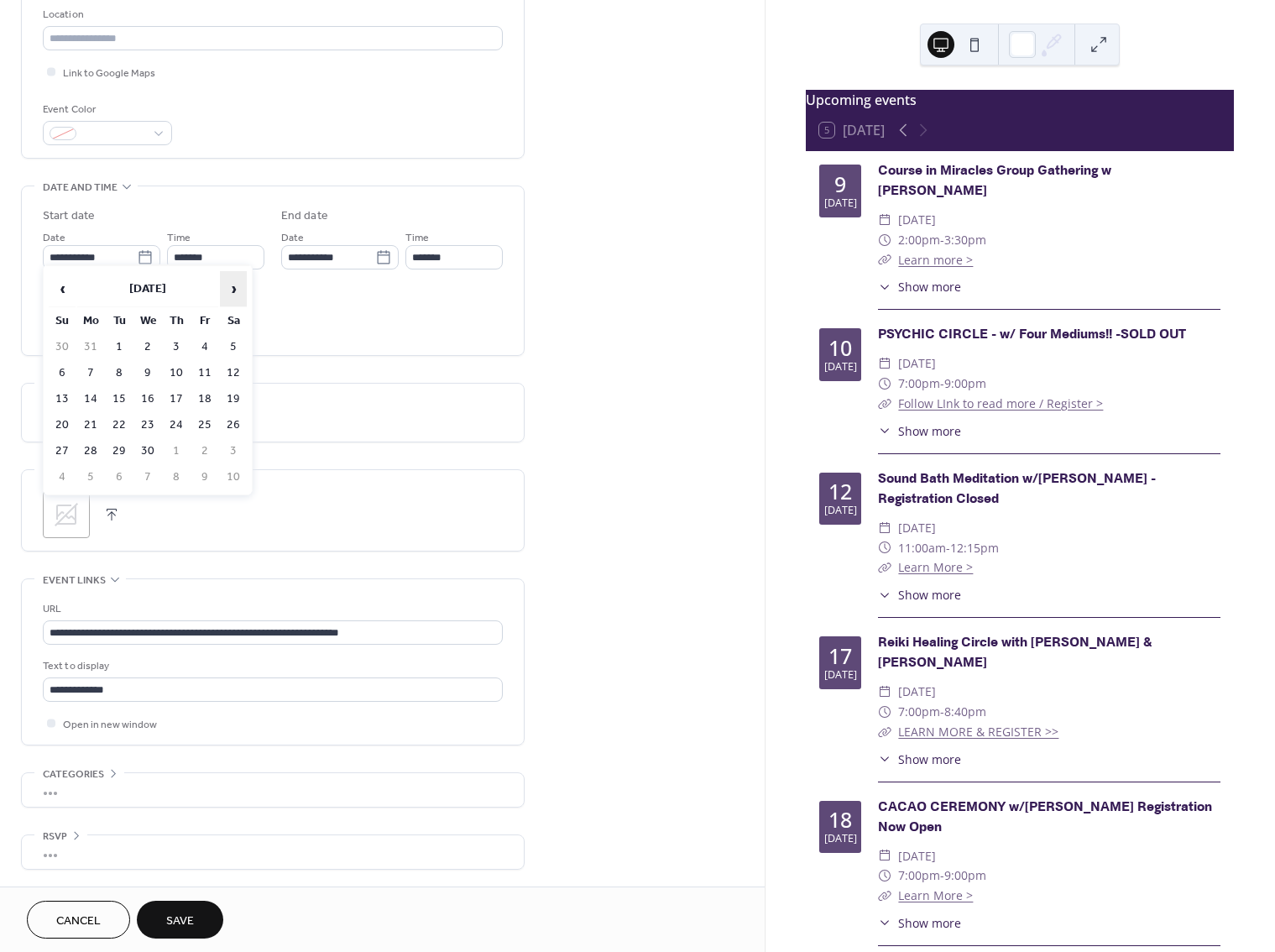 click on "›" at bounding box center (233, 289) 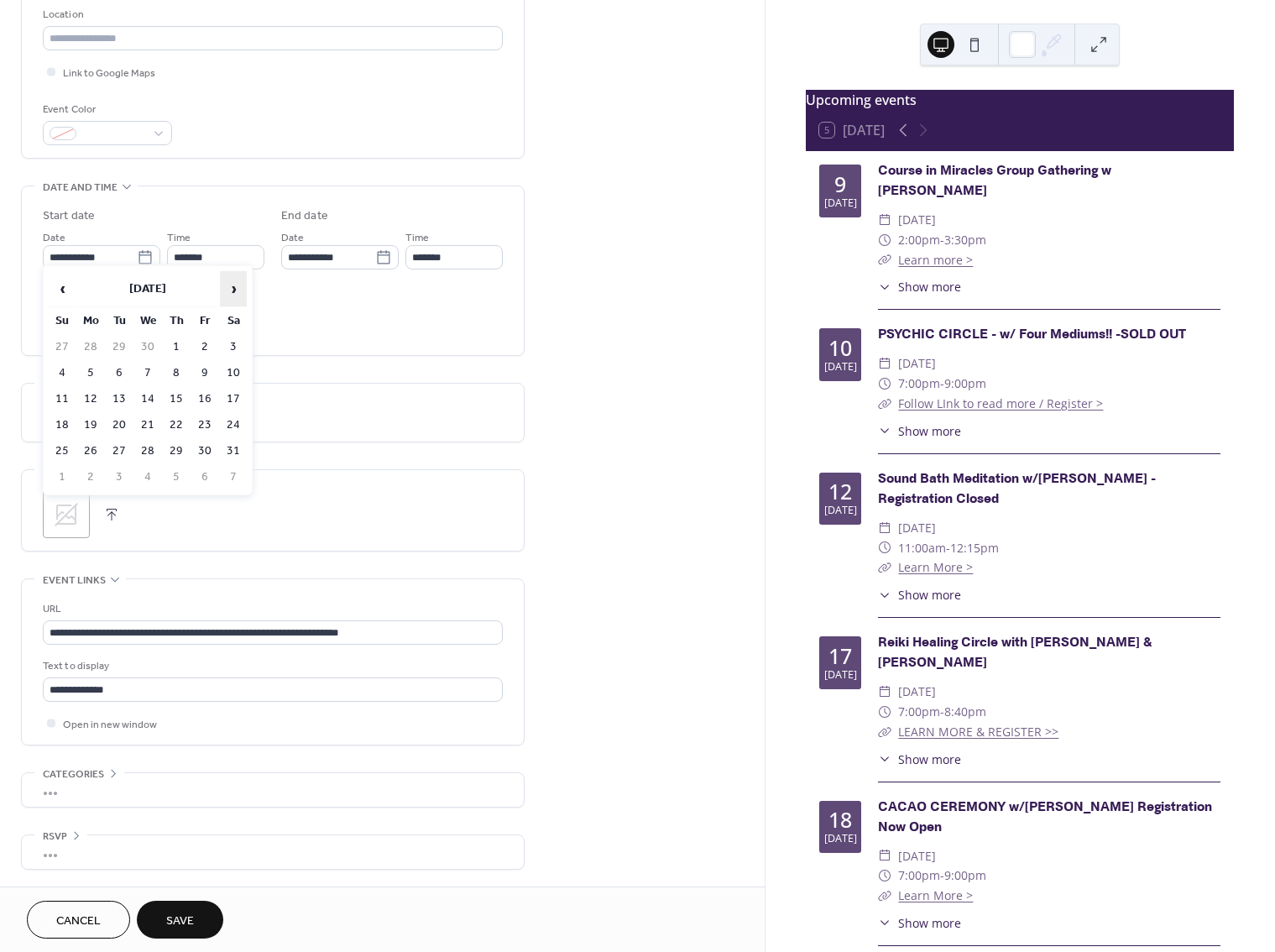 click on "›" at bounding box center [233, 289] 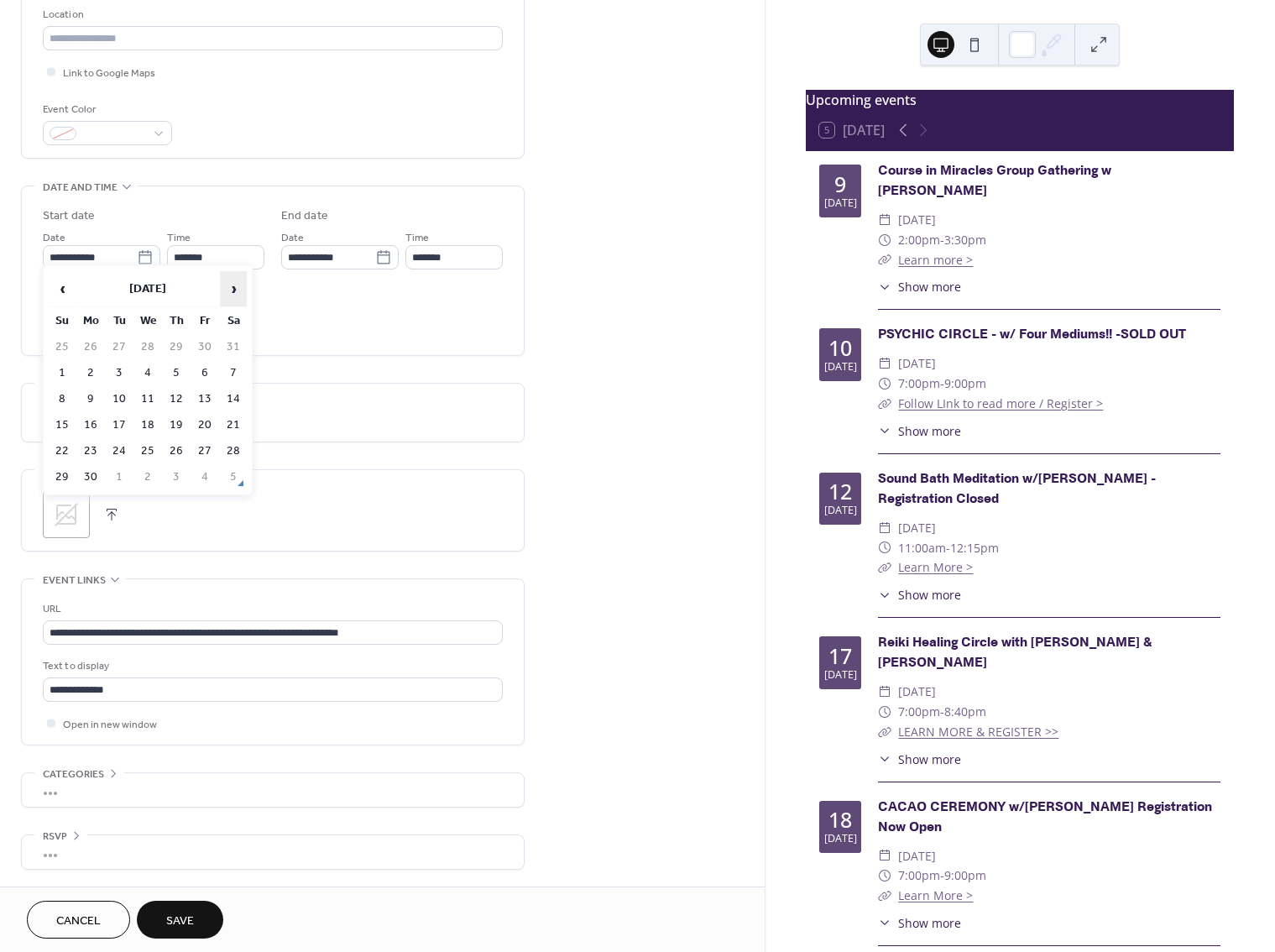 click on "›" at bounding box center (233, 289) 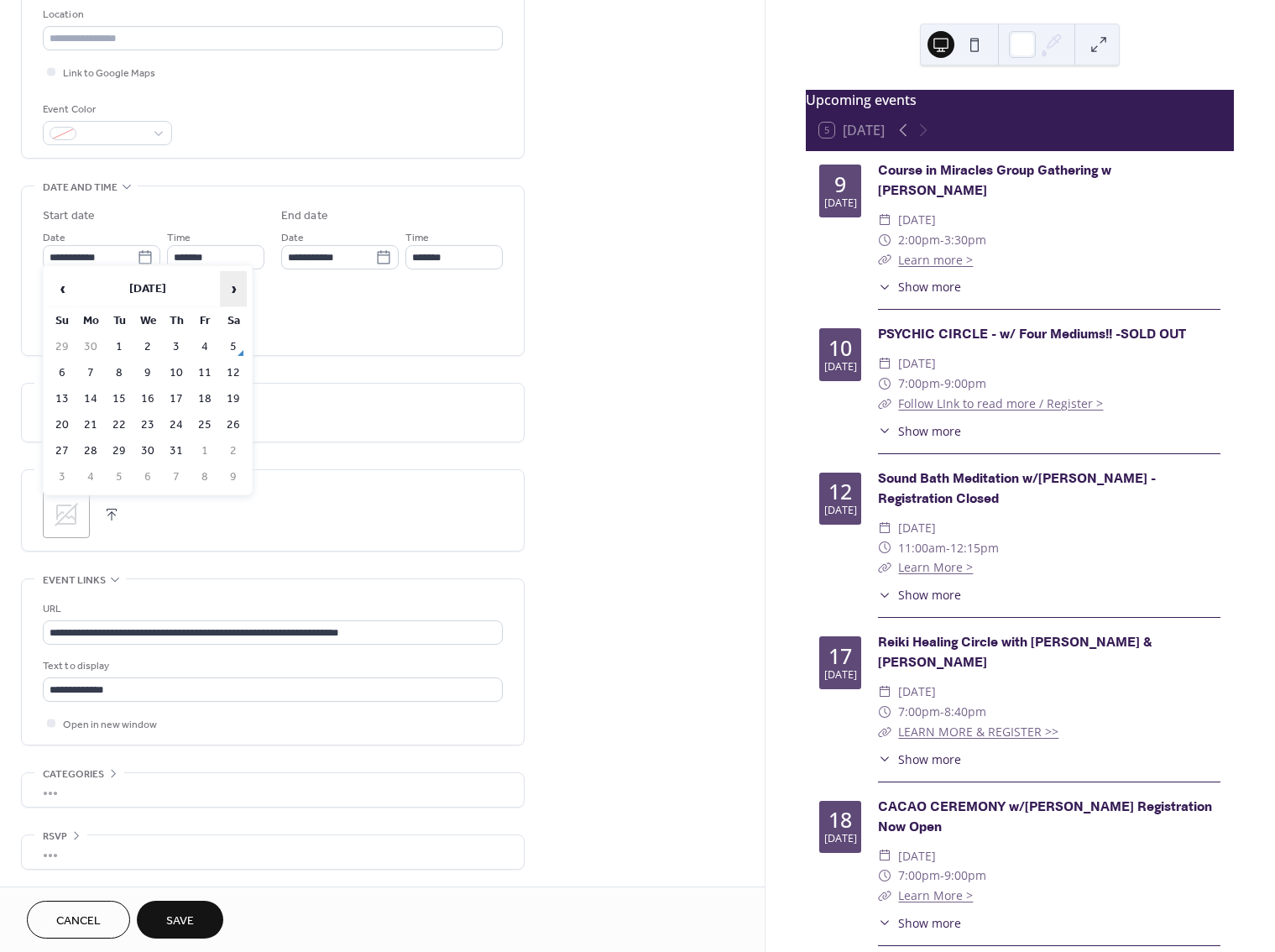 click on "›" at bounding box center (233, 289) 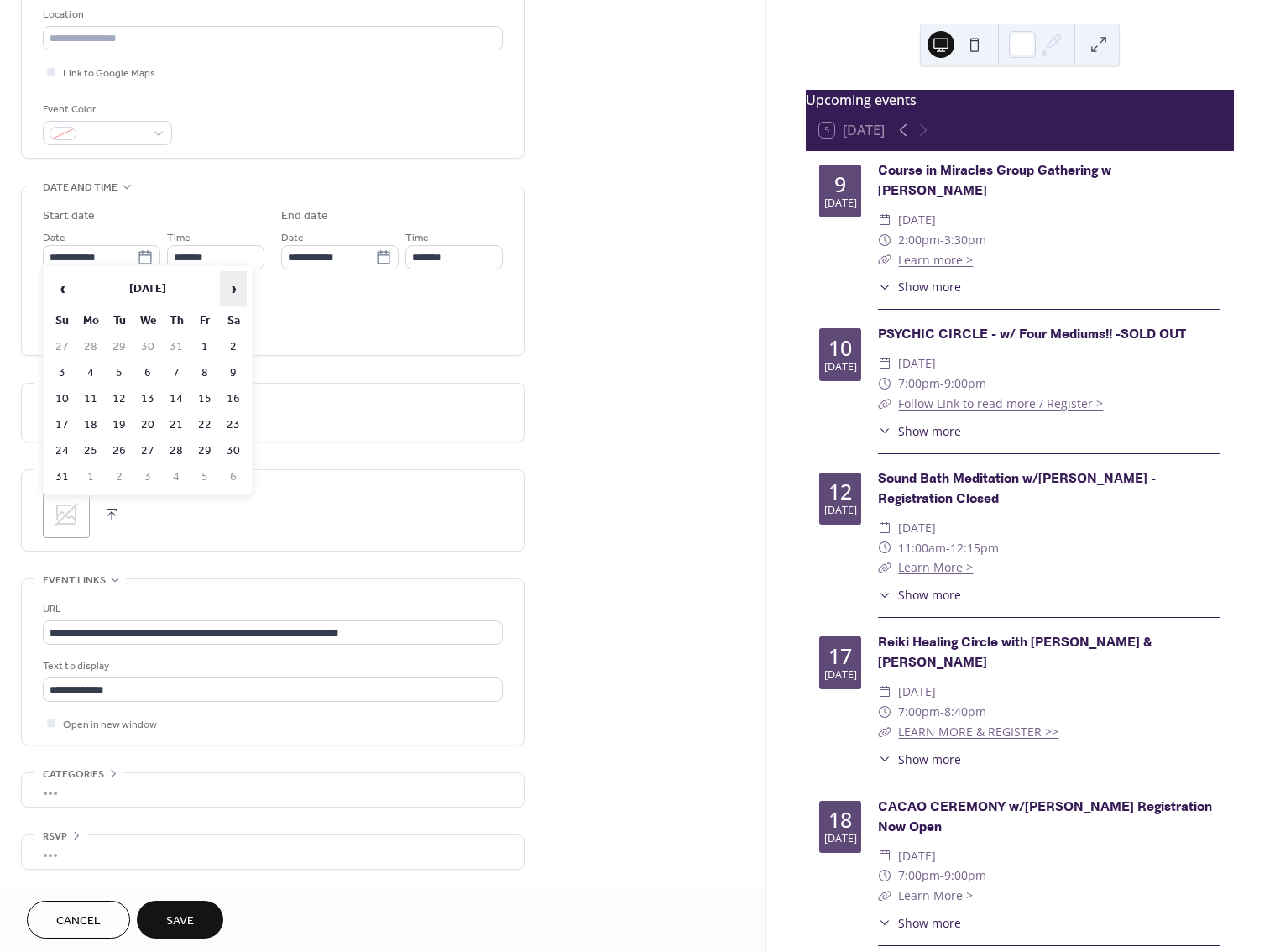 click on "›" at bounding box center (233, 289) 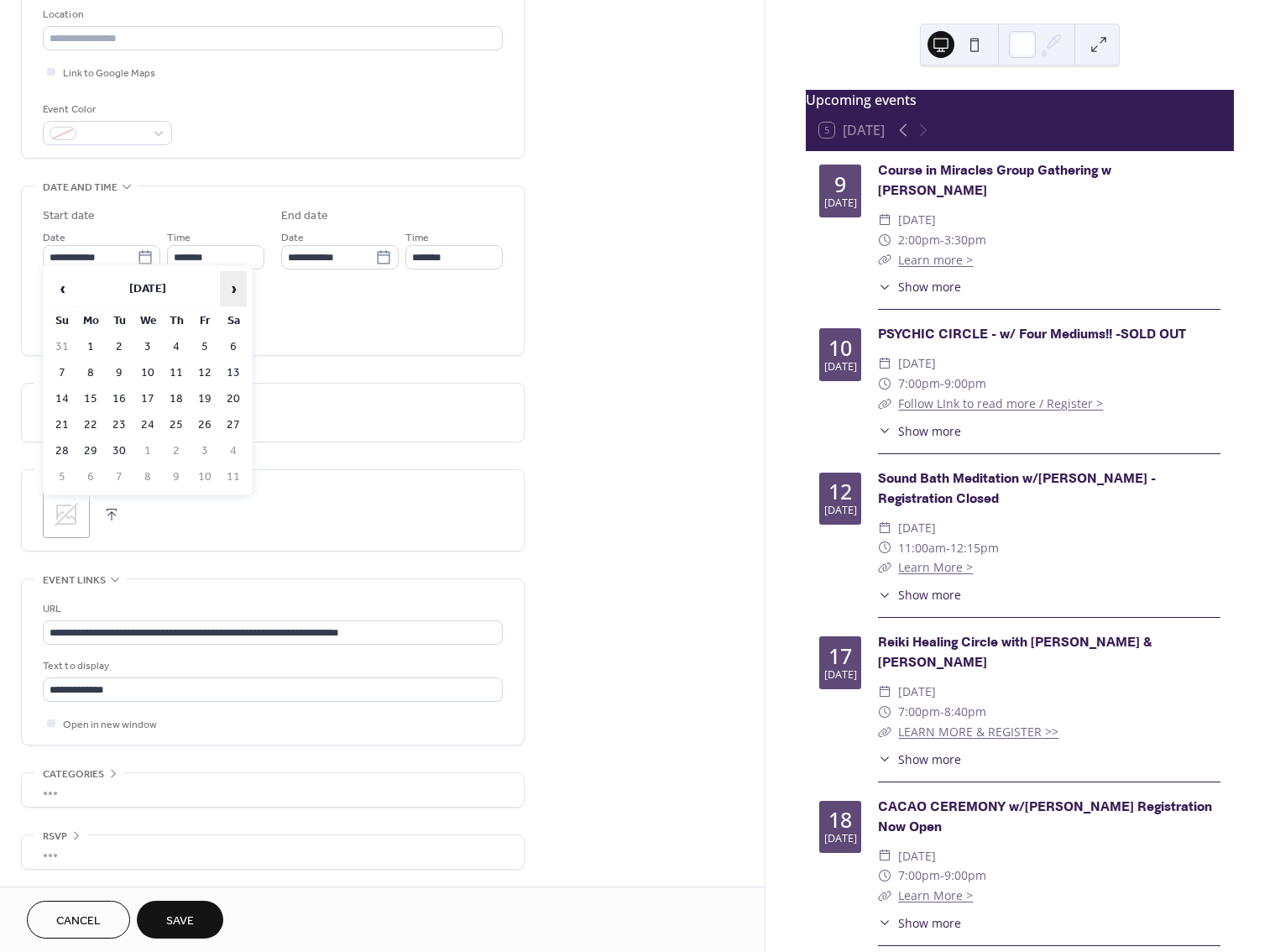 click on "›" at bounding box center (233, 289) 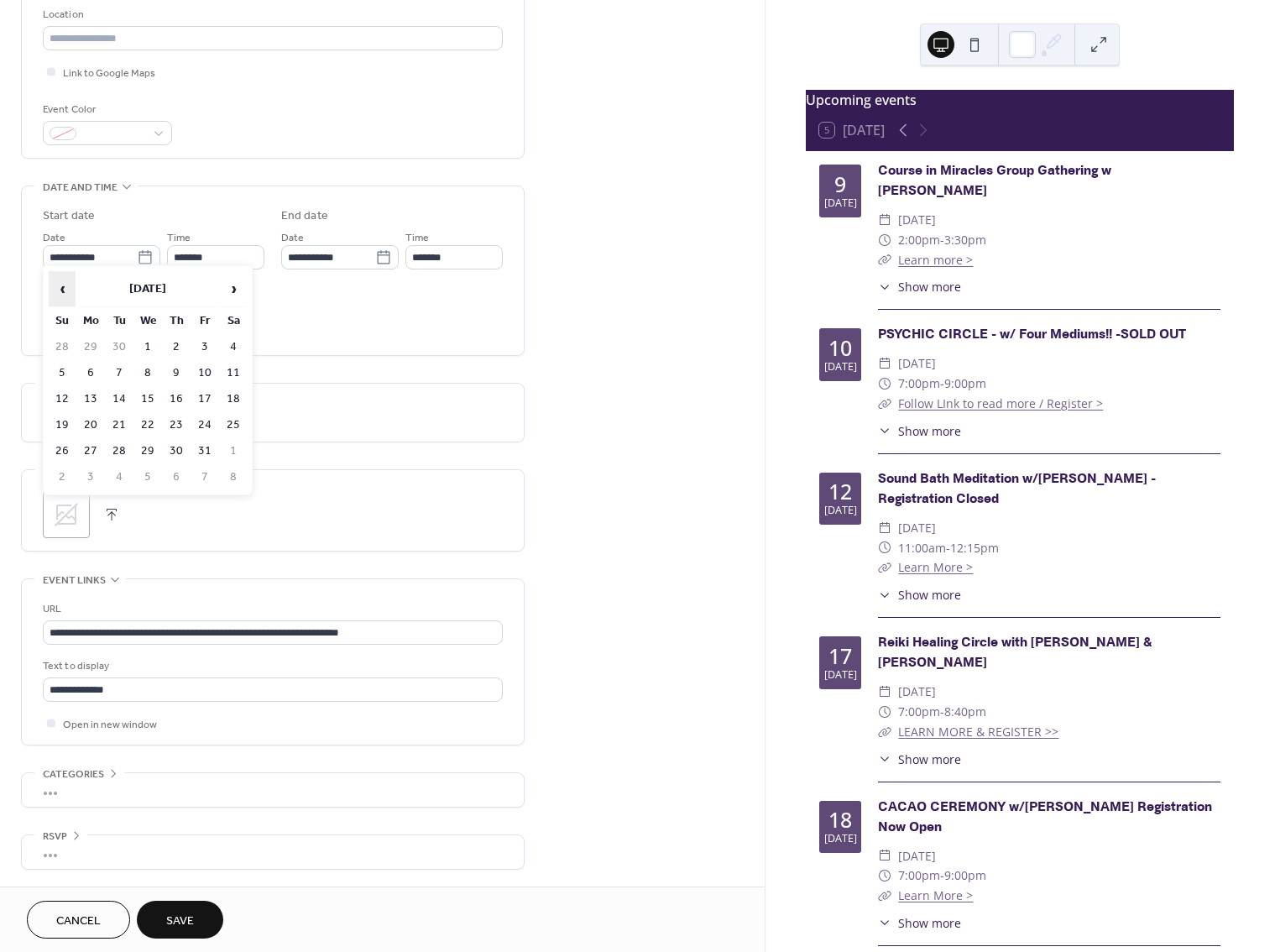 click on "‹" at bounding box center [62, 289] 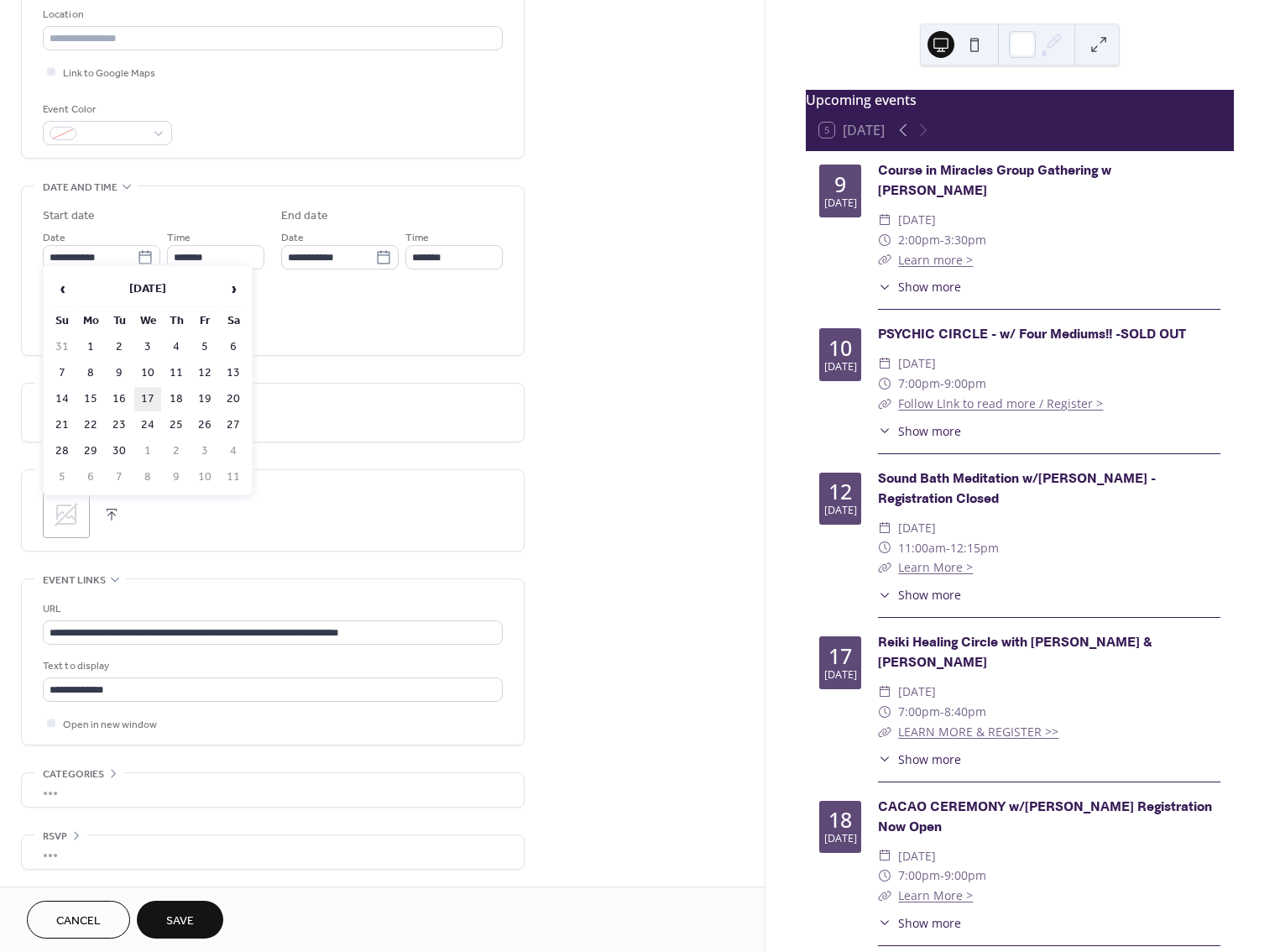click on "17" at bounding box center [148, 399] 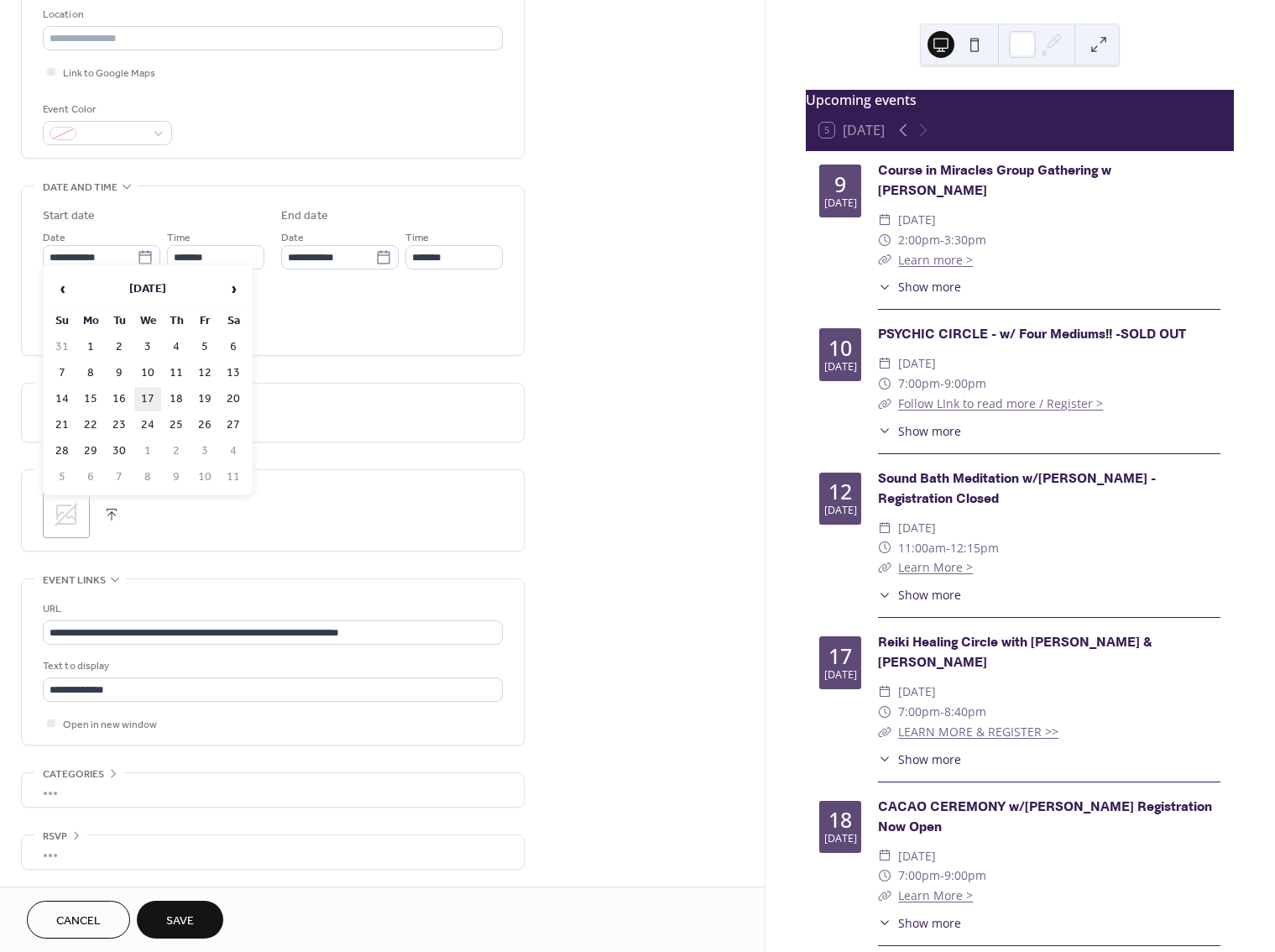 type on "**********" 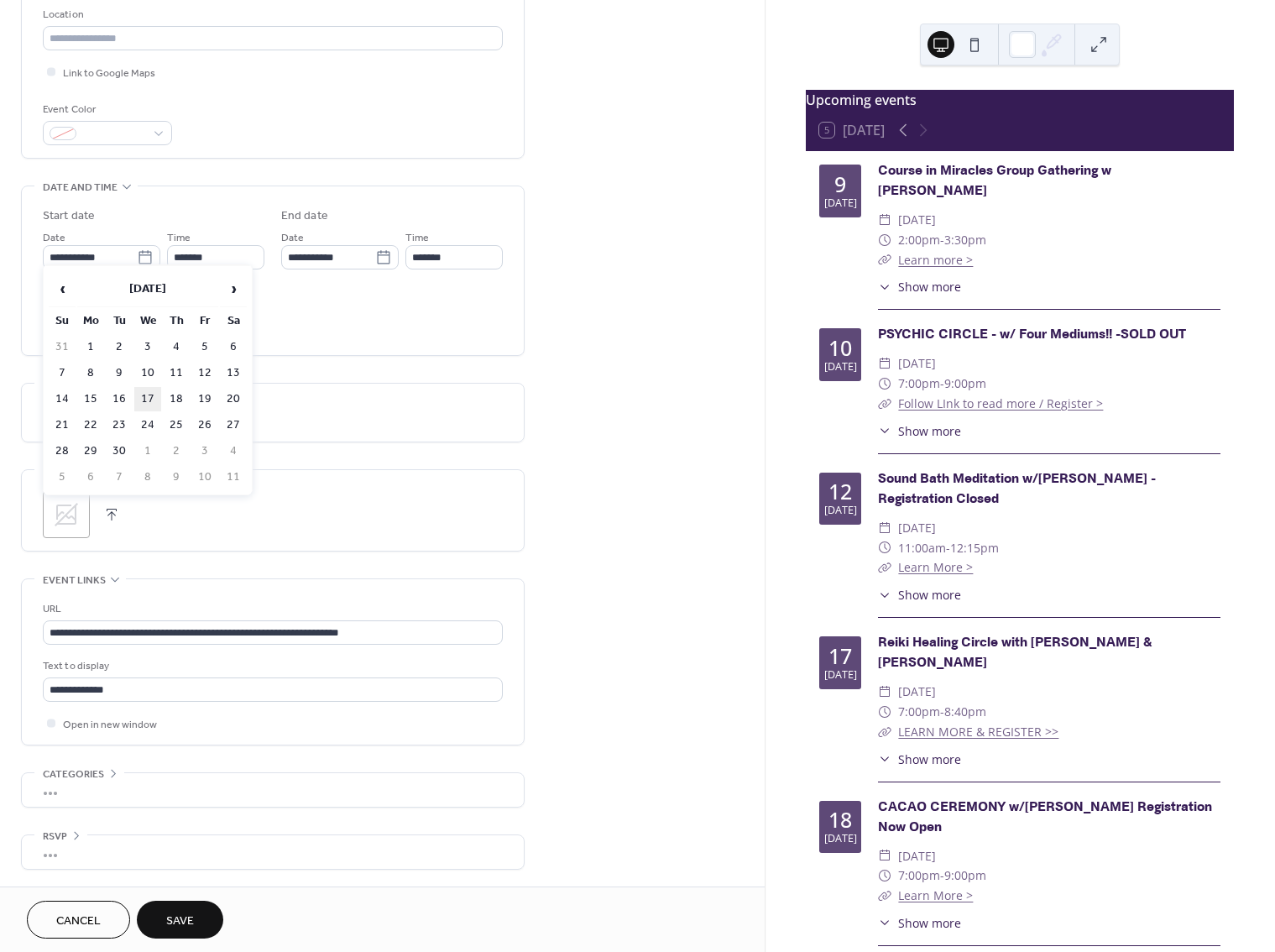 type on "**********" 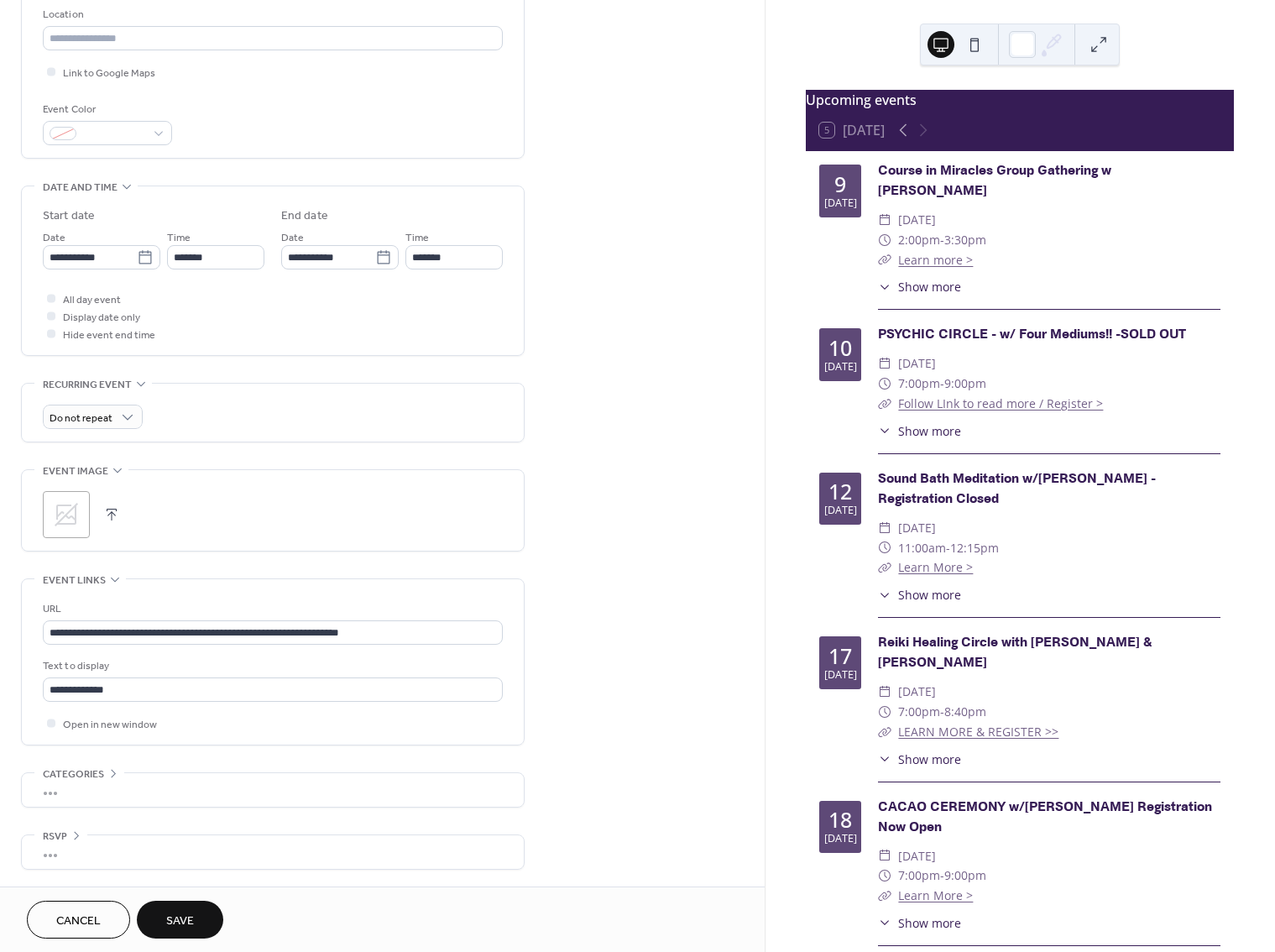 click on "All day event Display date only Hide event end time" at bounding box center (273, 316) 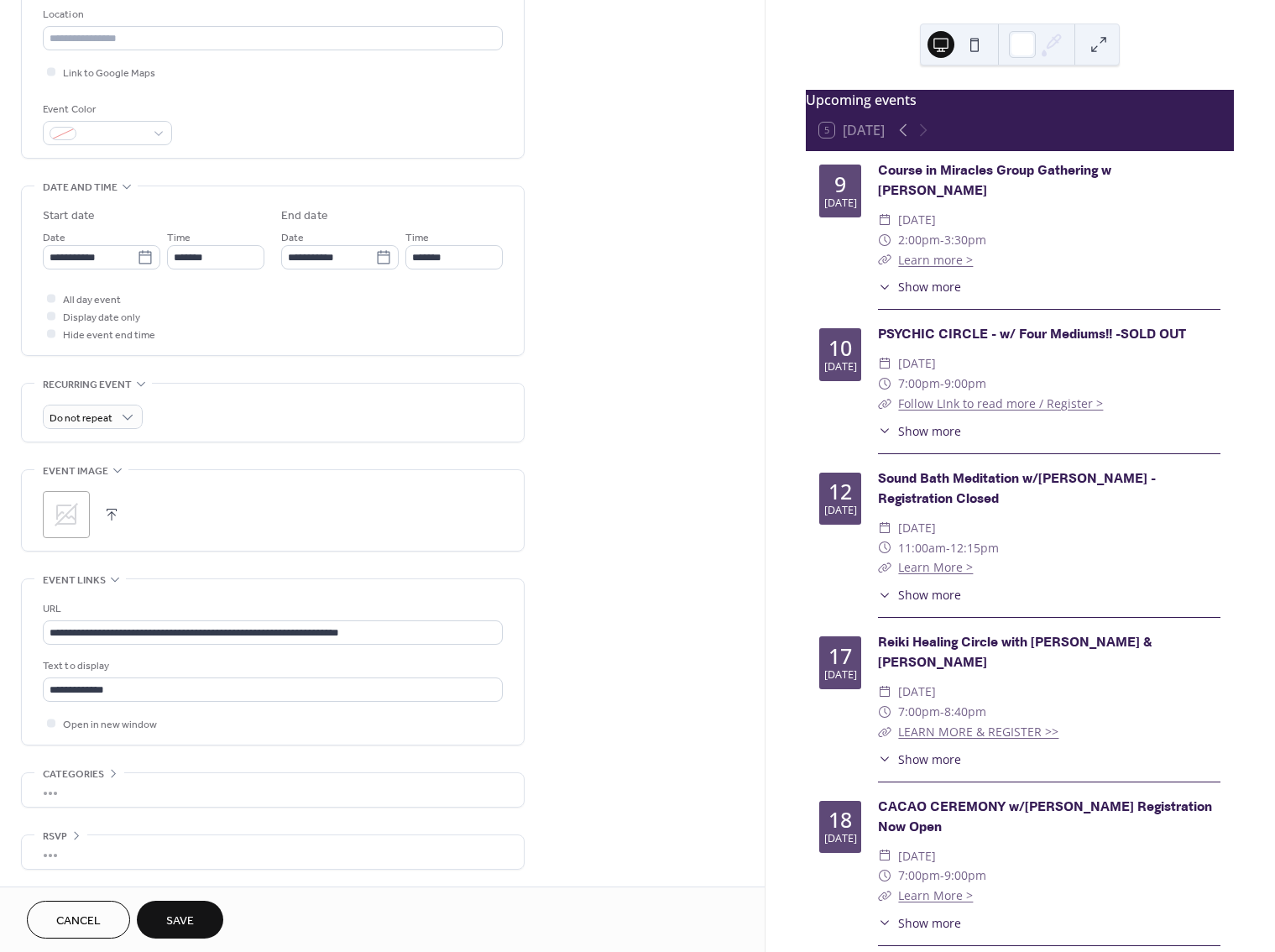 scroll, scrollTop: 372, scrollLeft: 0, axis: vertical 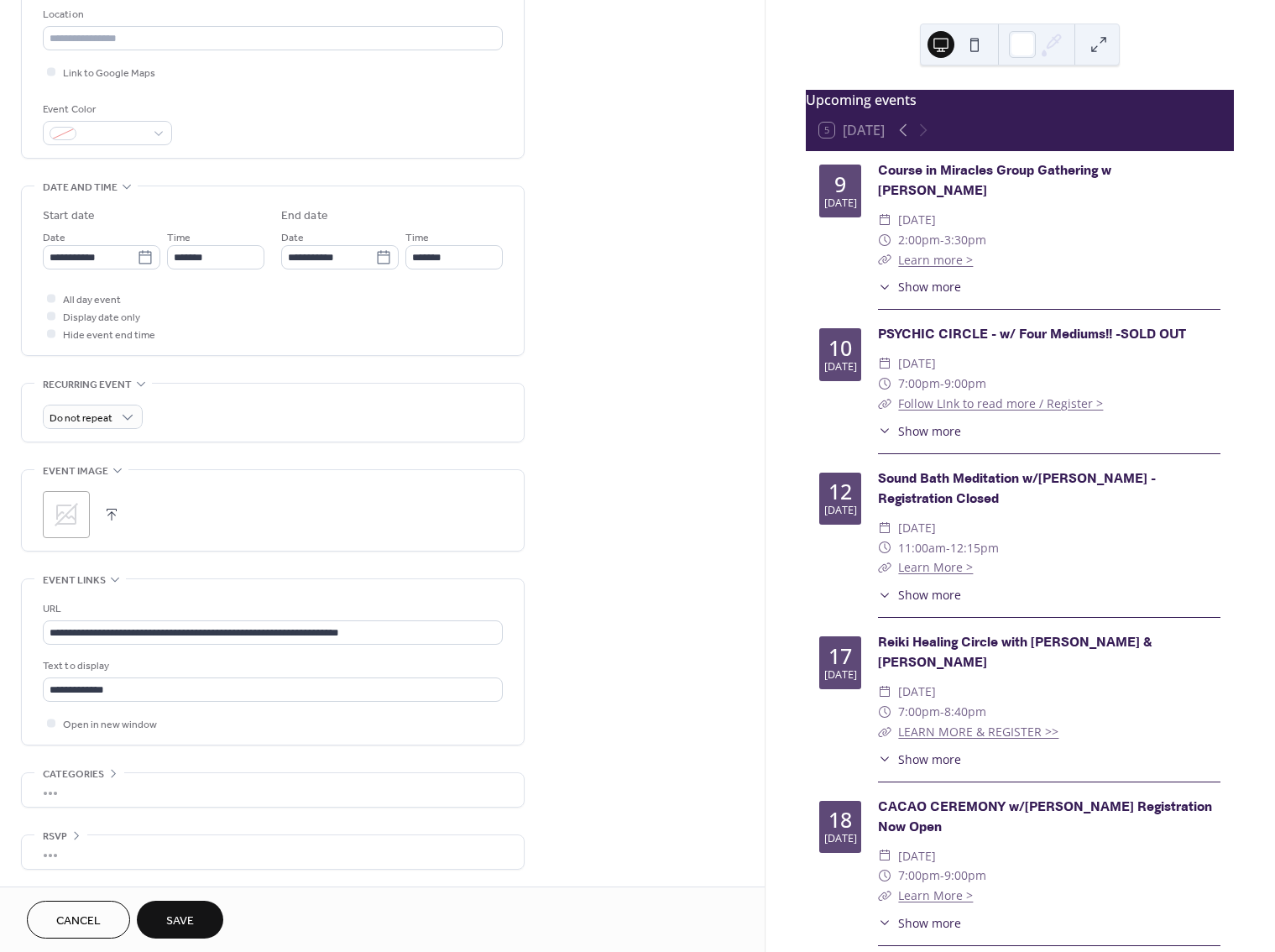 click on "Save" at bounding box center (180, 921) 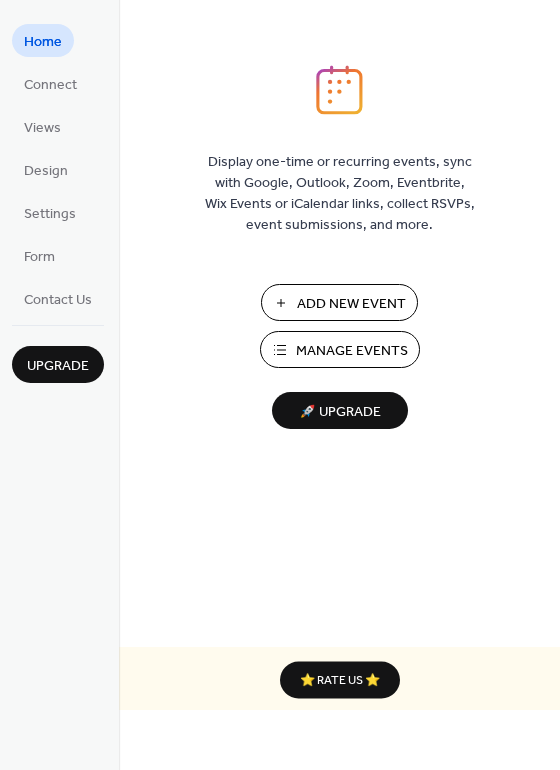scroll, scrollTop: 0, scrollLeft: 0, axis: both 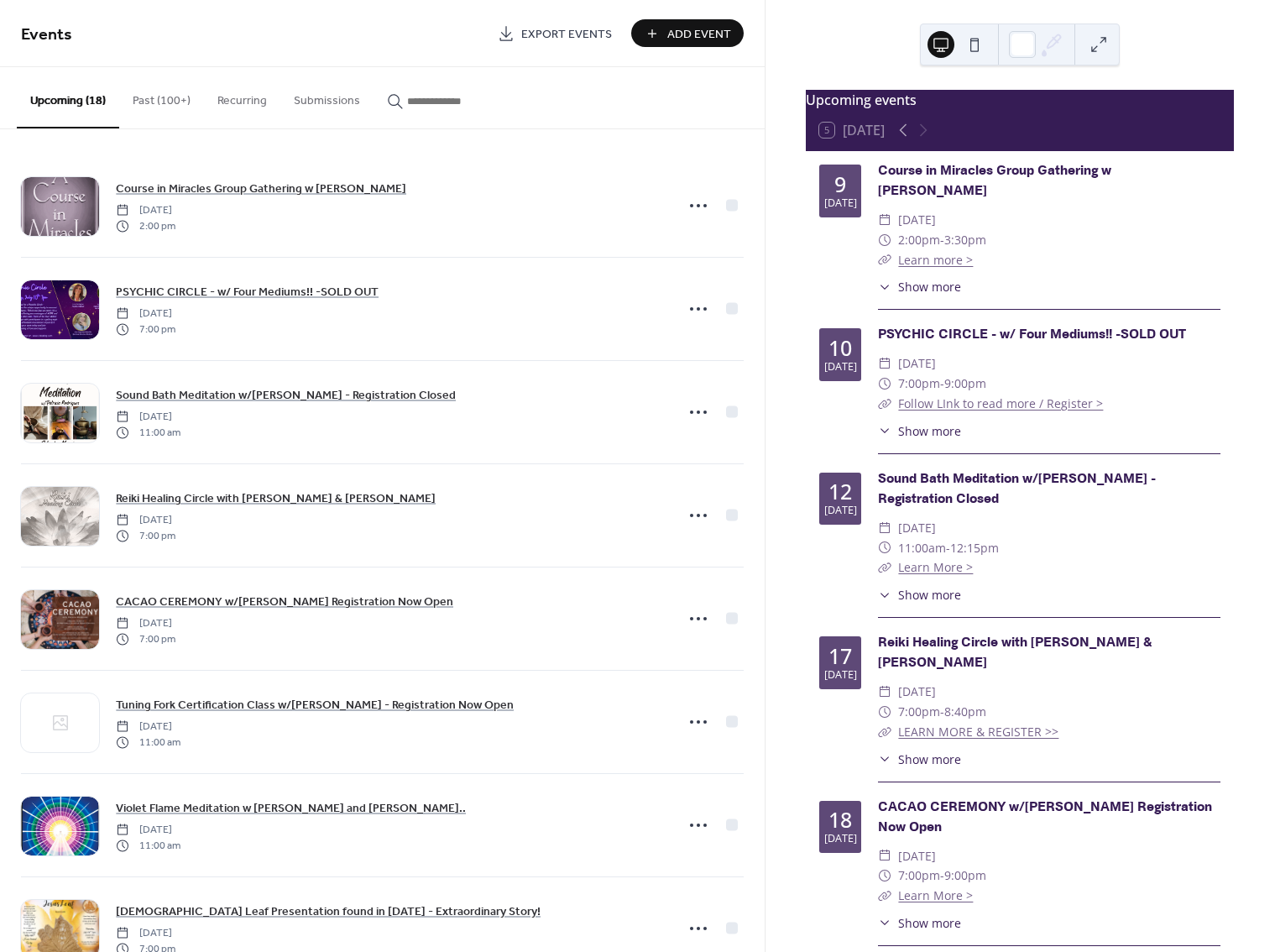 click at bounding box center [449, 101] 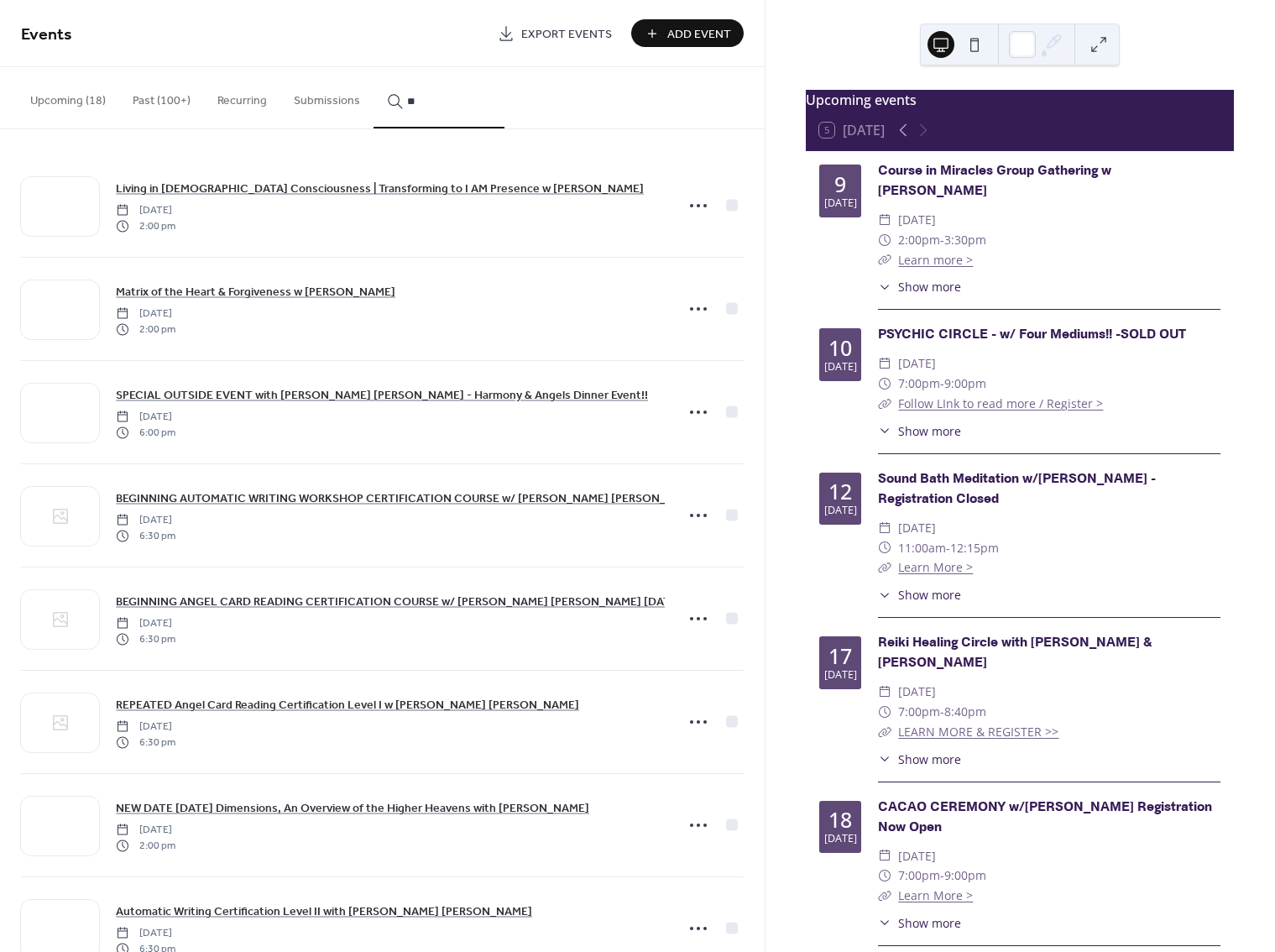 type on "*" 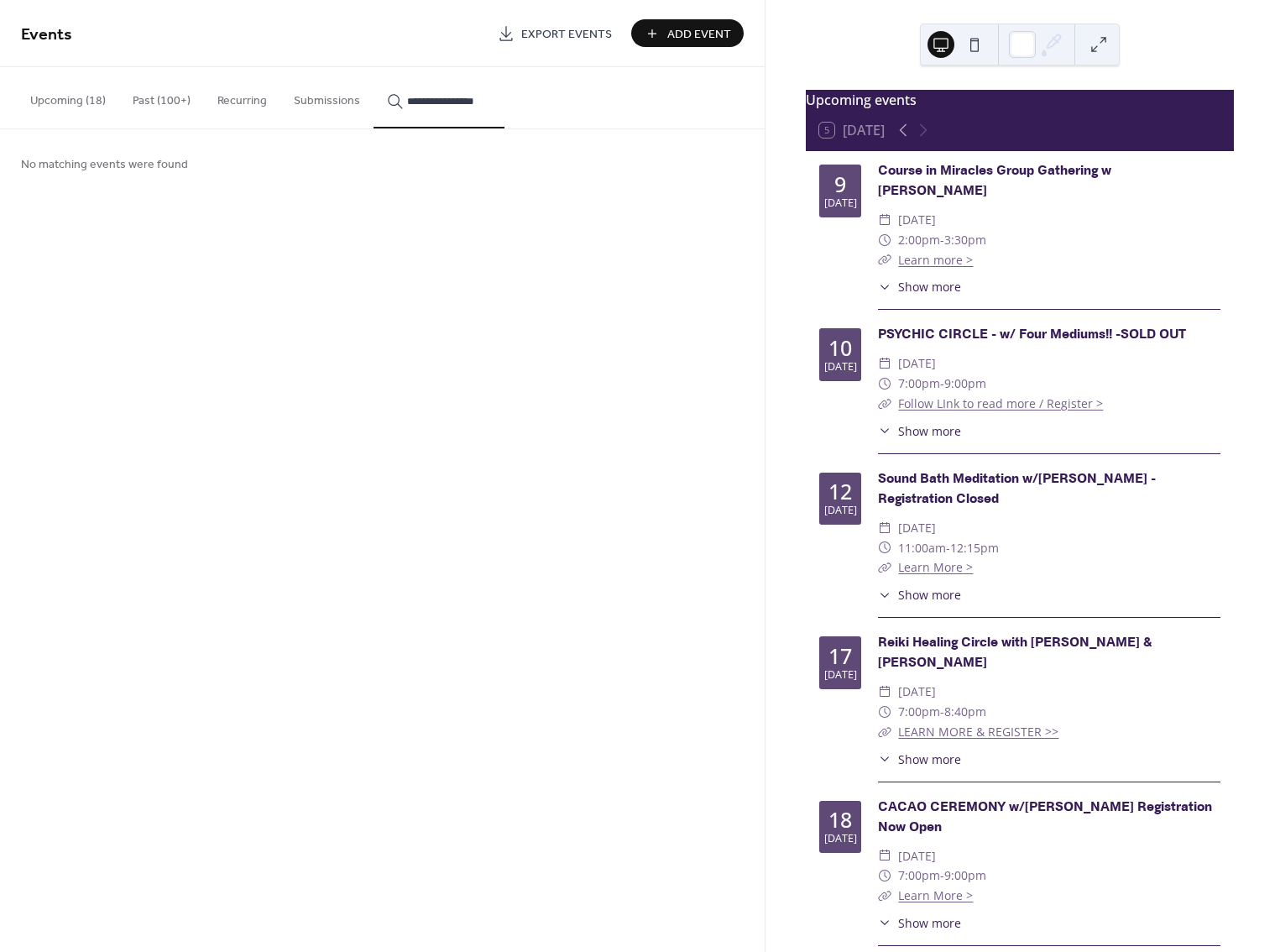 drag, startPoint x: 418, startPoint y: 102, endPoint x: 485, endPoint y: 105, distance: 67.06713 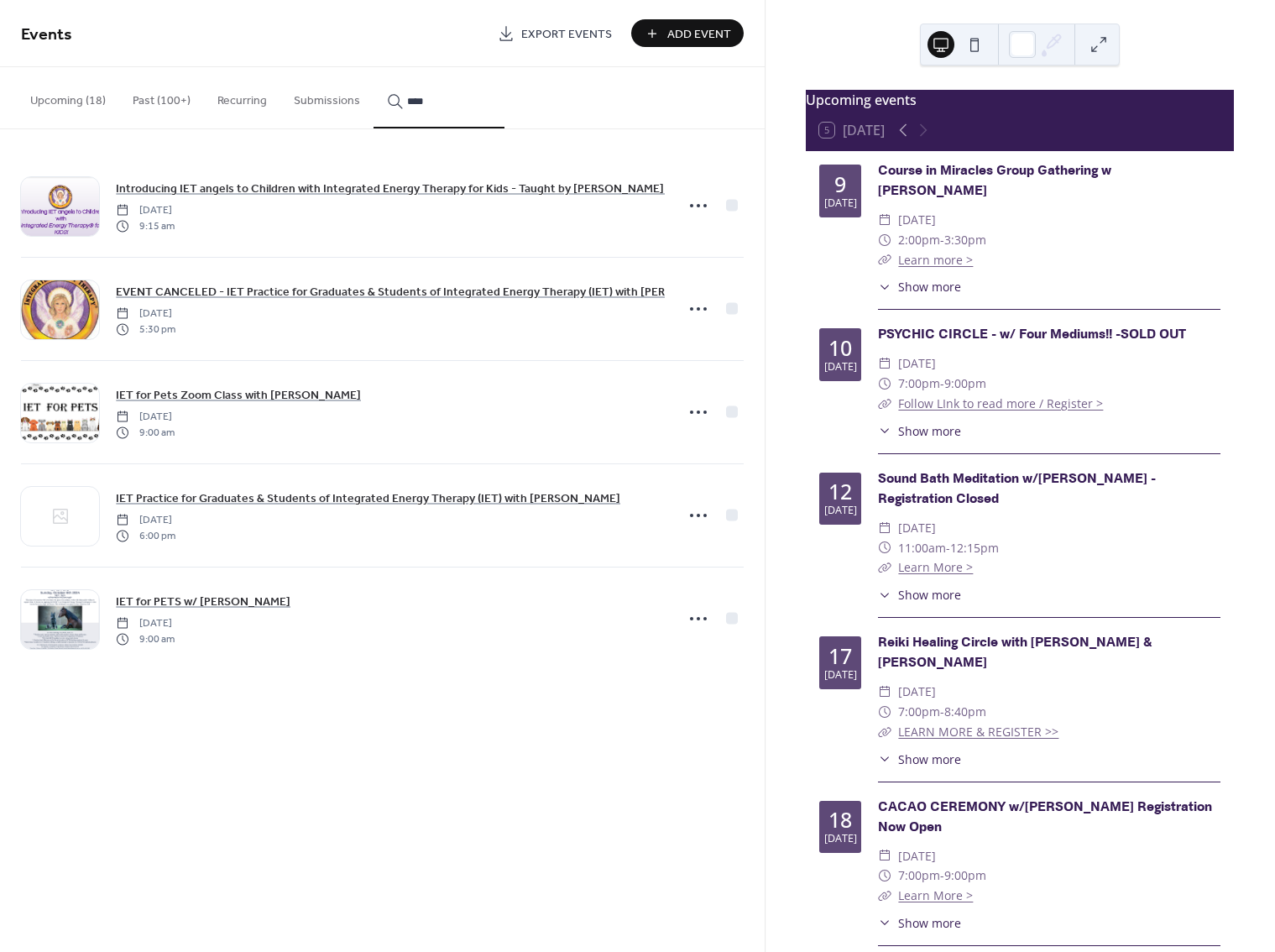 click on "IET for Pets Zoom Class with [PERSON_NAME] [DATE] 9:00 am" at bounding box center [382, 412] 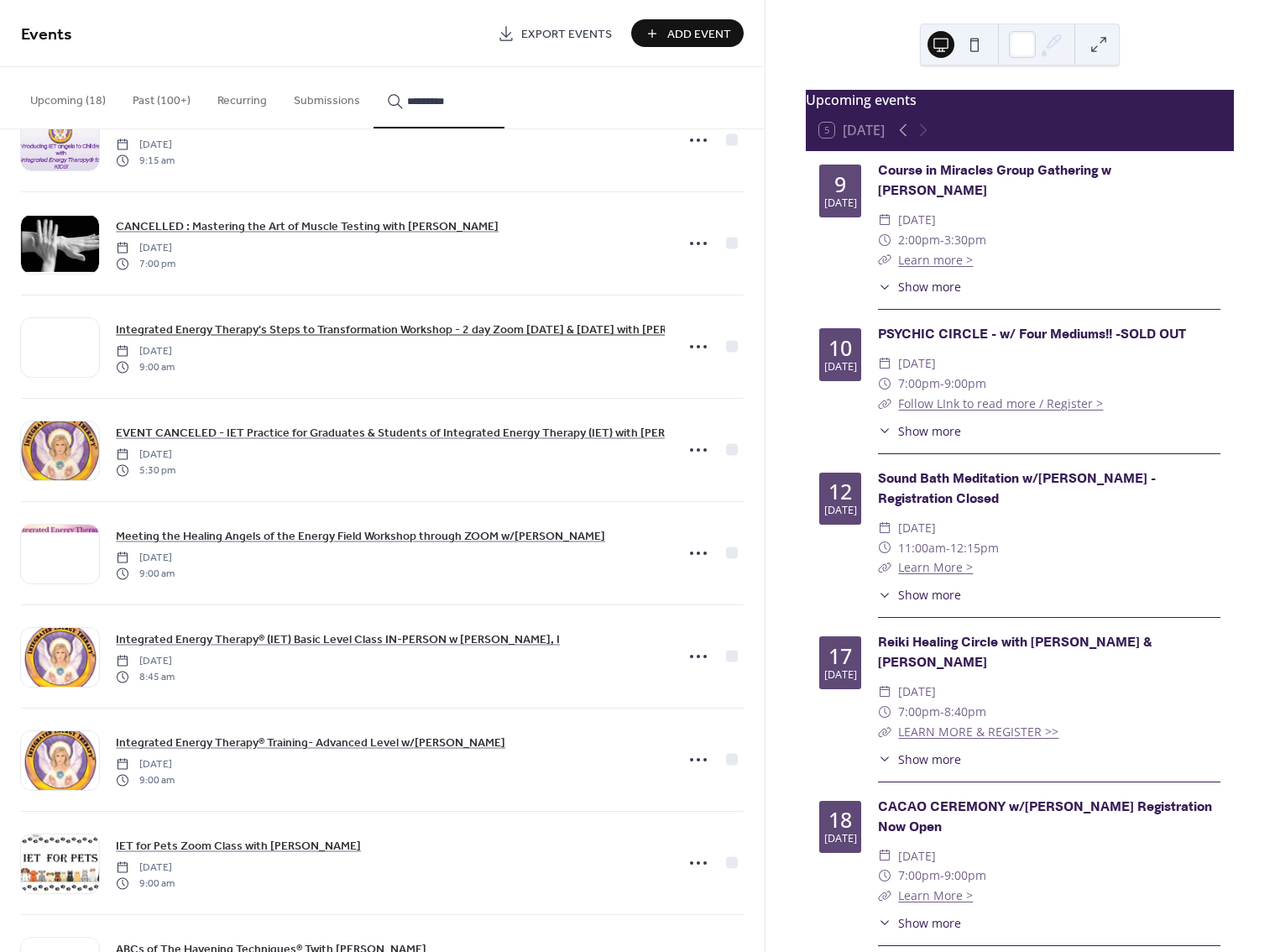 scroll, scrollTop: 228, scrollLeft: 0, axis: vertical 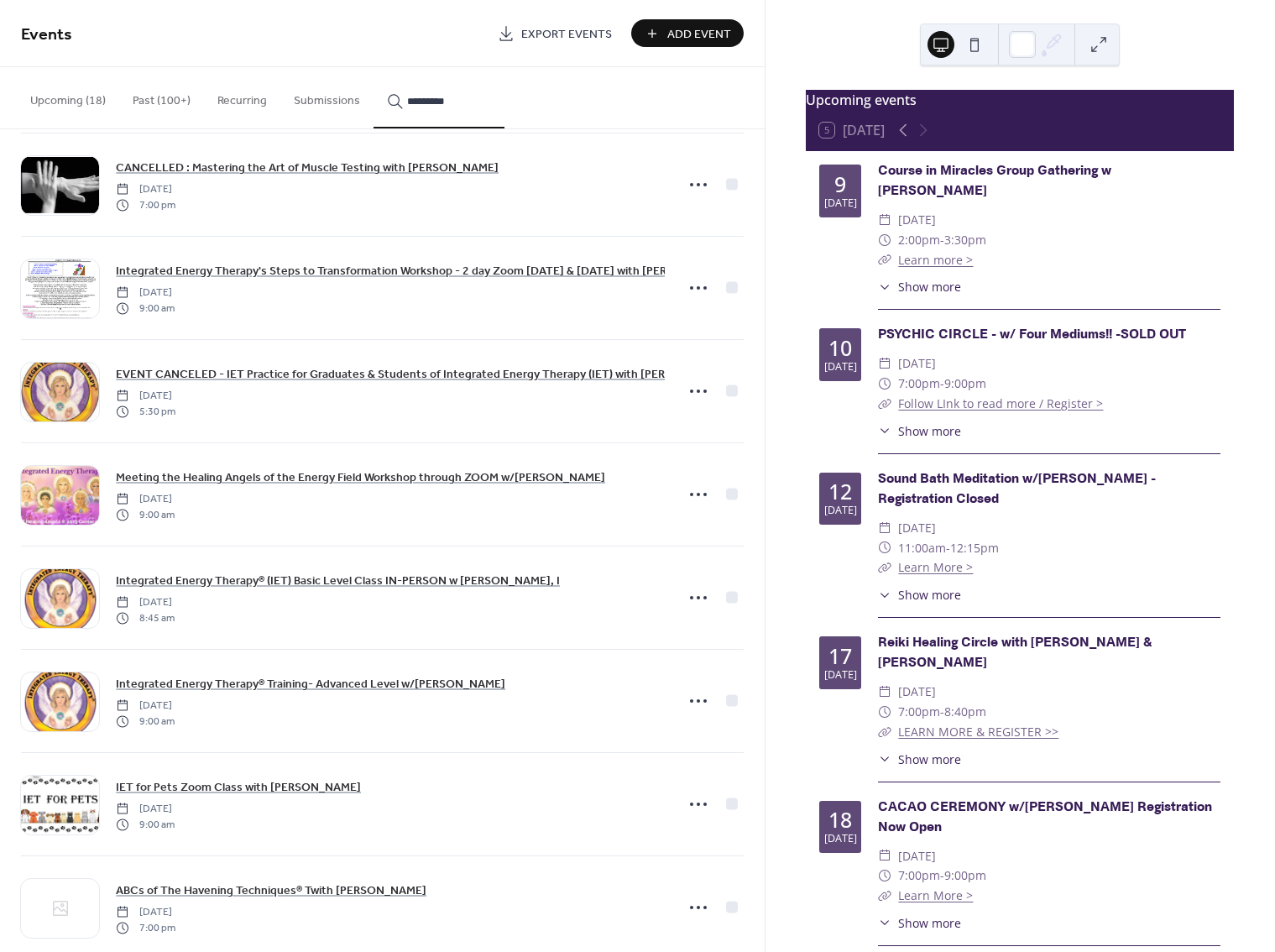 type on "*********" 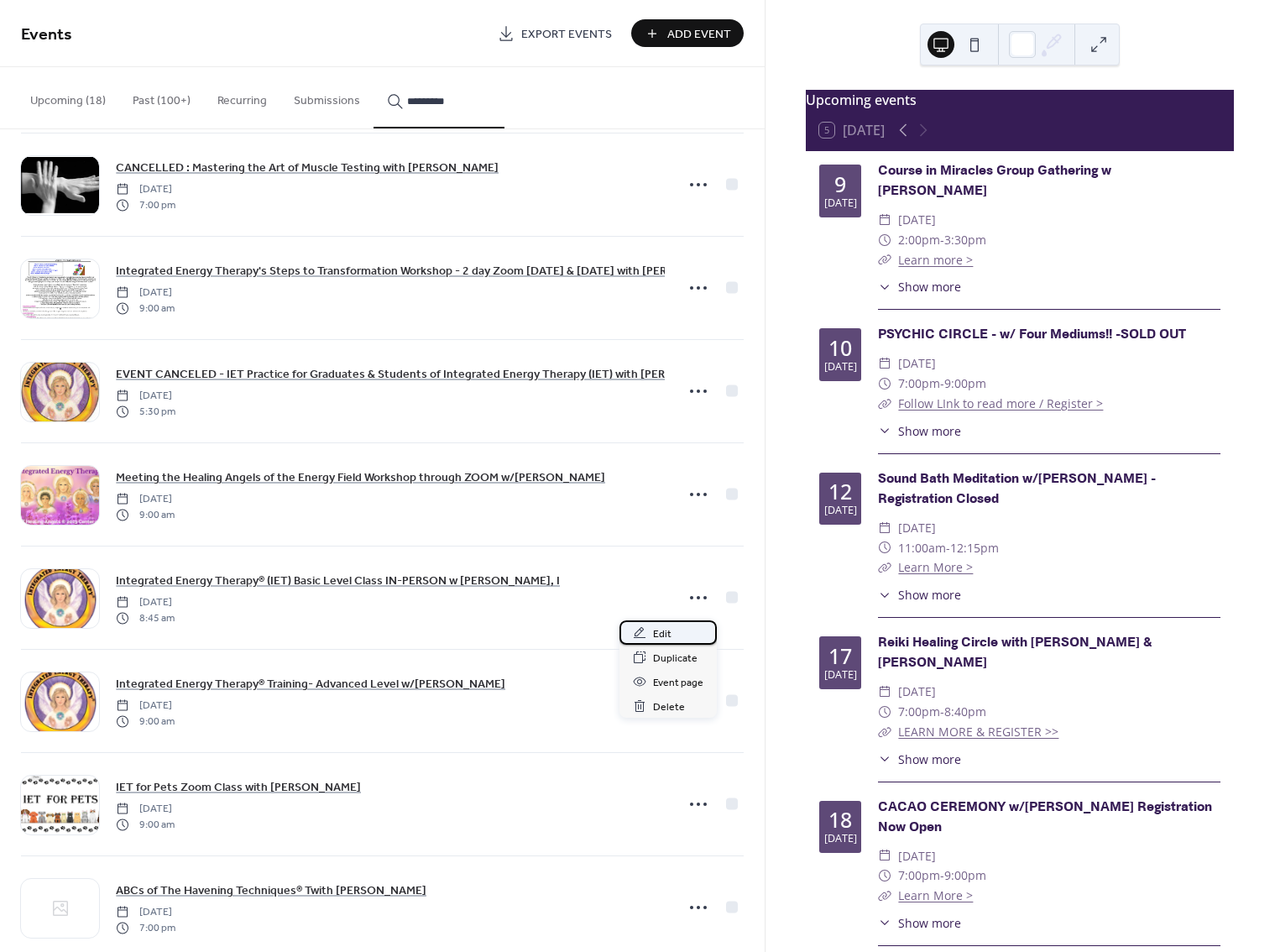 click on "Edit" at bounding box center (668, 632) 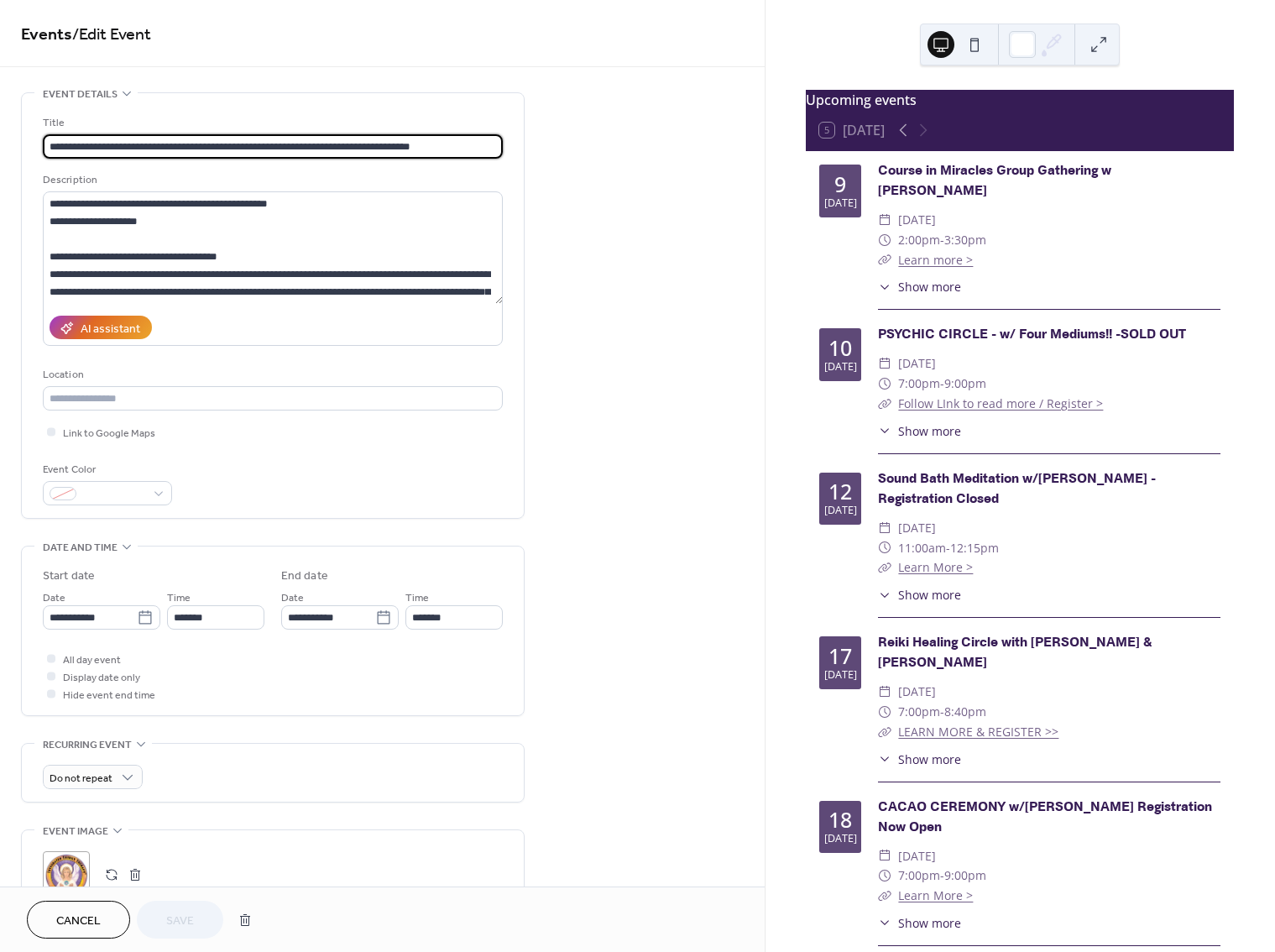 drag, startPoint x: 274, startPoint y: 149, endPoint x: 329, endPoint y: 149, distance: 55 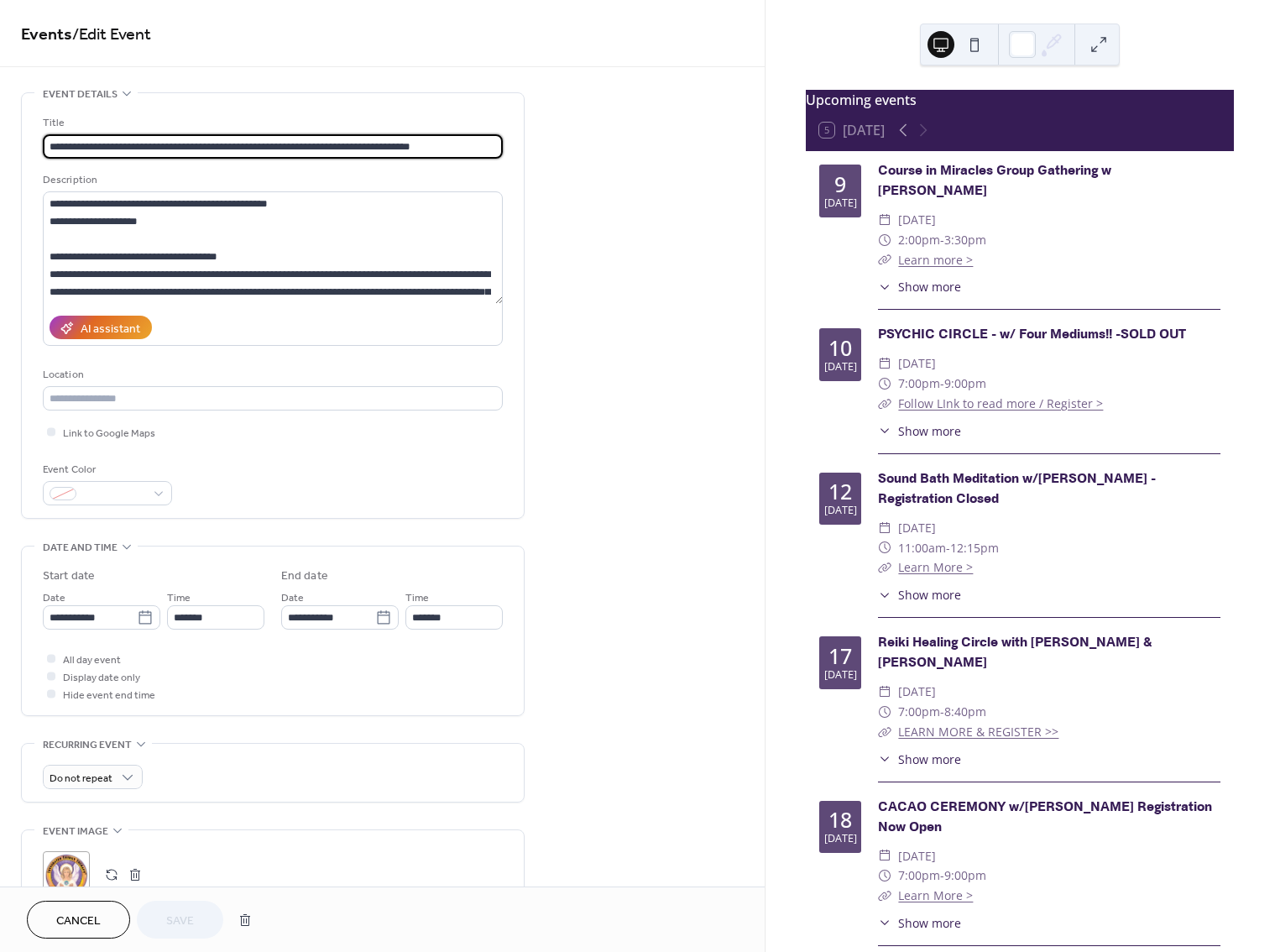 click on "**********" at bounding box center [273, 146] 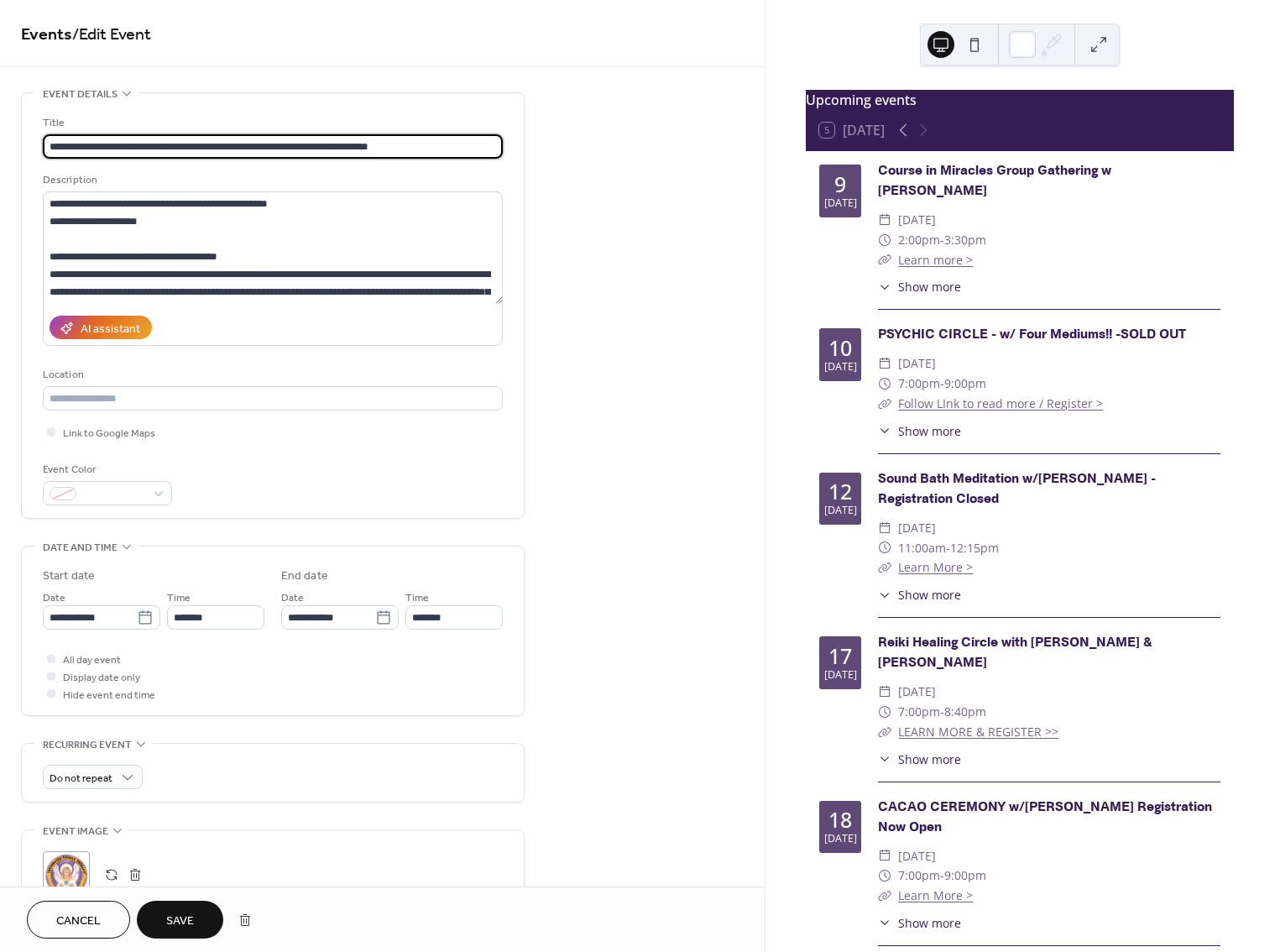 click on "**********" at bounding box center (273, 146) 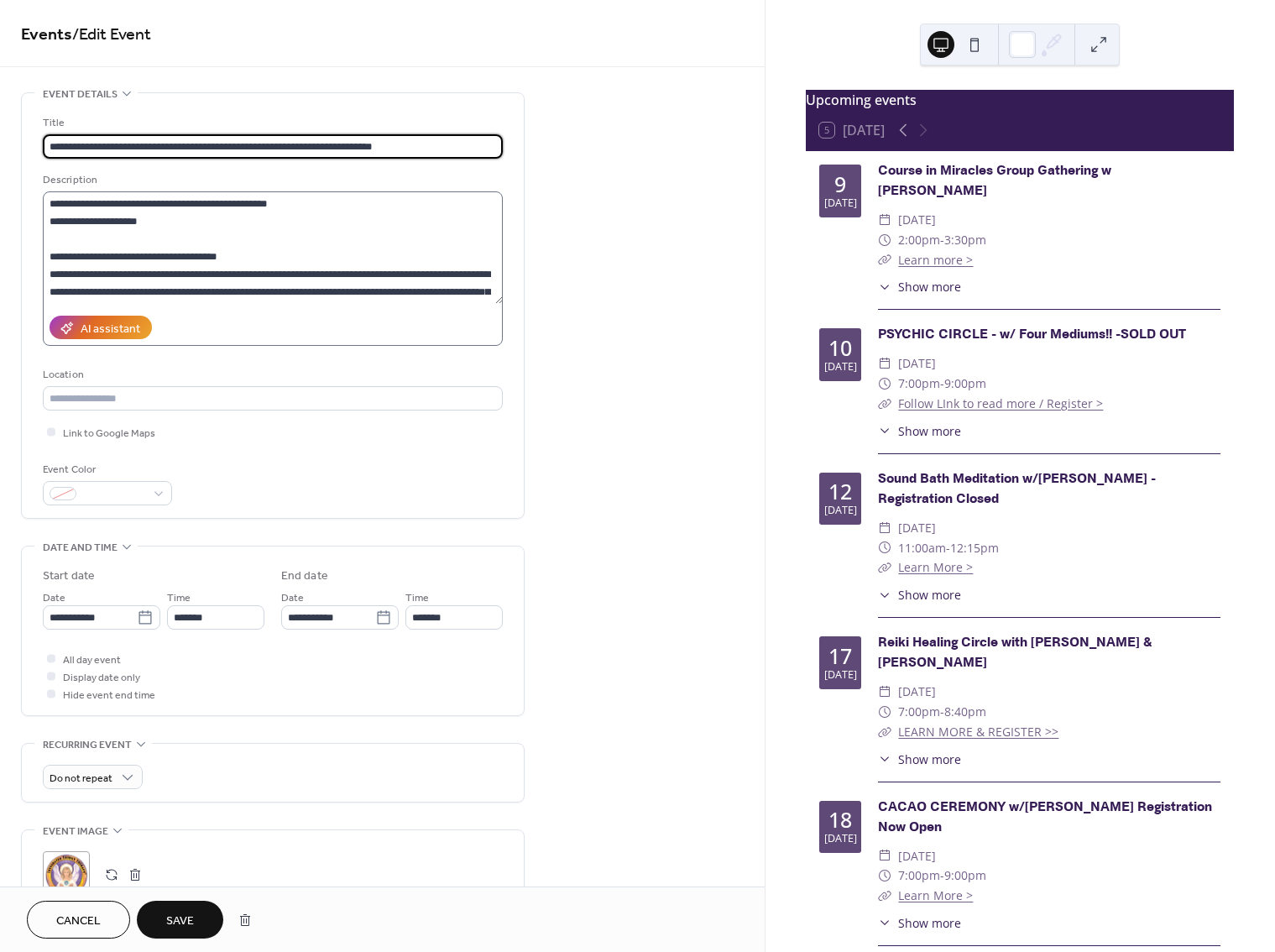 type on "**********" 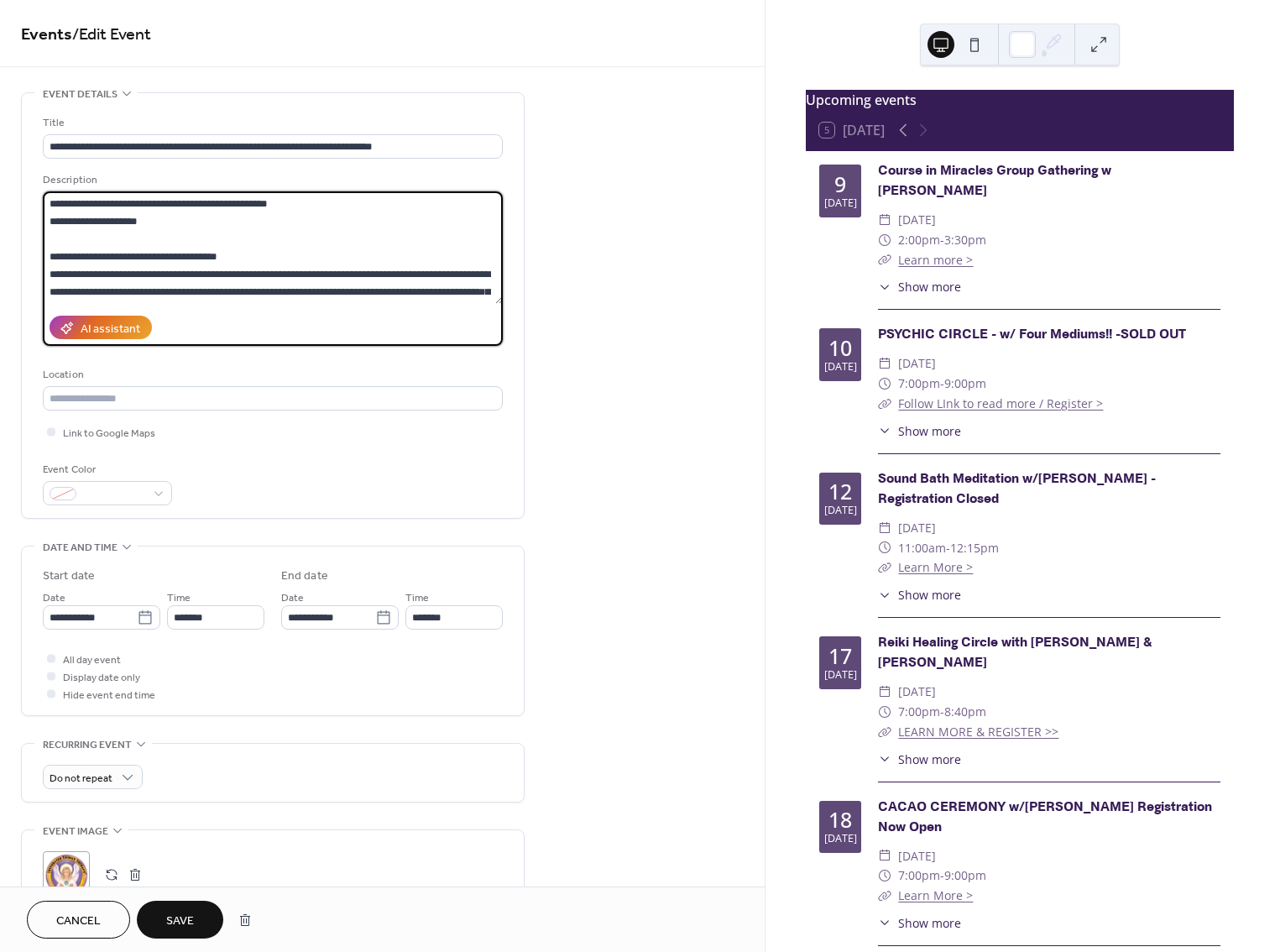 drag, startPoint x: 155, startPoint y: 227, endPoint x: 76, endPoint y: 224, distance: 79.05694 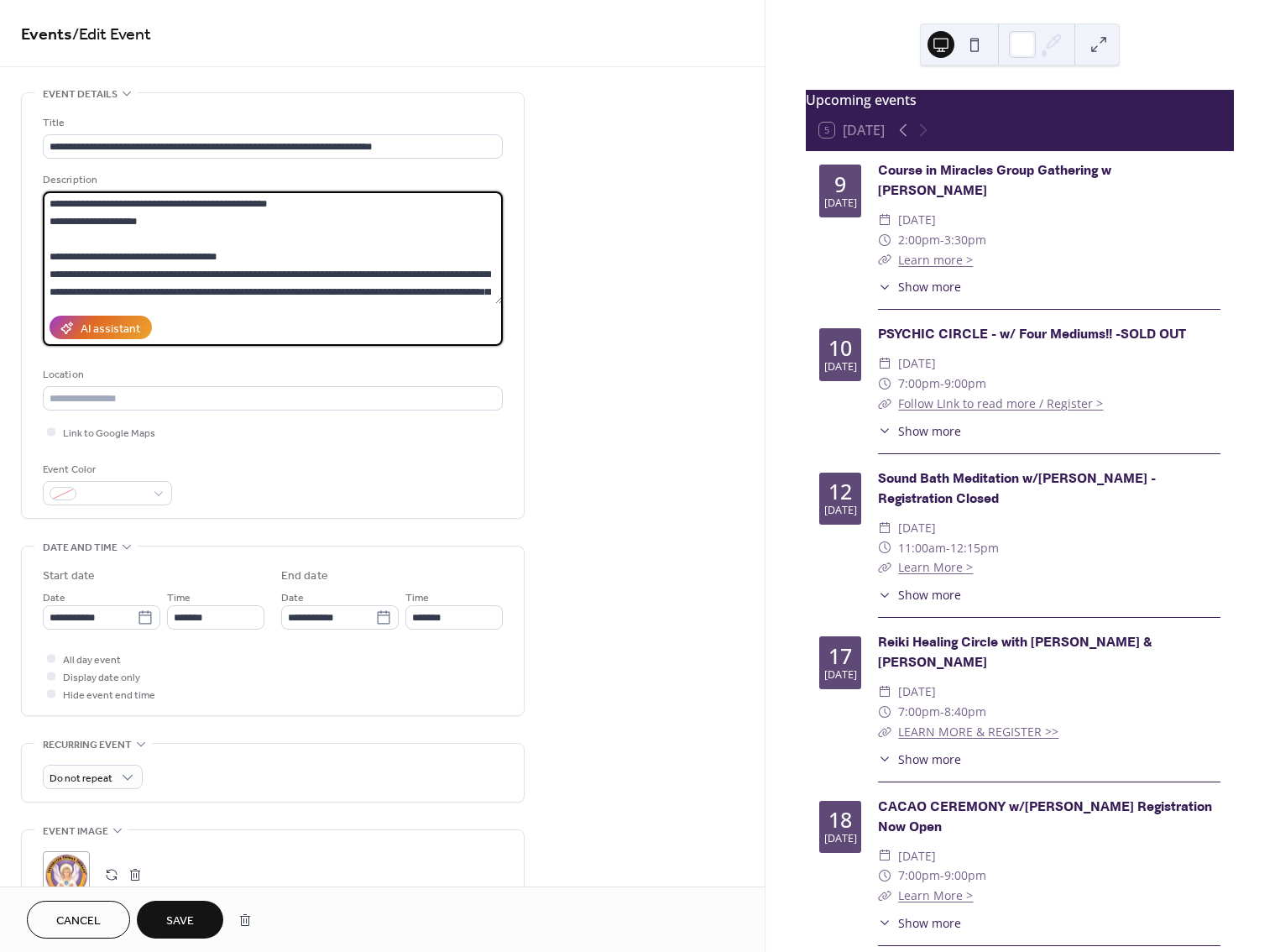 click at bounding box center [273, 248] 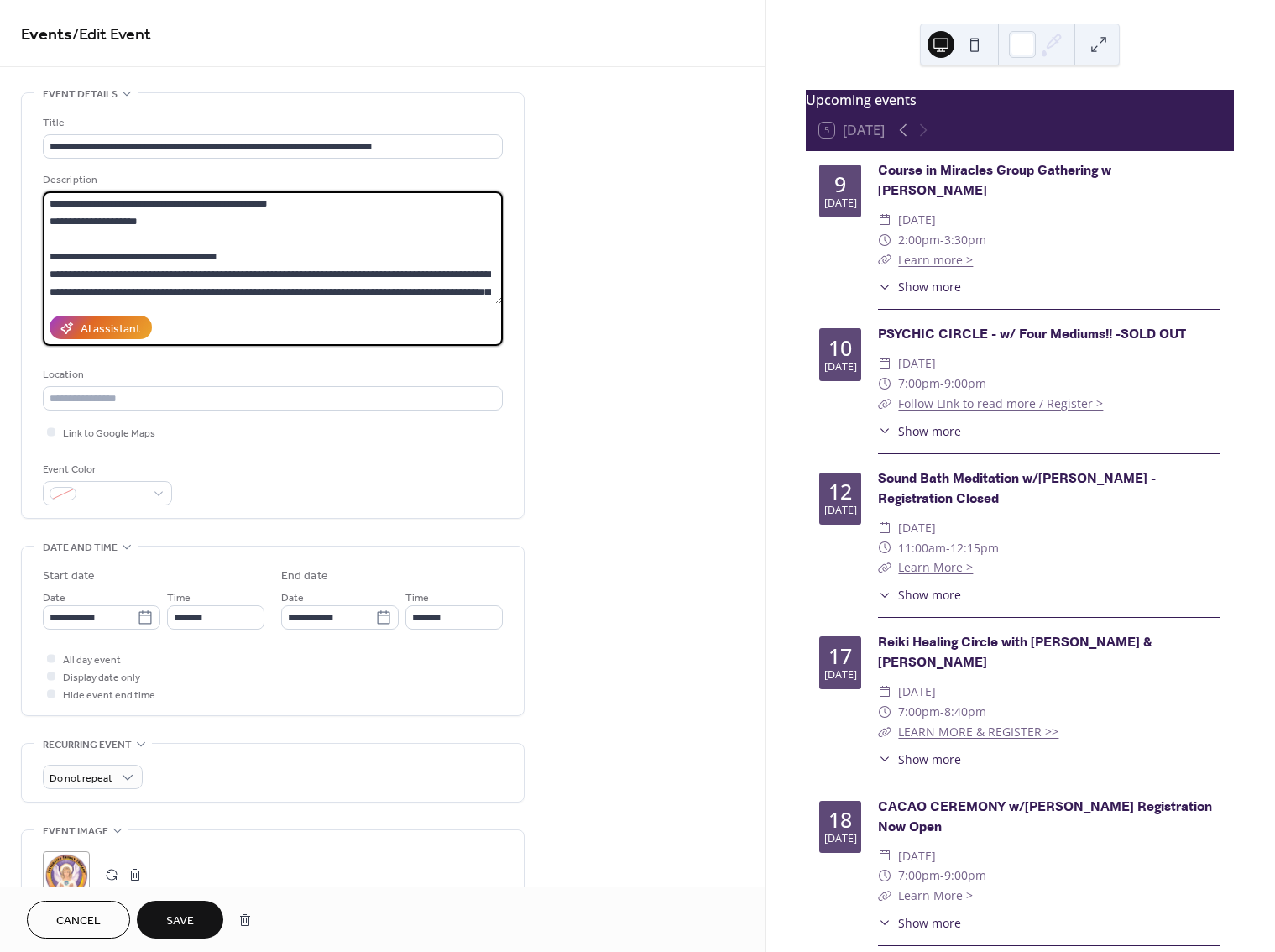 drag, startPoint x: 155, startPoint y: 220, endPoint x: 154, endPoint y: 230, distance: 10.049876 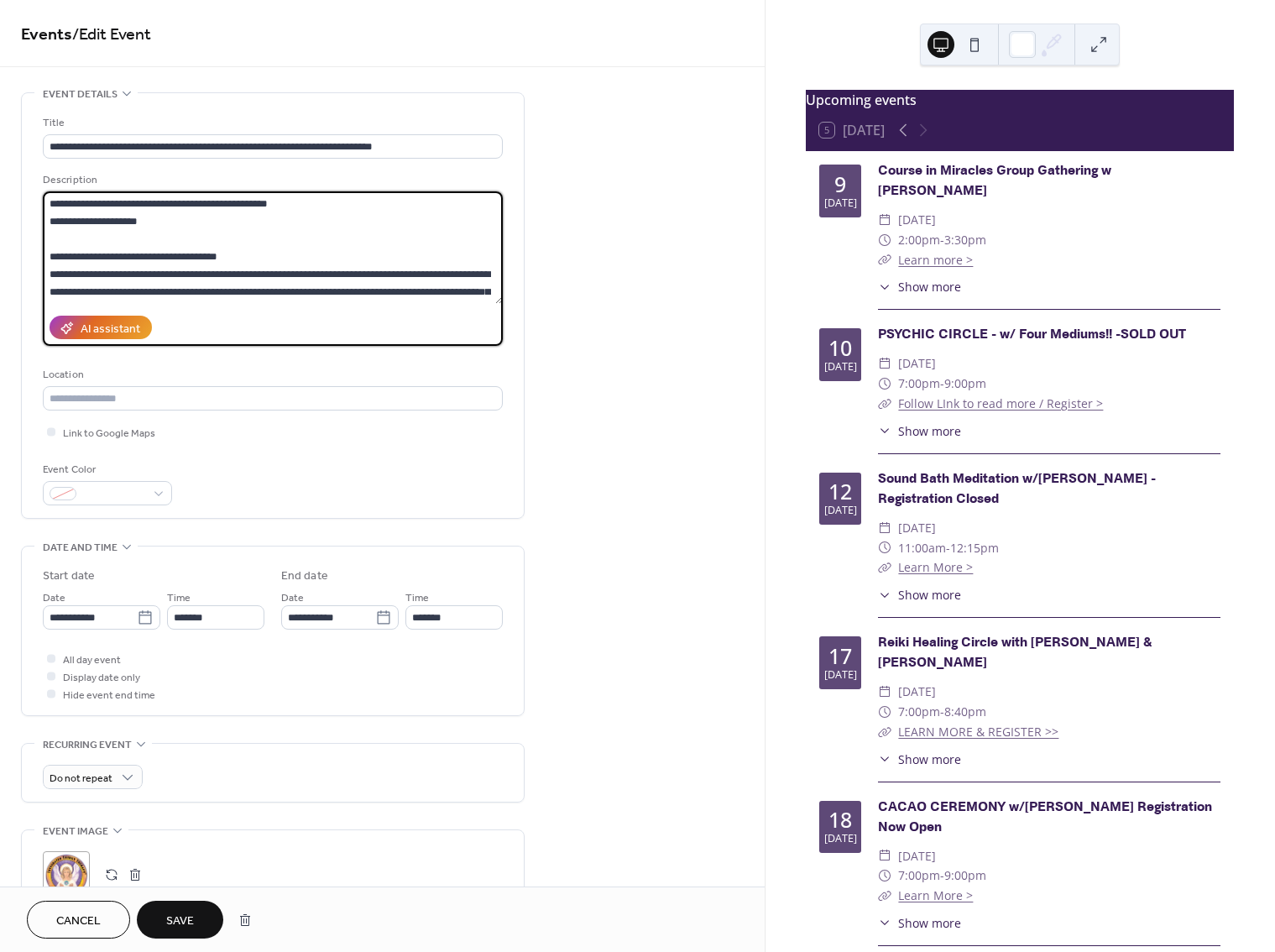 click at bounding box center [273, 248] 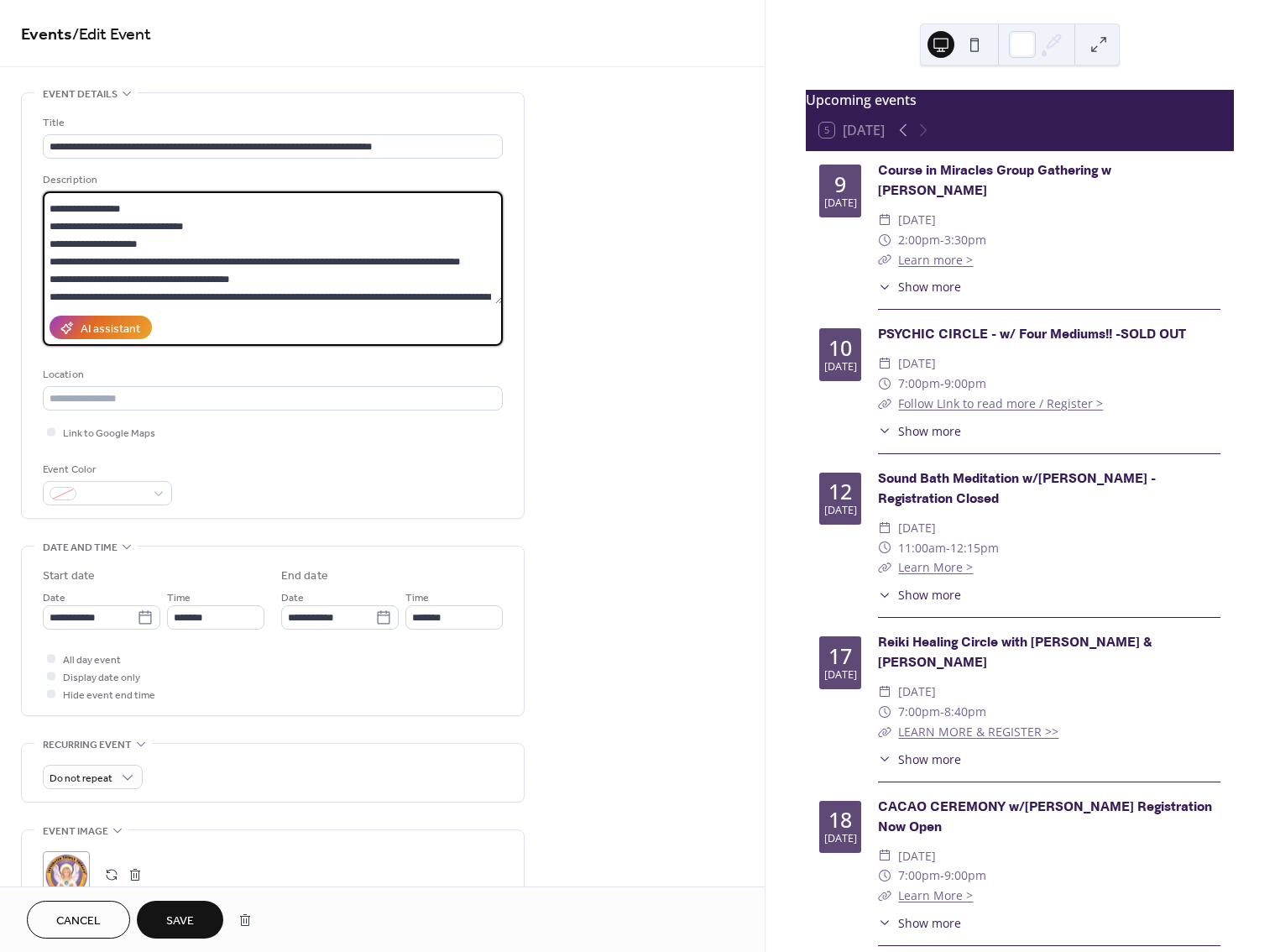 scroll, scrollTop: 200, scrollLeft: 0, axis: vertical 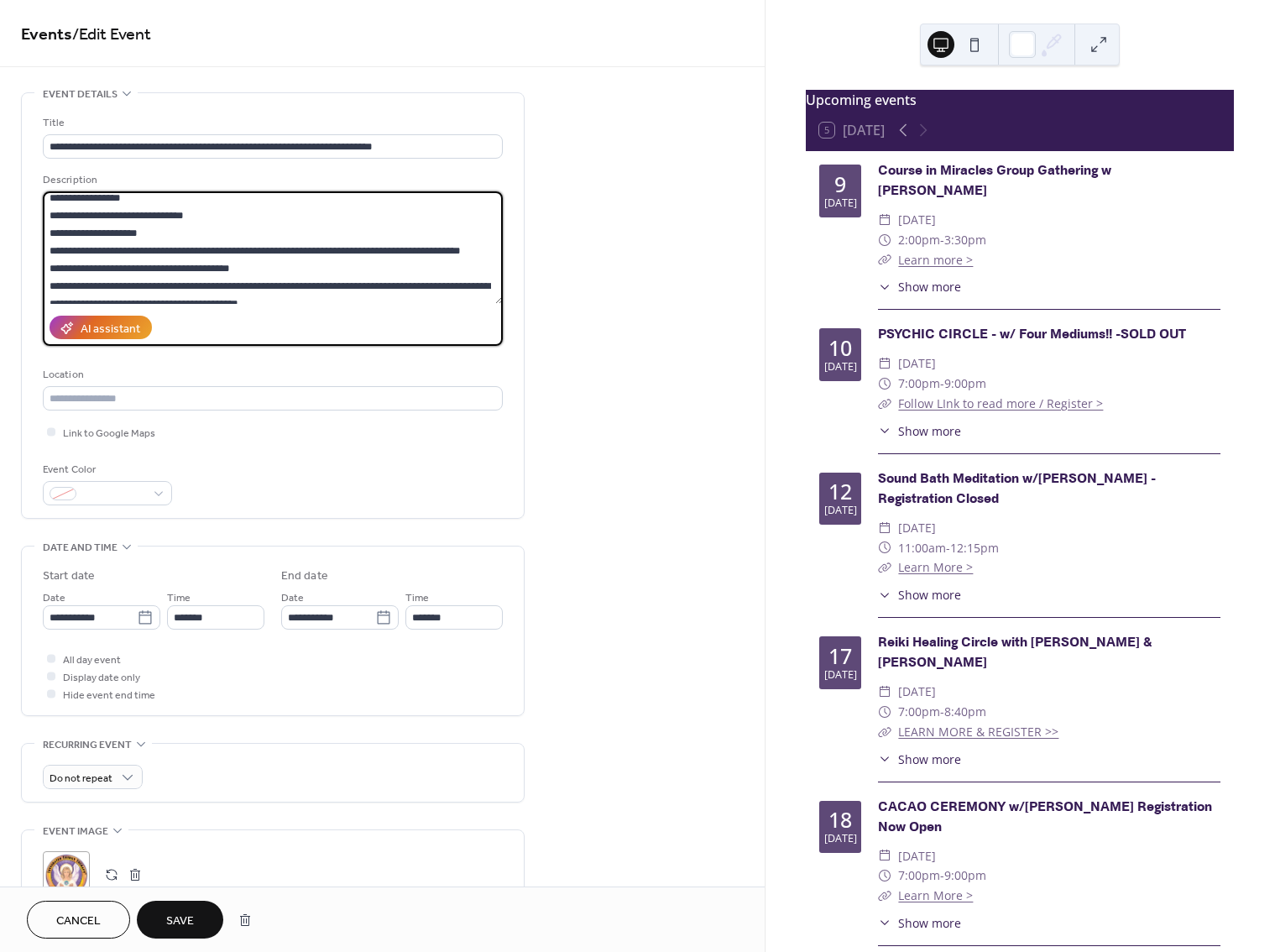 drag, startPoint x: 126, startPoint y: 219, endPoint x: 117, endPoint y: 218, distance: 9.055385 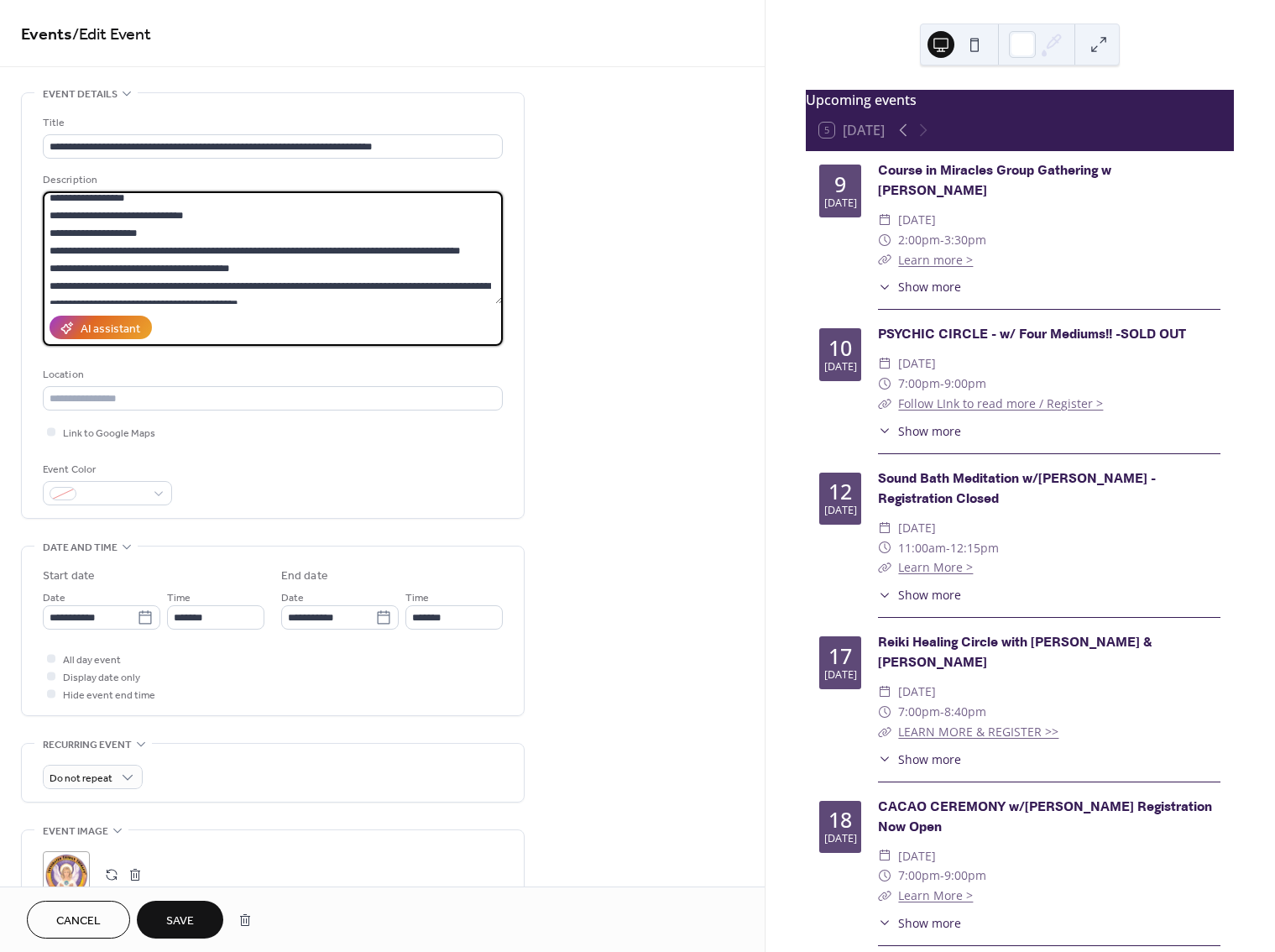 drag, startPoint x: 261, startPoint y: 287, endPoint x: 4, endPoint y: 295, distance: 257.12448 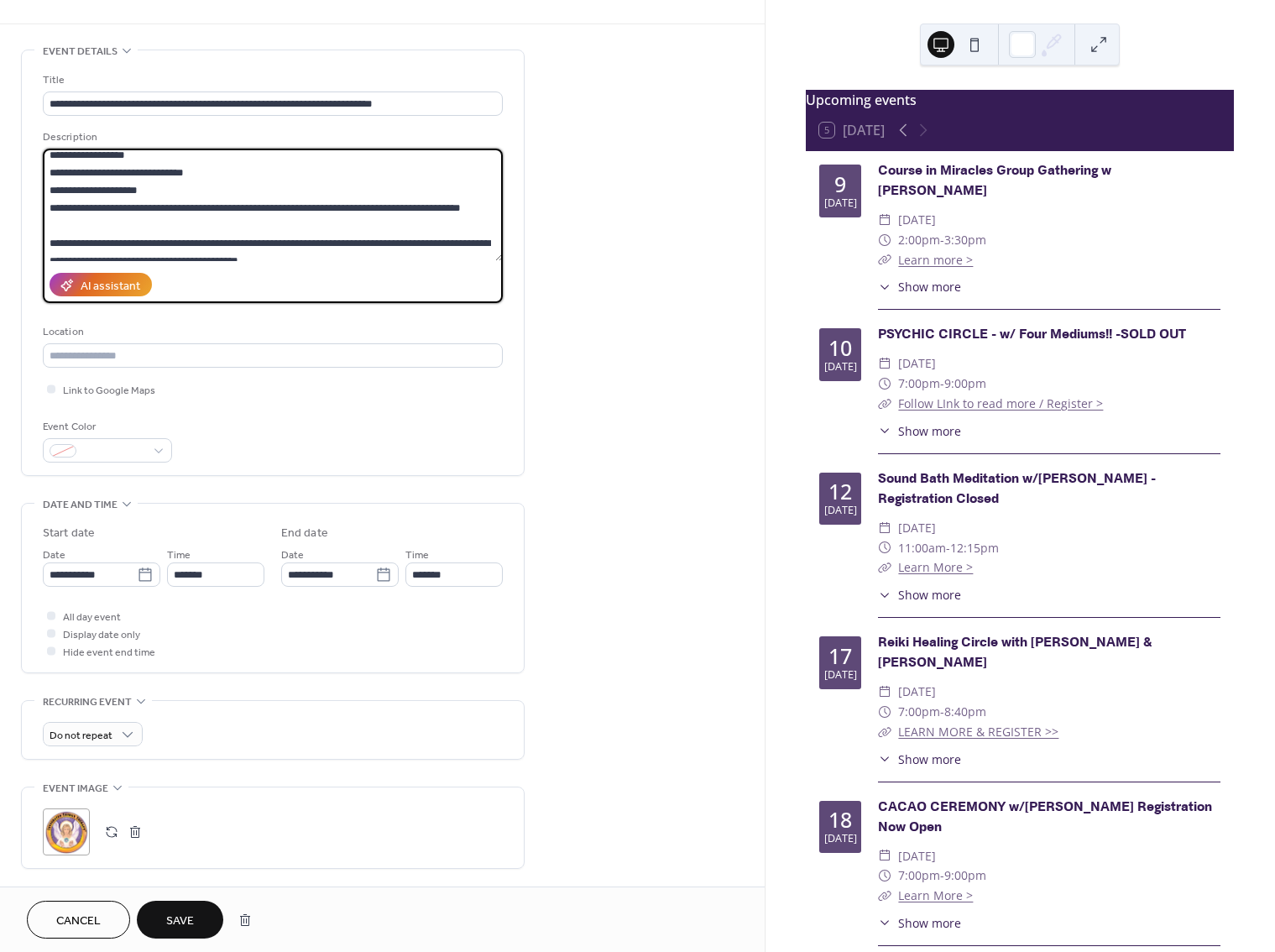 scroll, scrollTop: 47, scrollLeft: 0, axis: vertical 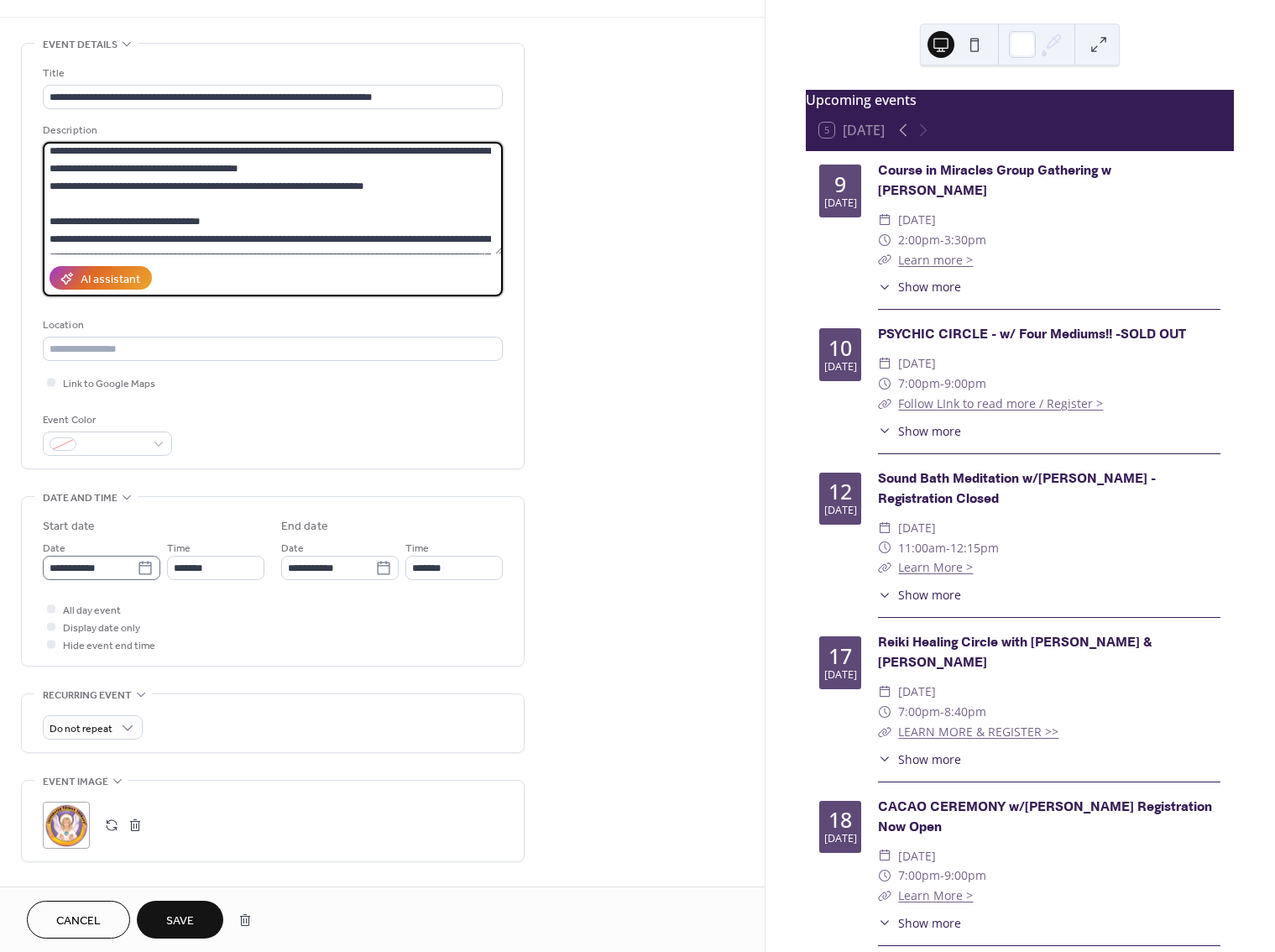 type on "**********" 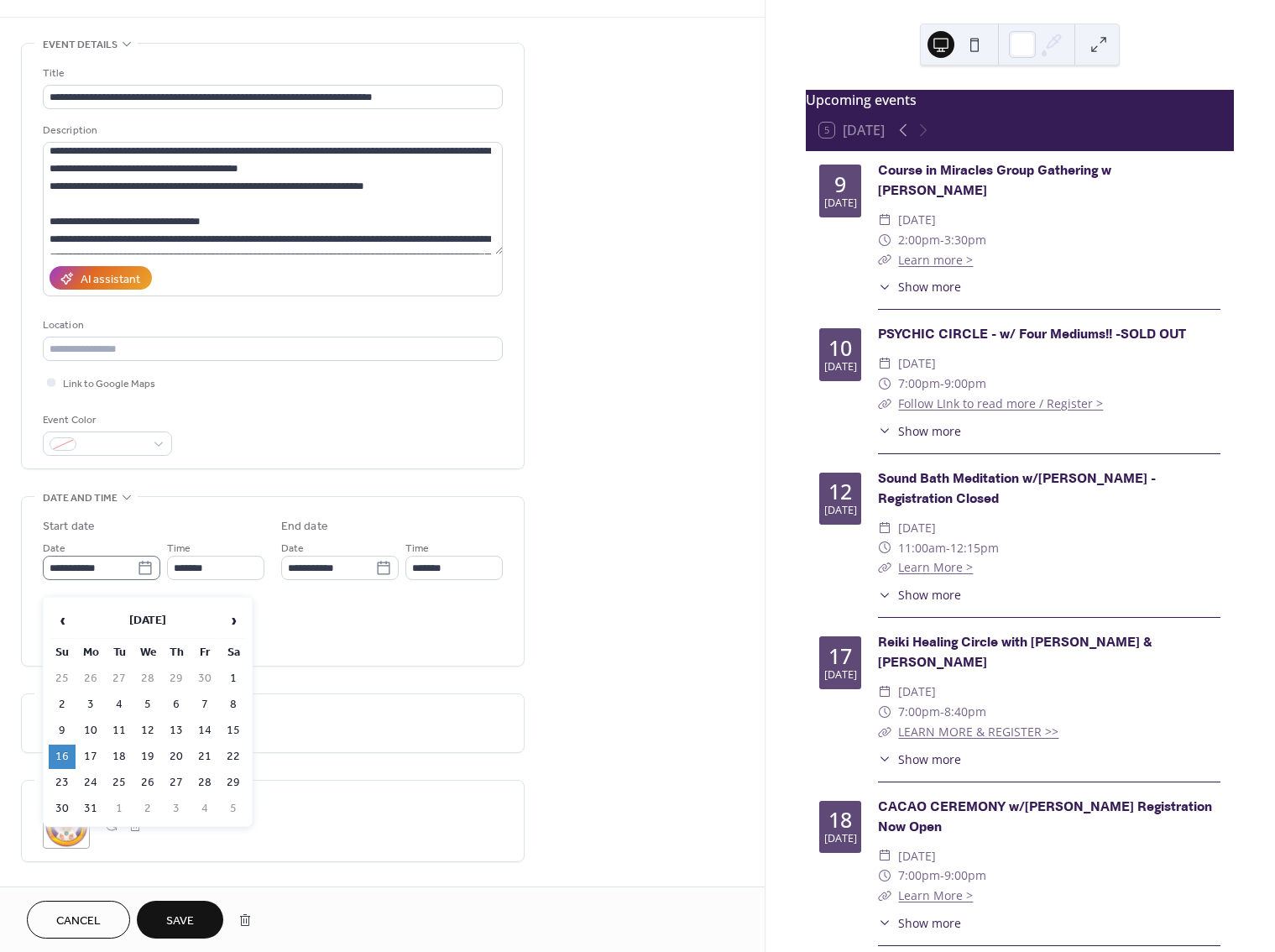 click 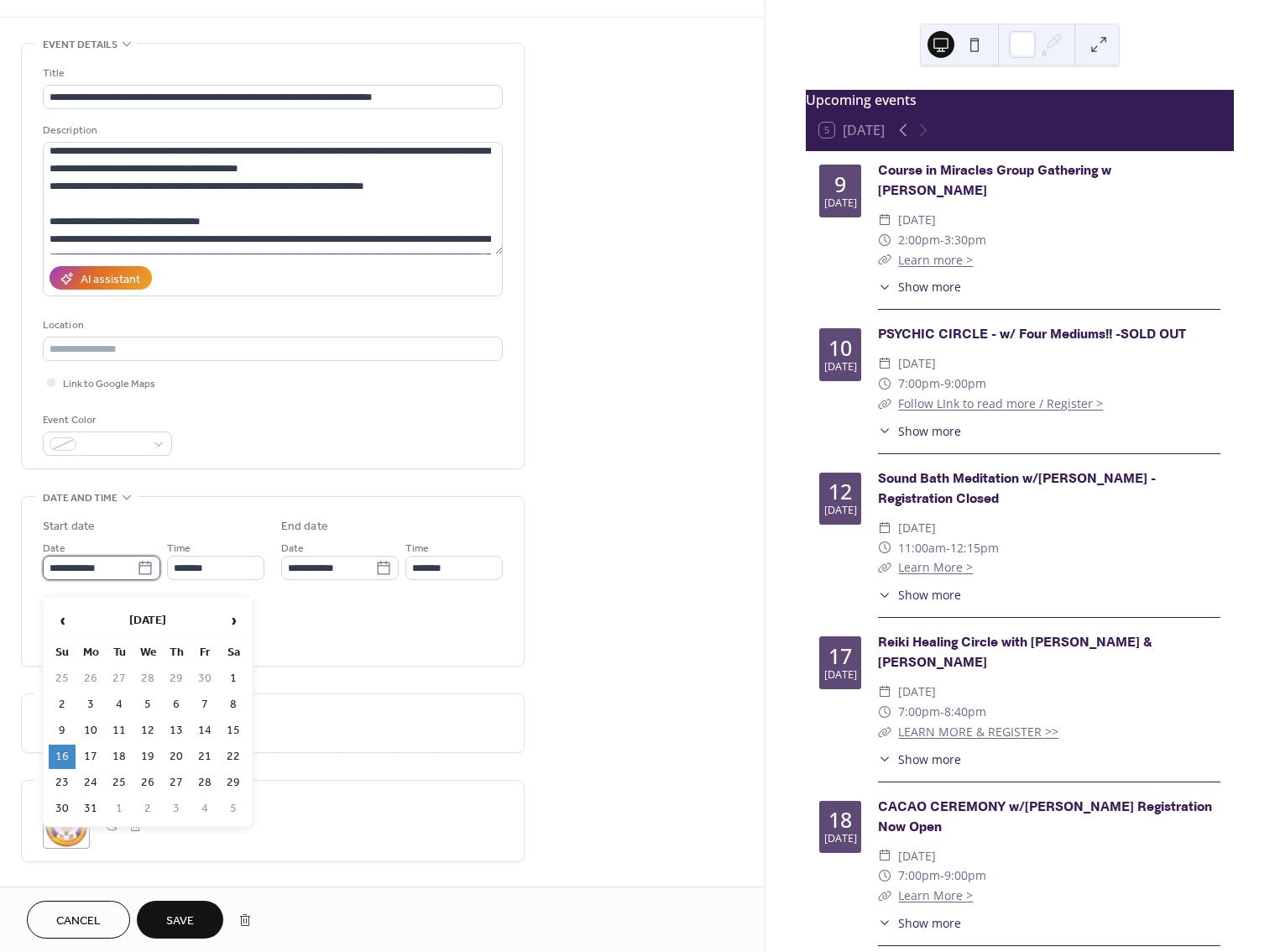 click on "**********" at bounding box center (90, 568) 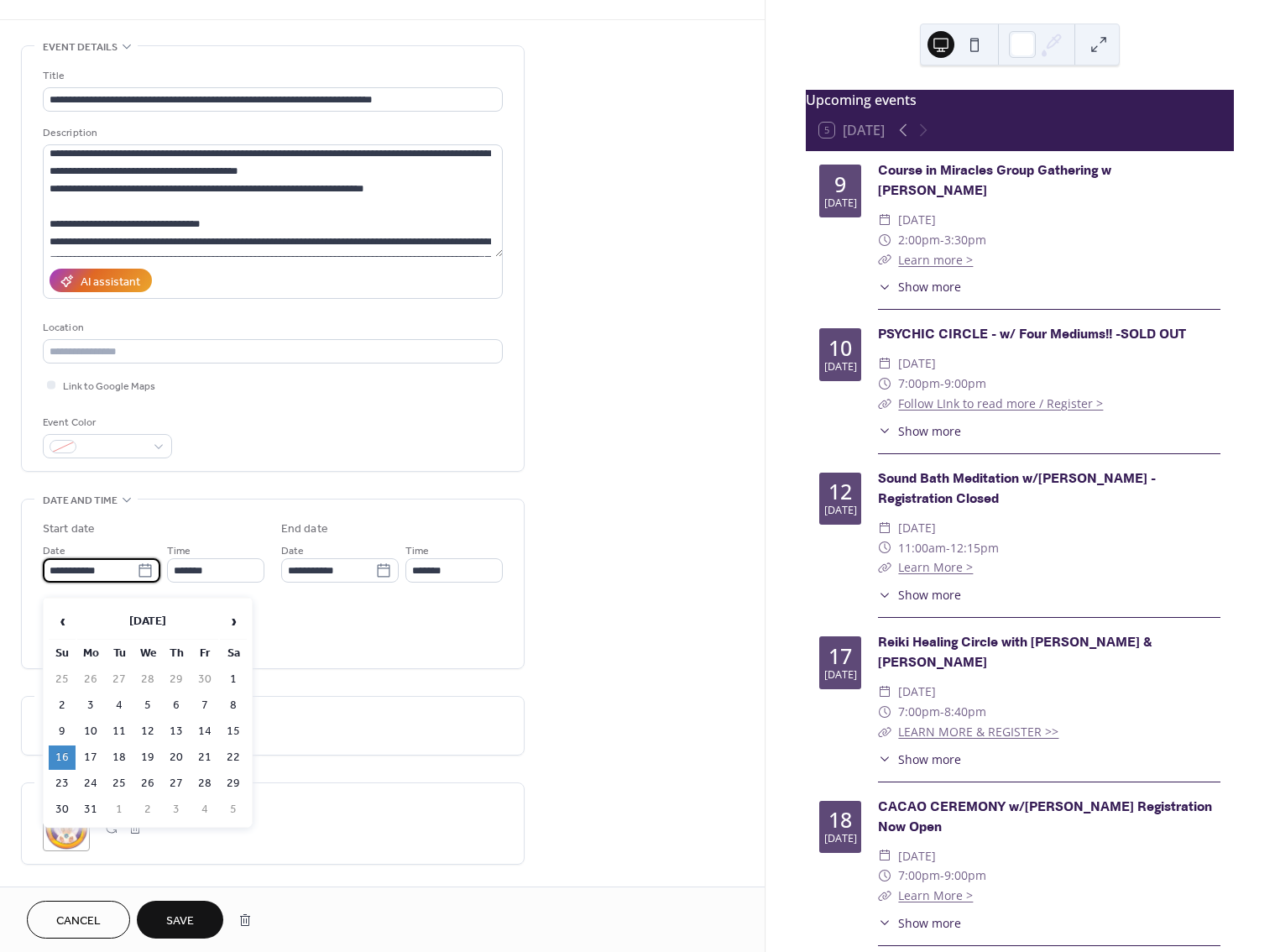 scroll, scrollTop: 55, scrollLeft: 0, axis: vertical 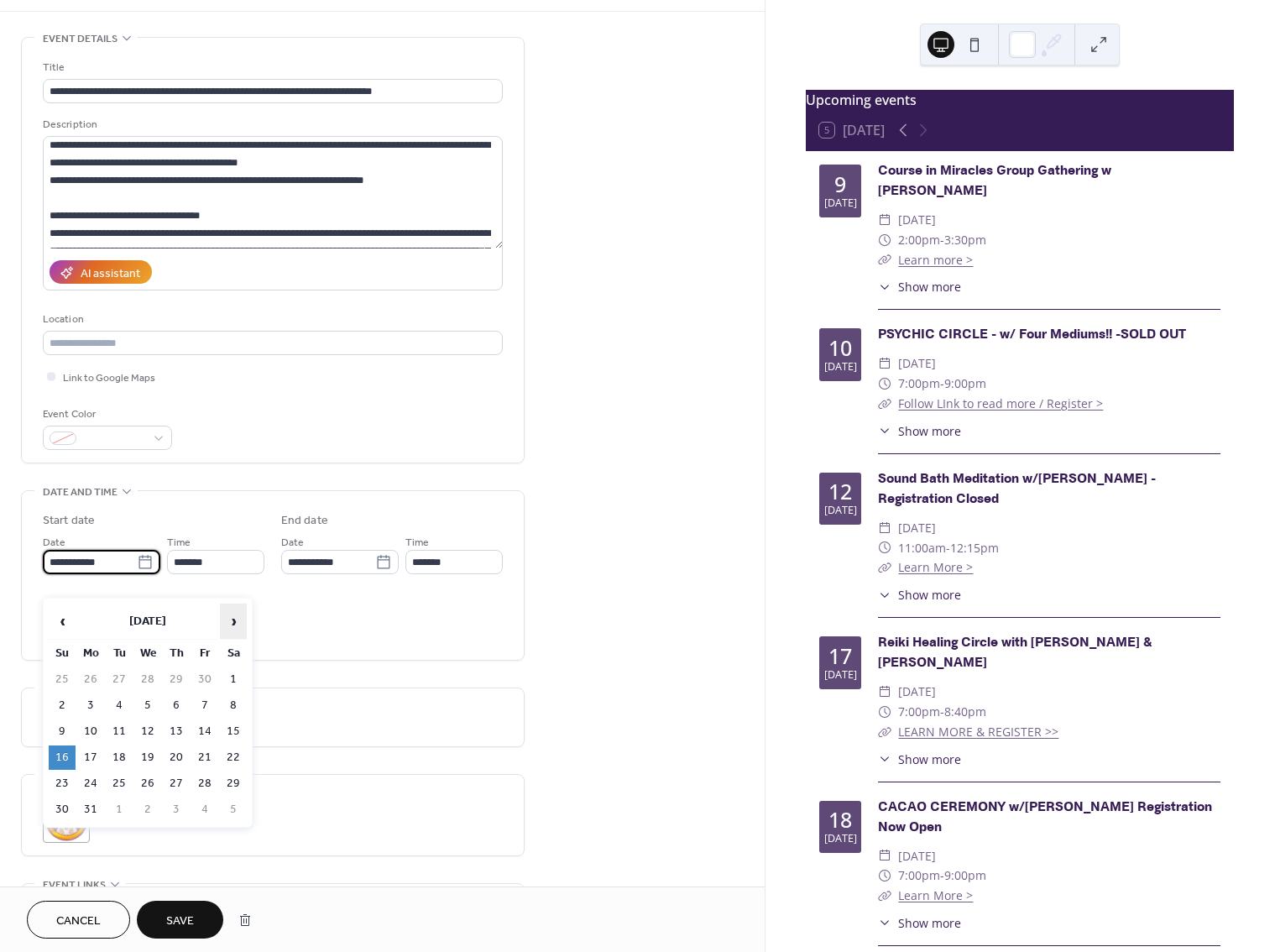 click on "›" at bounding box center (233, 621) 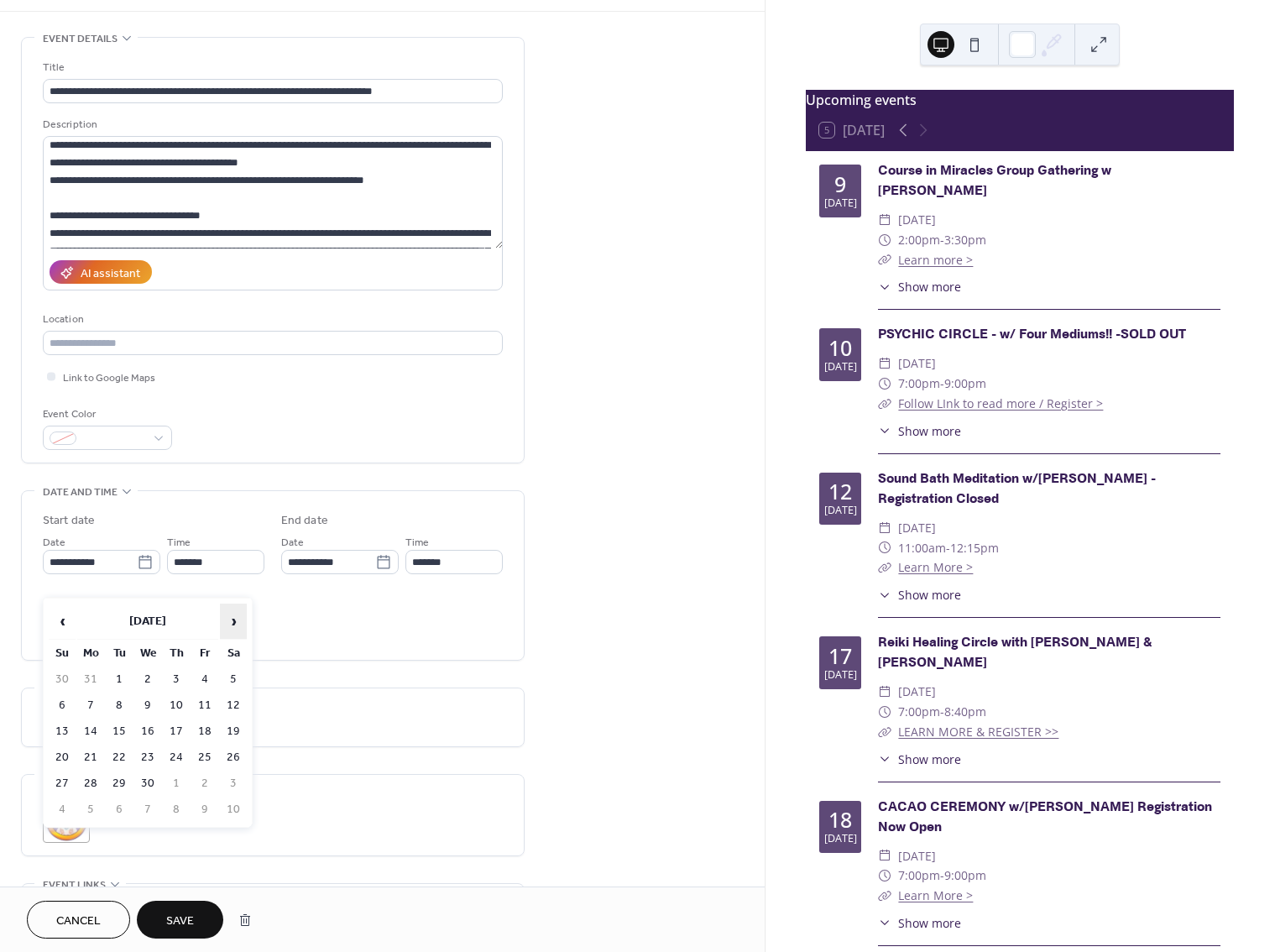 click on "›" at bounding box center [233, 621] 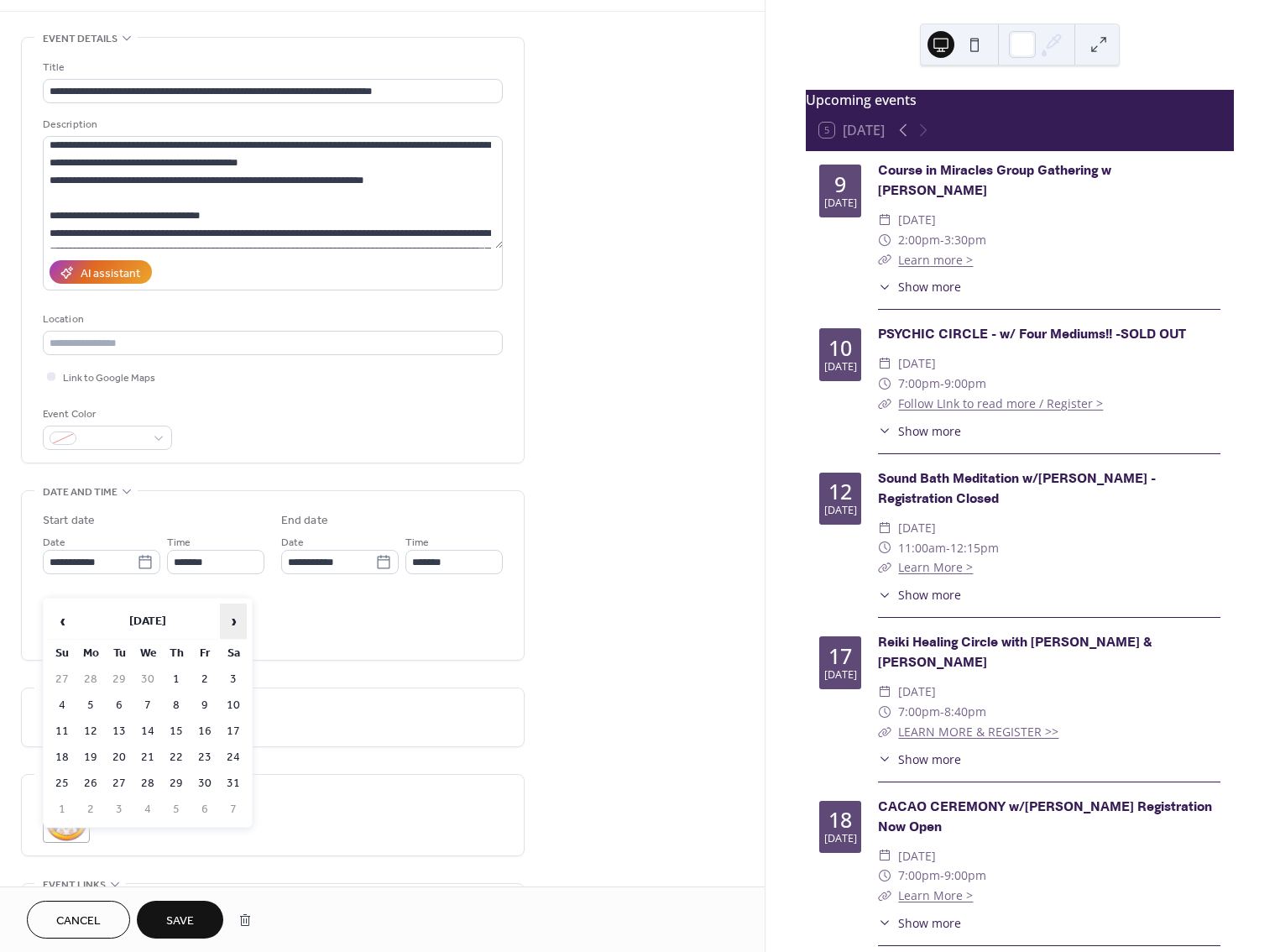 click on "›" at bounding box center [233, 621] 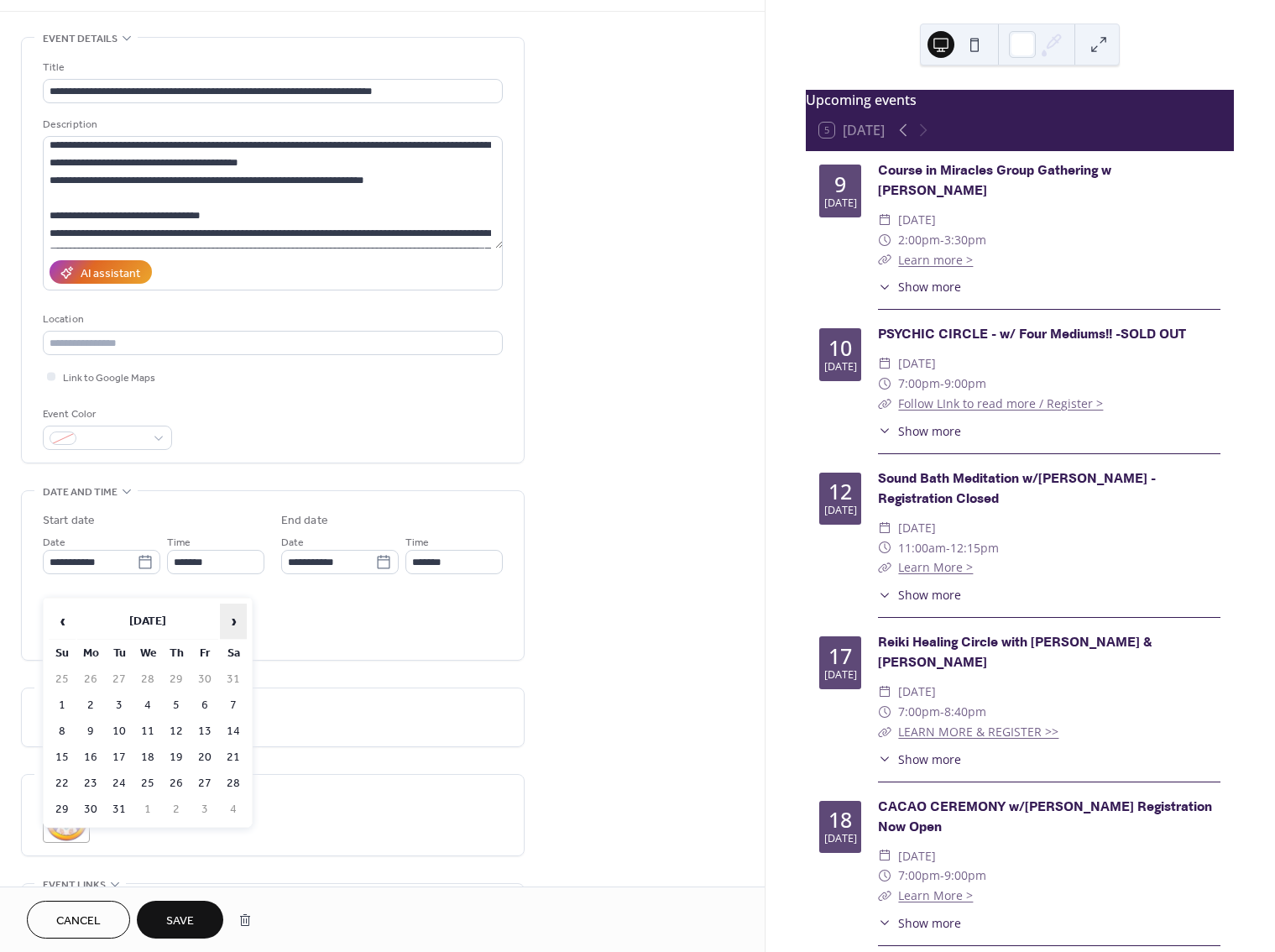 click on "›" at bounding box center [233, 621] 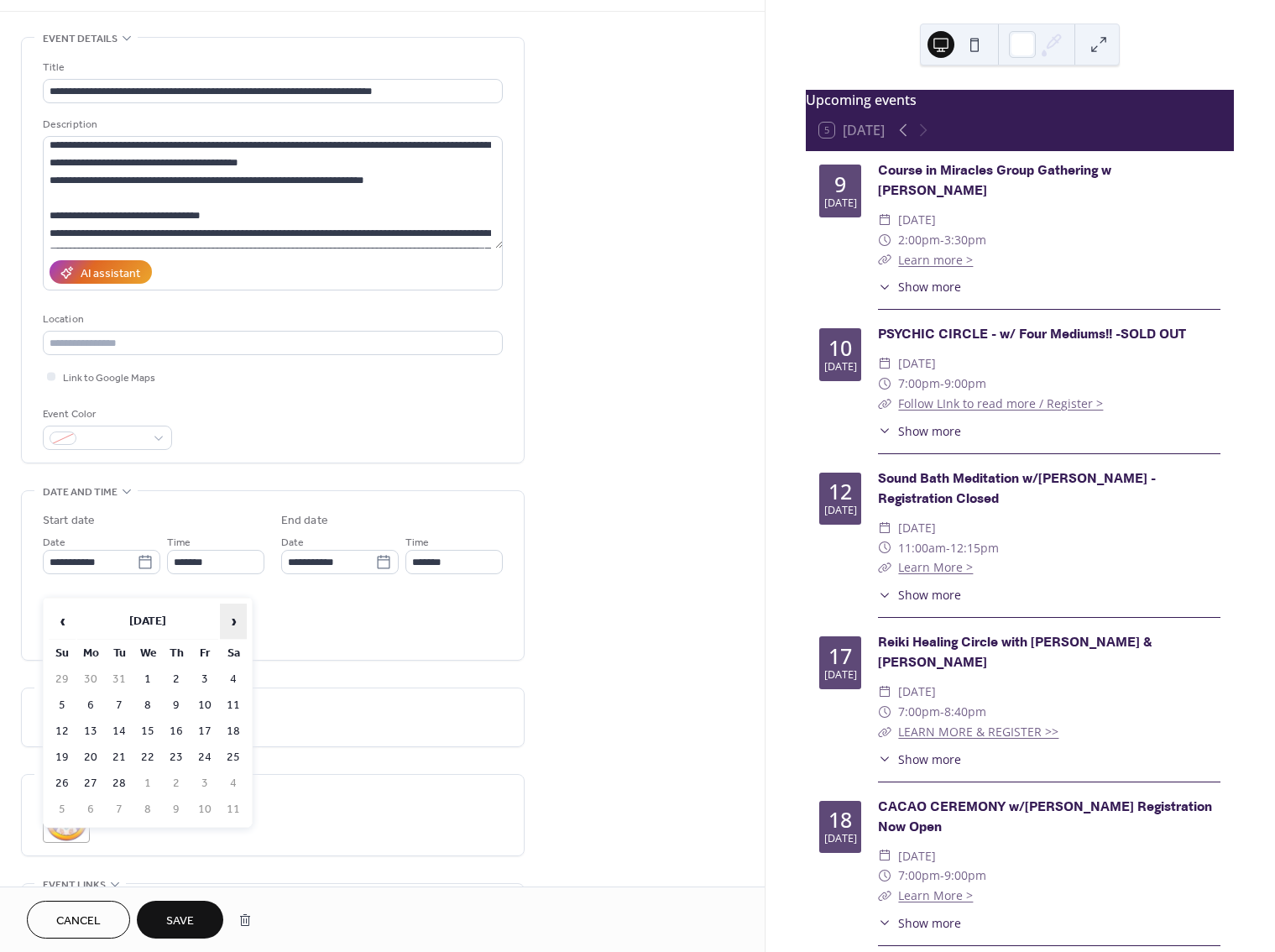 click on "›" at bounding box center [233, 621] 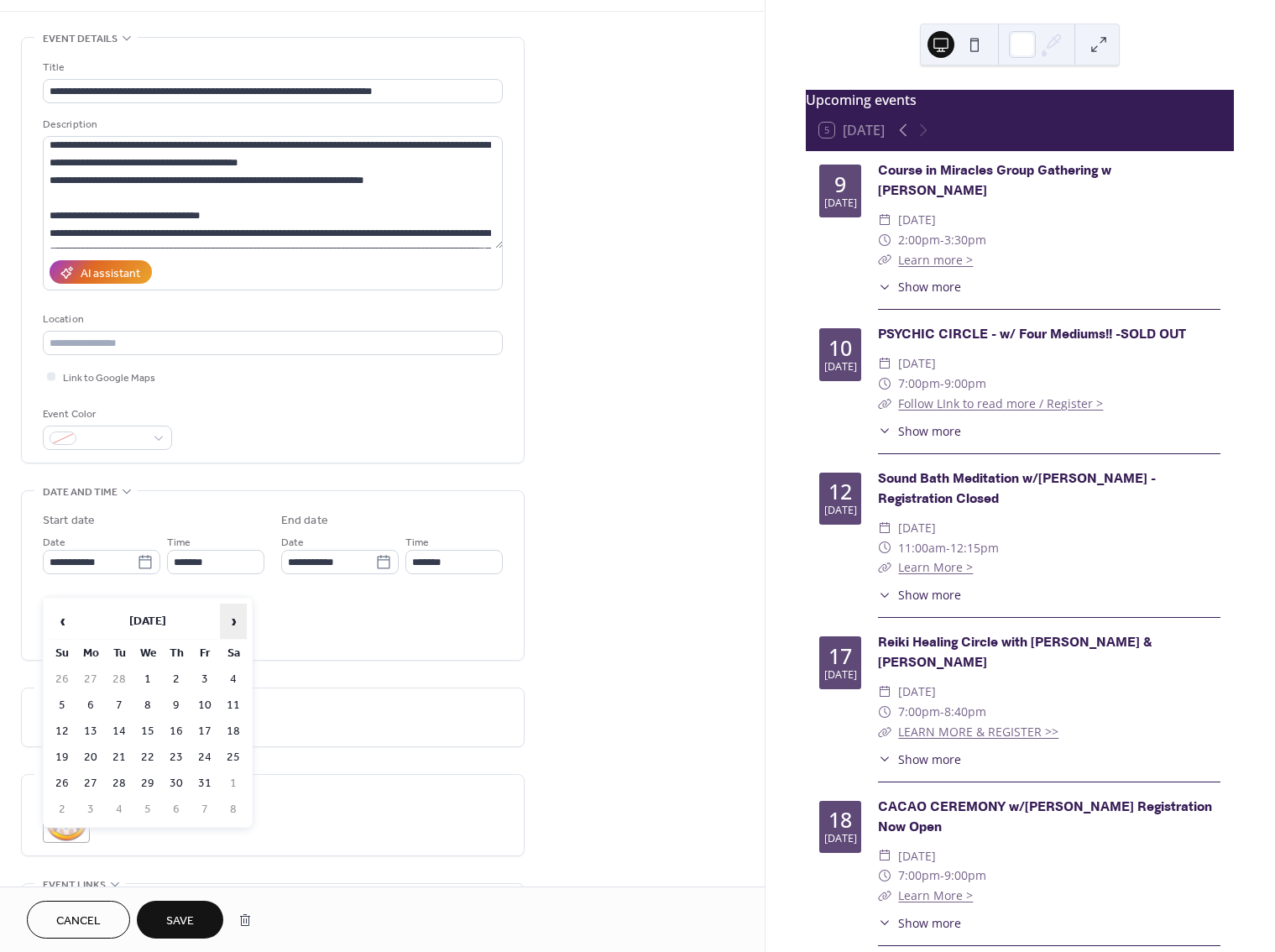 click on "›" at bounding box center (233, 621) 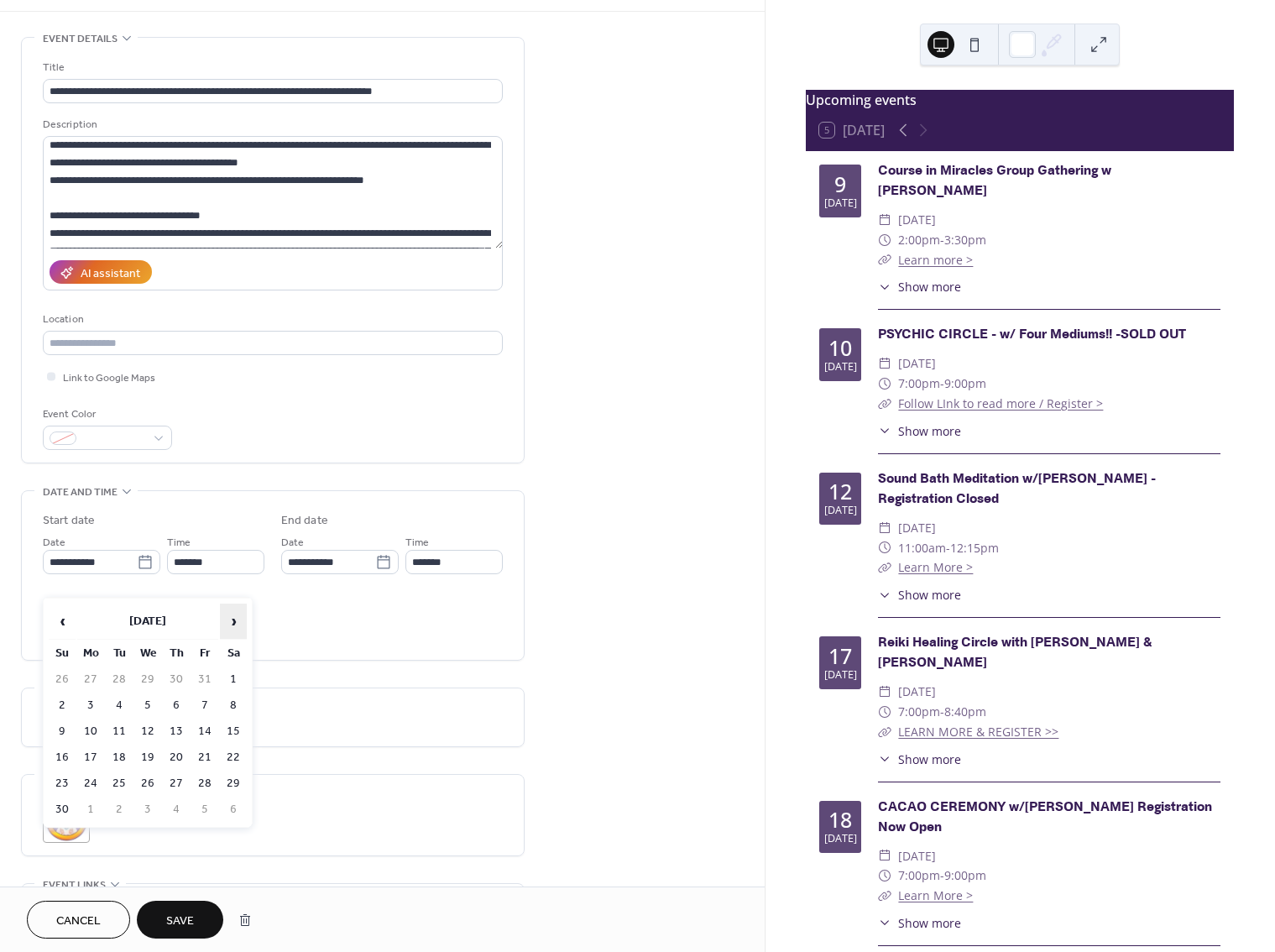 click on "›" at bounding box center (233, 621) 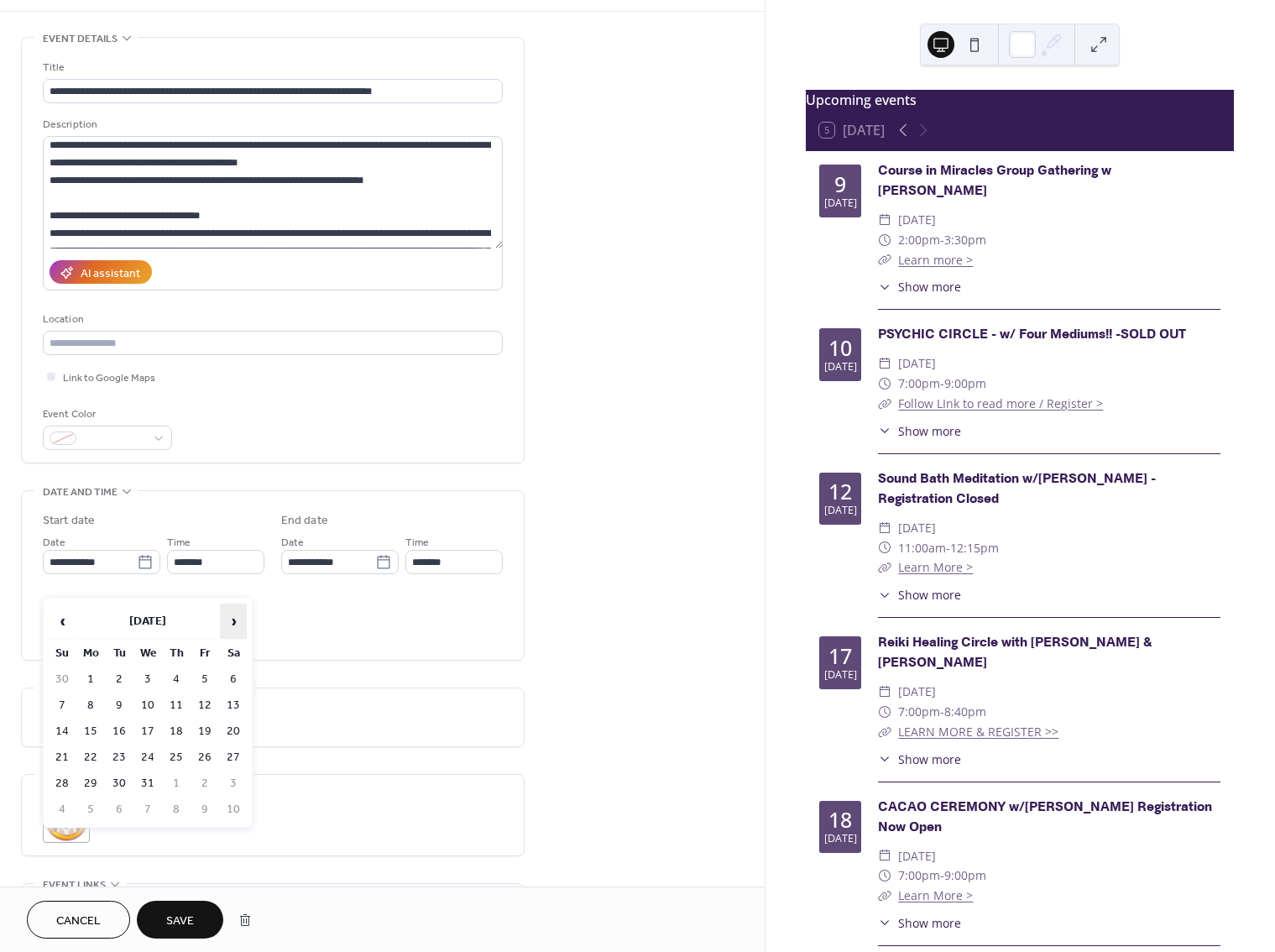click on "›" at bounding box center [233, 621] 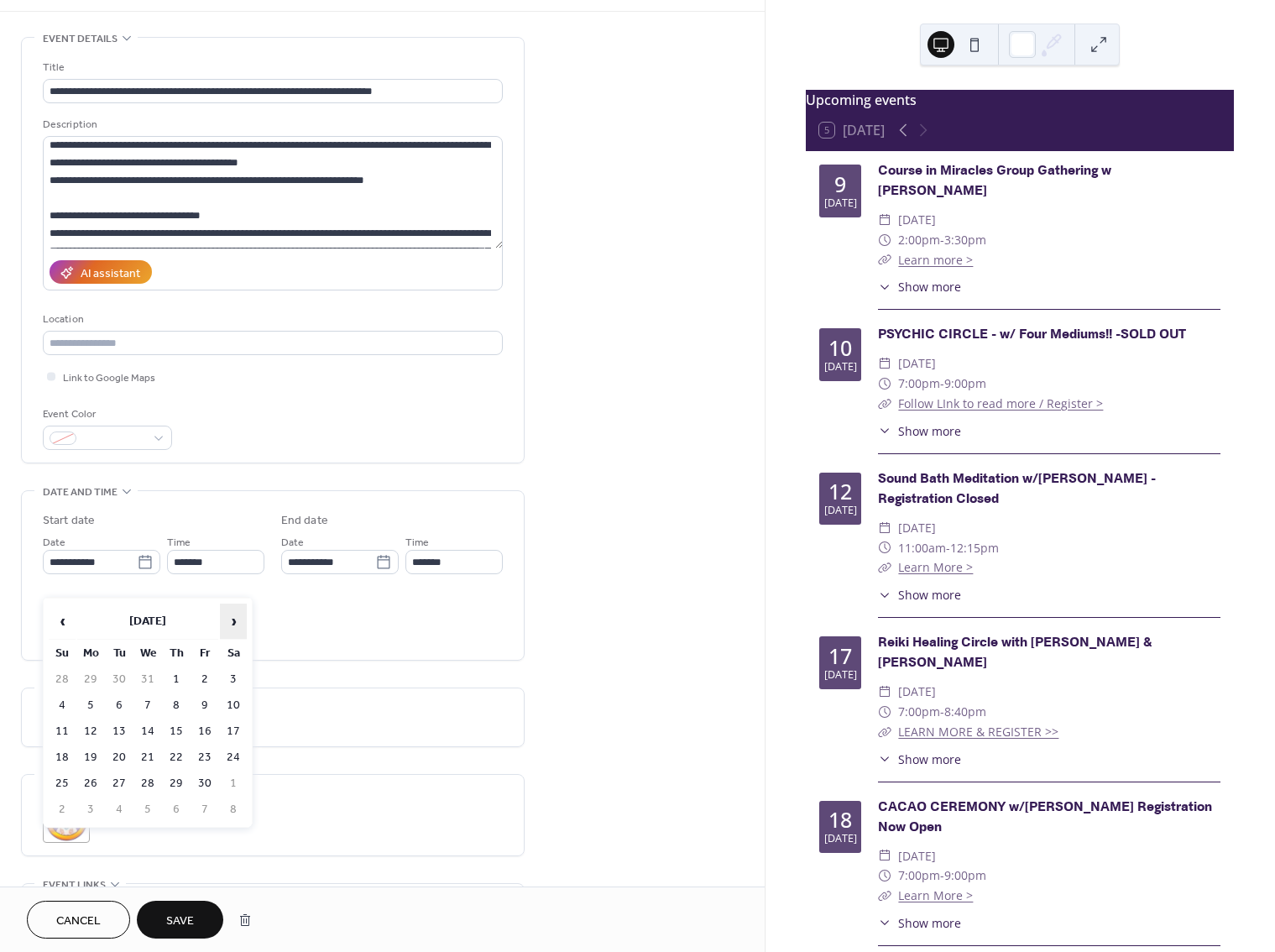click on "›" at bounding box center (233, 621) 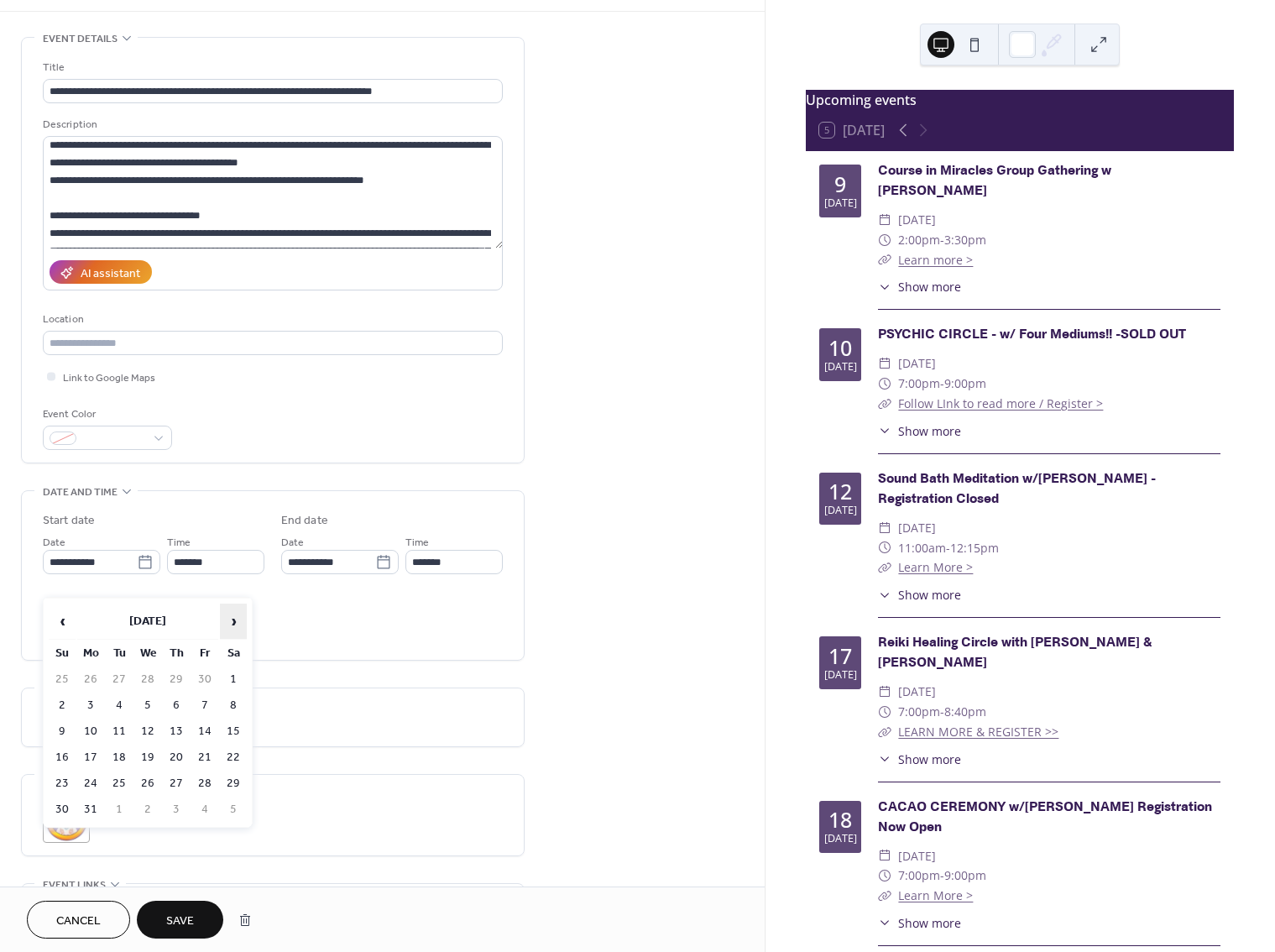click on "›" at bounding box center [233, 621] 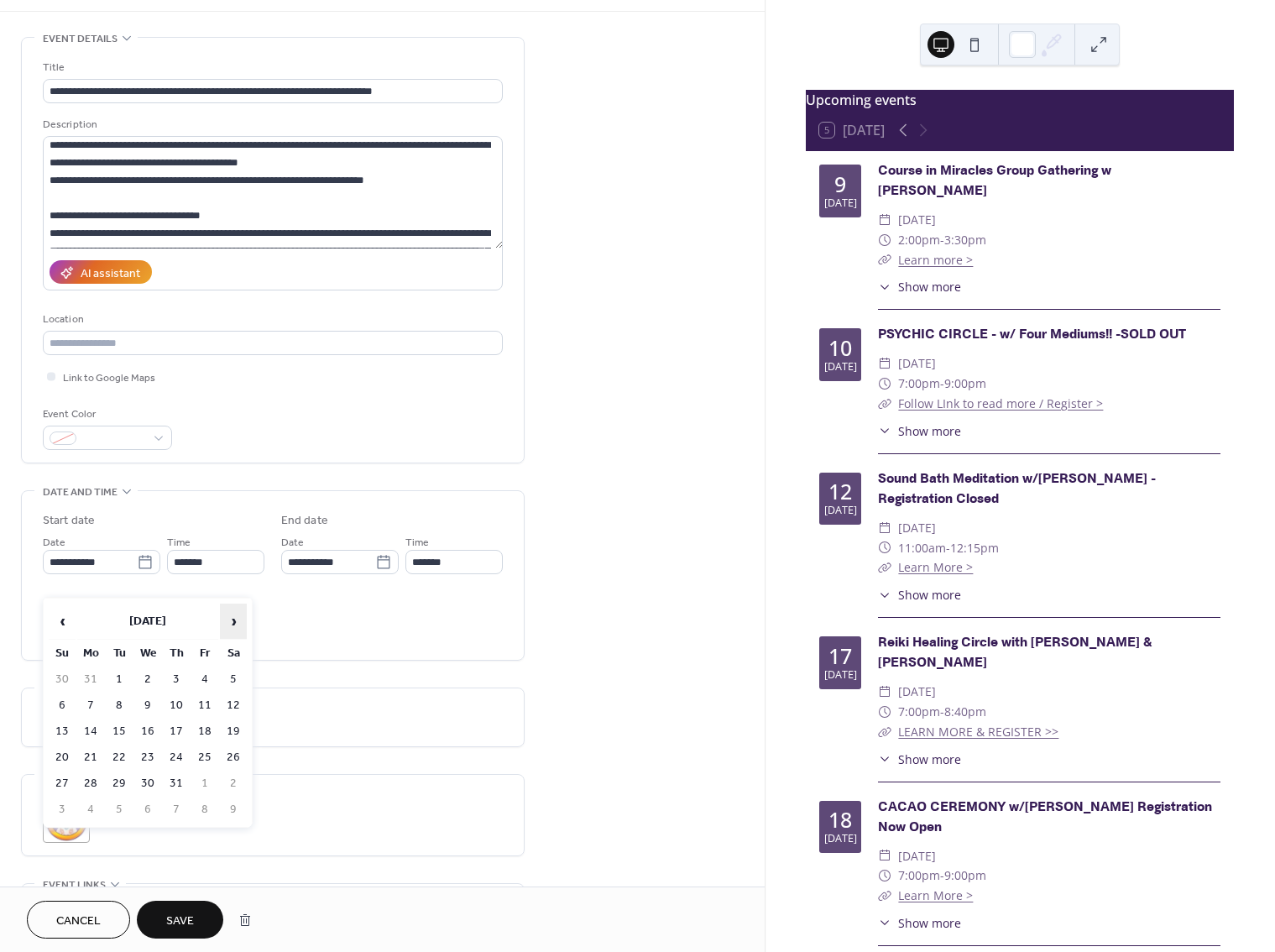 click on "›" at bounding box center (233, 621) 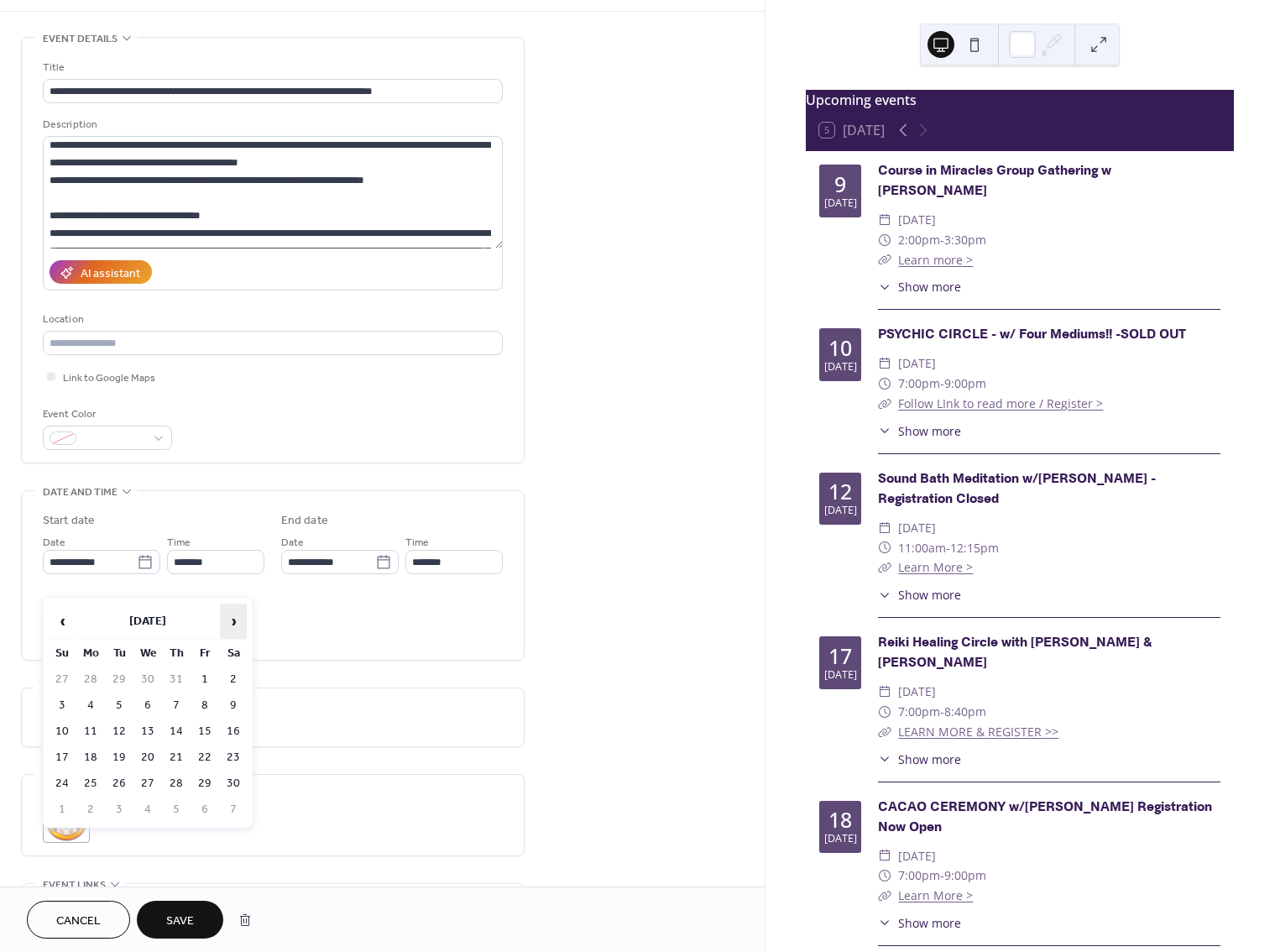 click on "›" at bounding box center [233, 621] 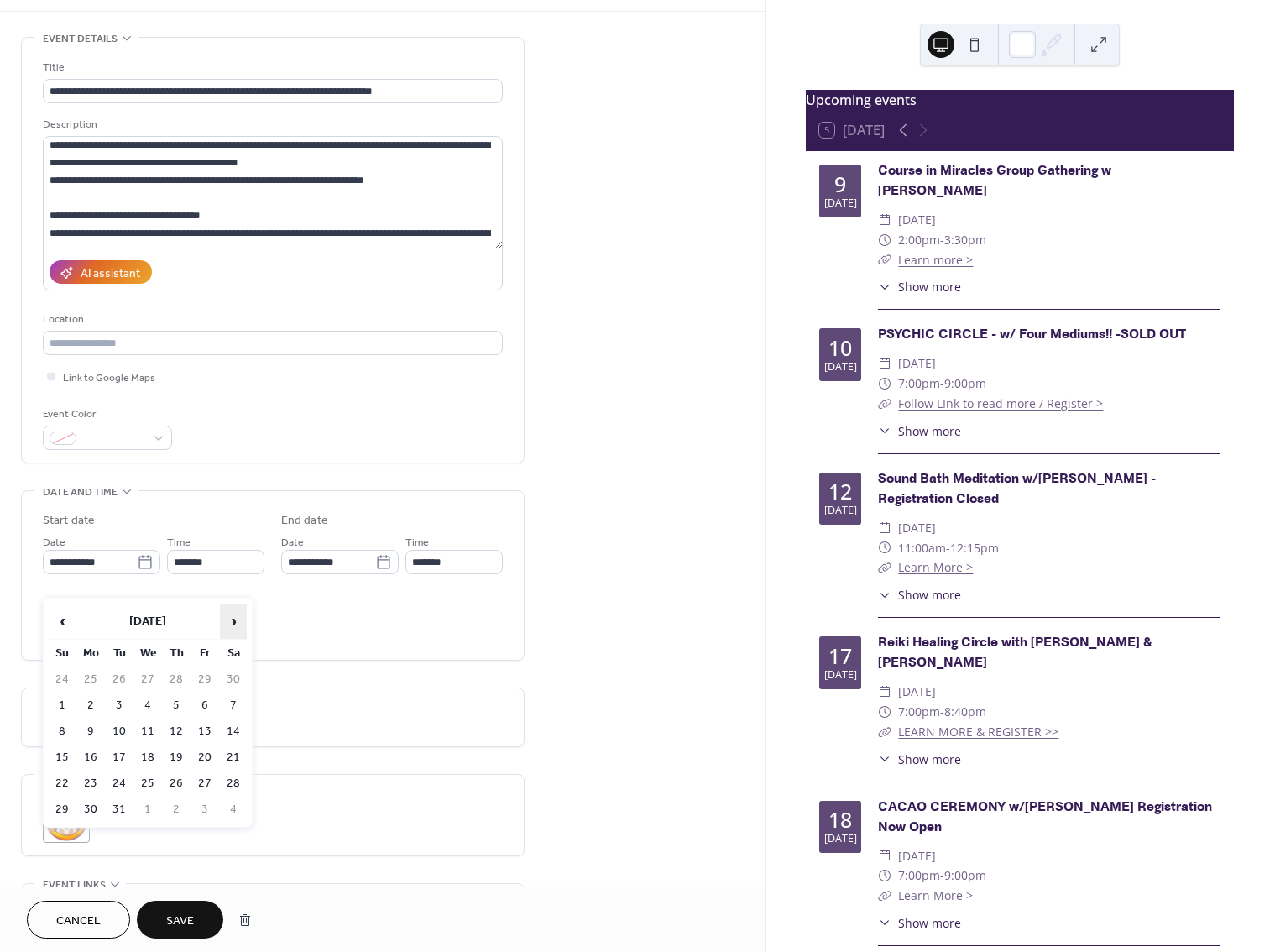 click on "›" at bounding box center (233, 621) 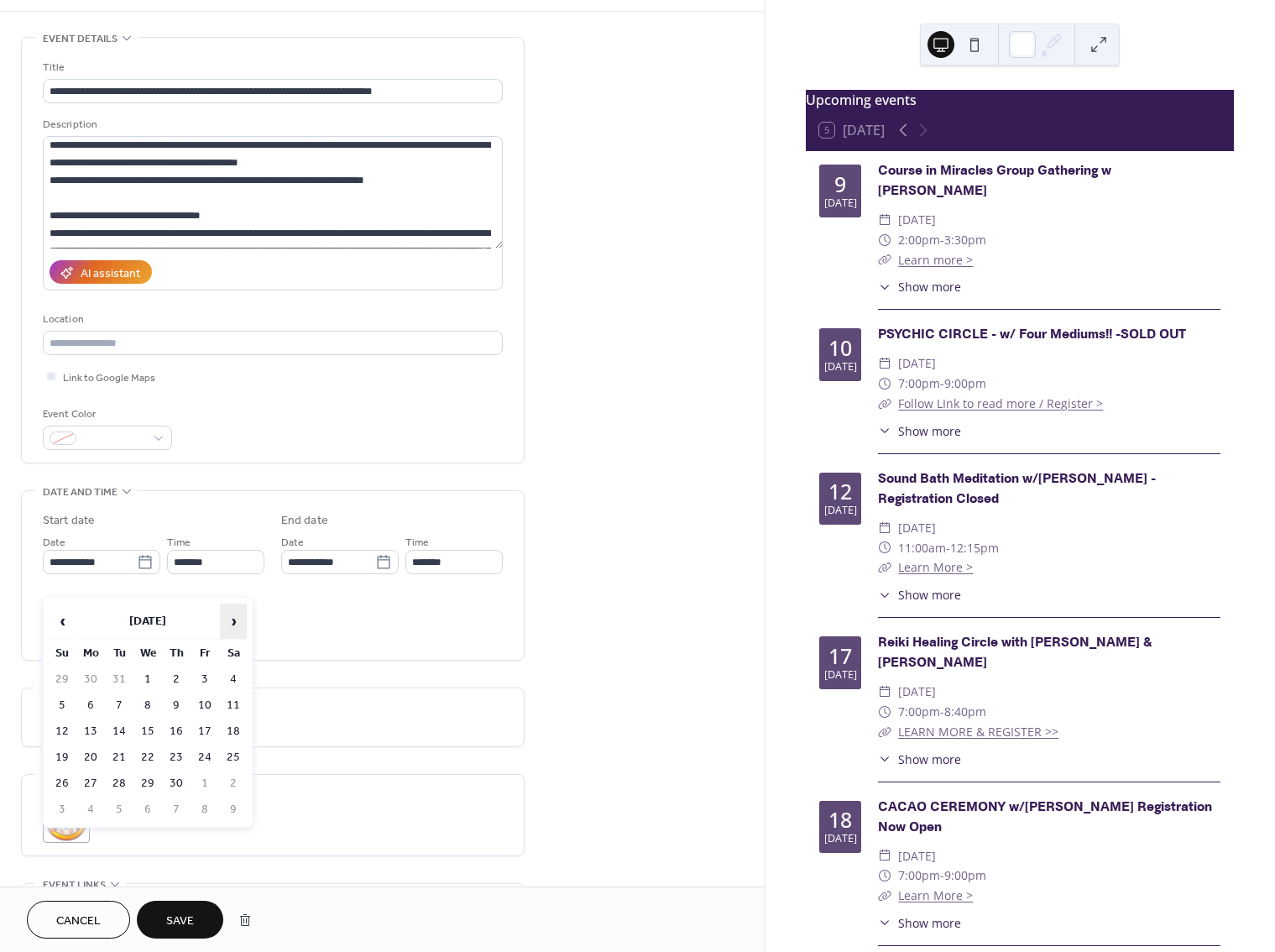 click on "›" at bounding box center (233, 621) 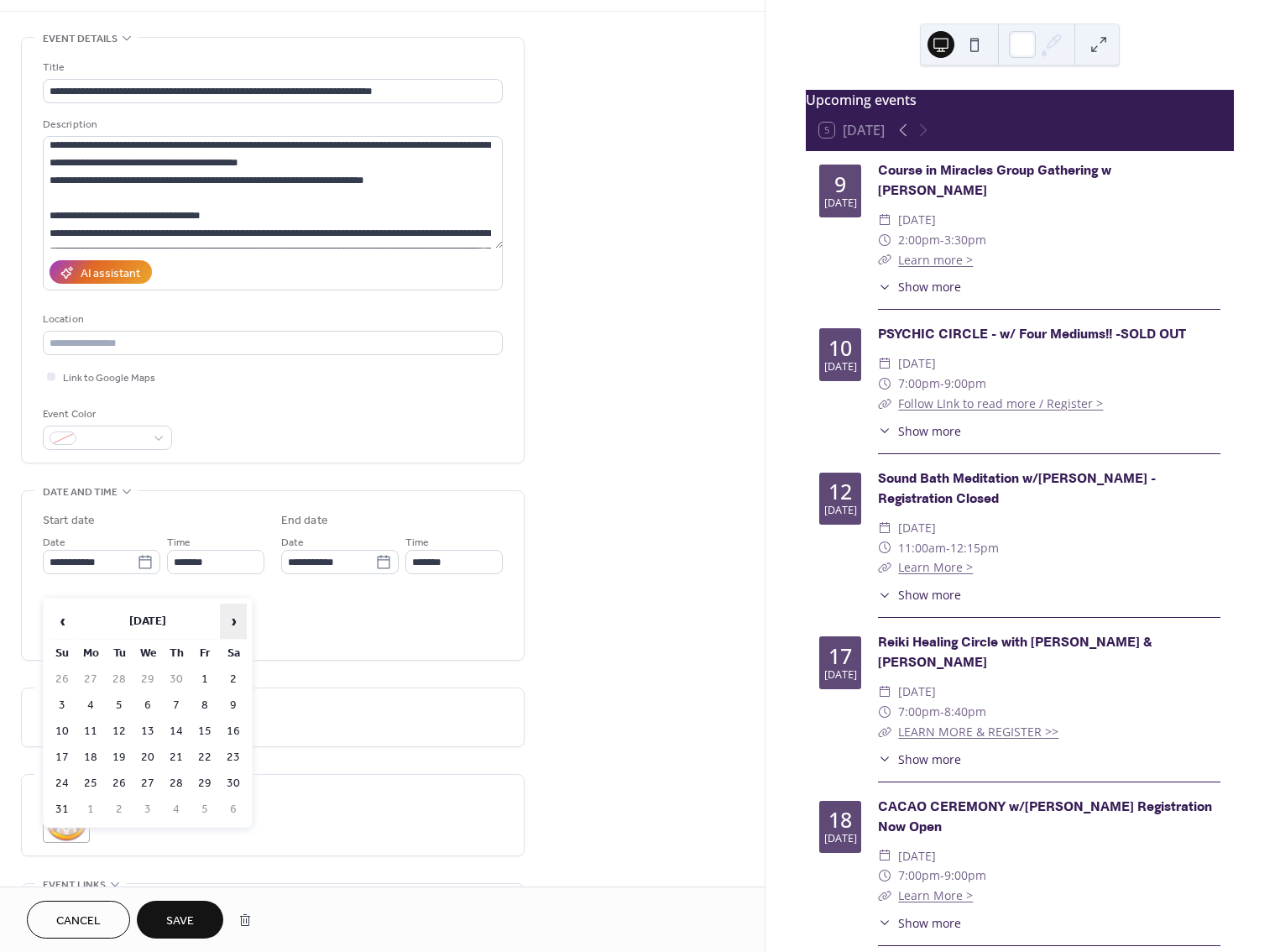 click on "›" at bounding box center (233, 621) 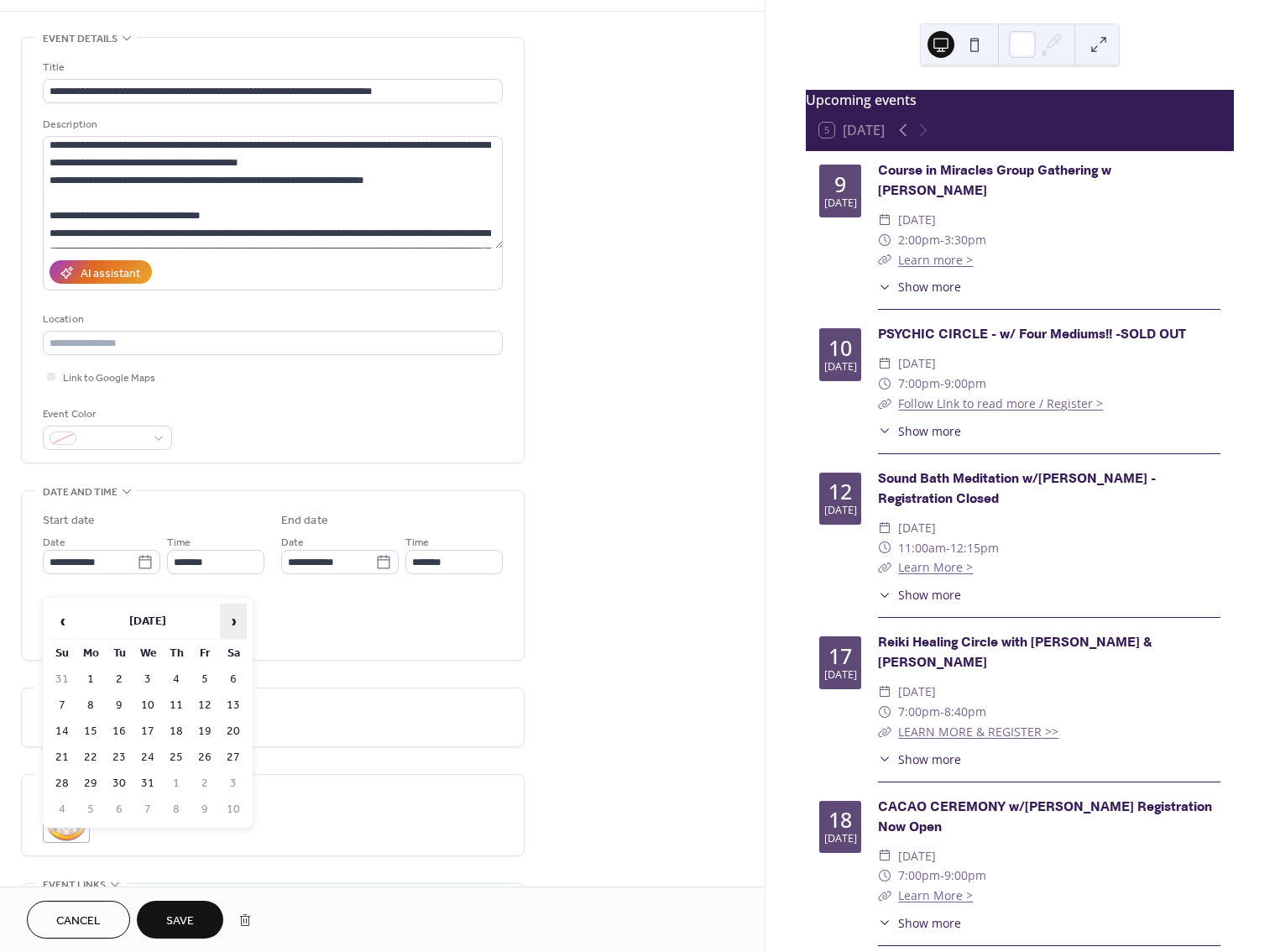 click on "›" at bounding box center (233, 621) 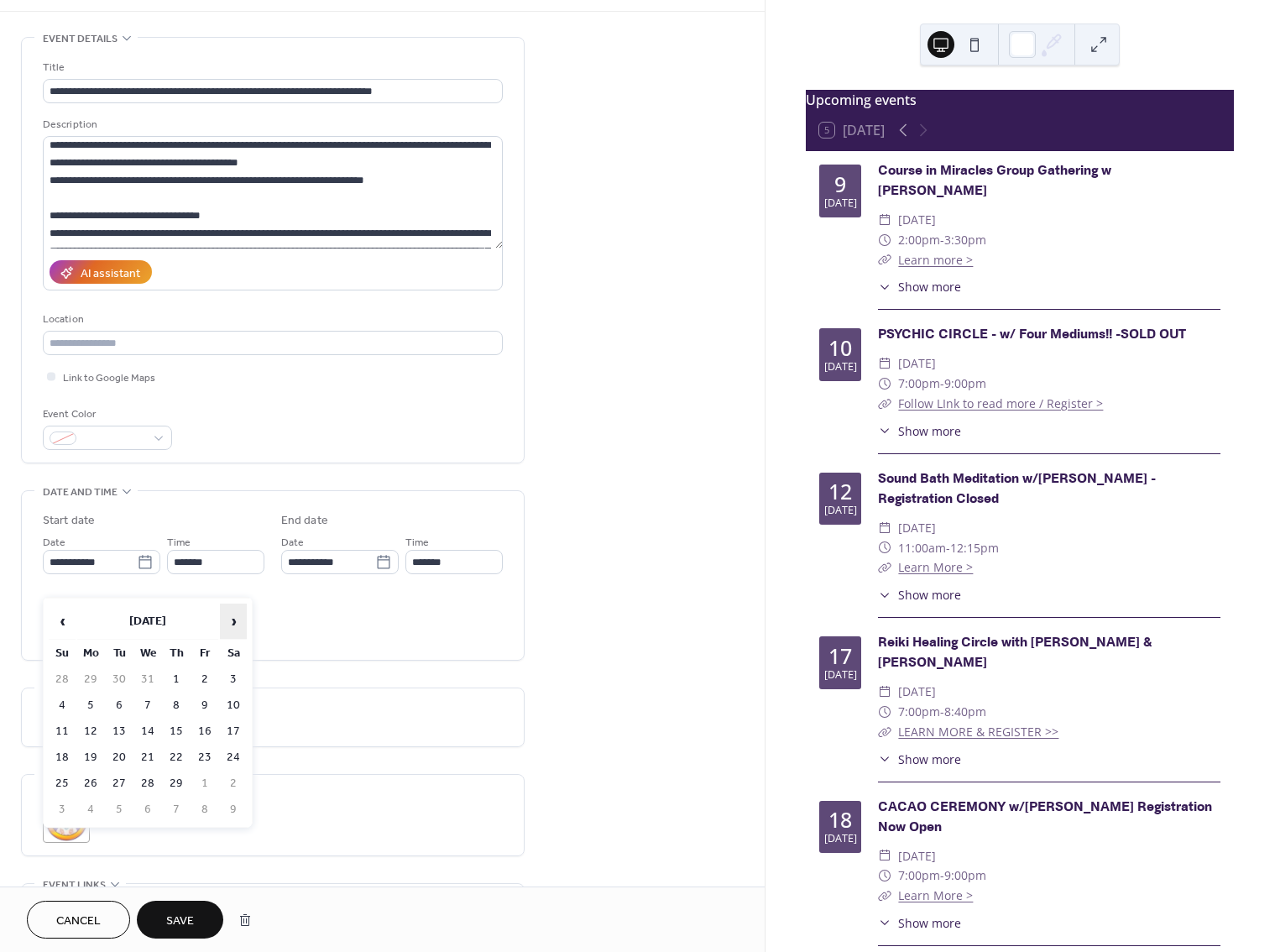 click on "›" at bounding box center (233, 621) 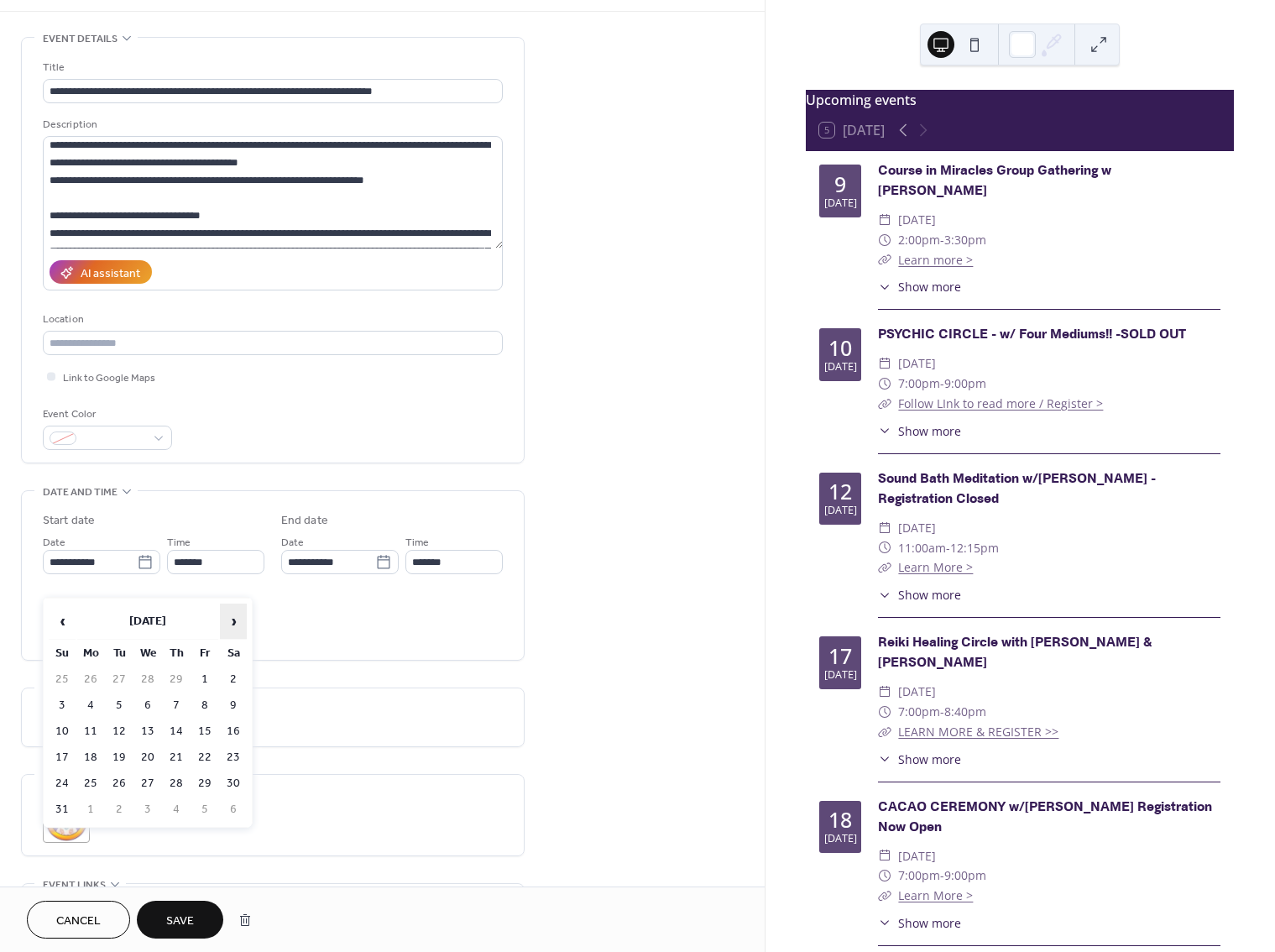 click on "›" at bounding box center (233, 621) 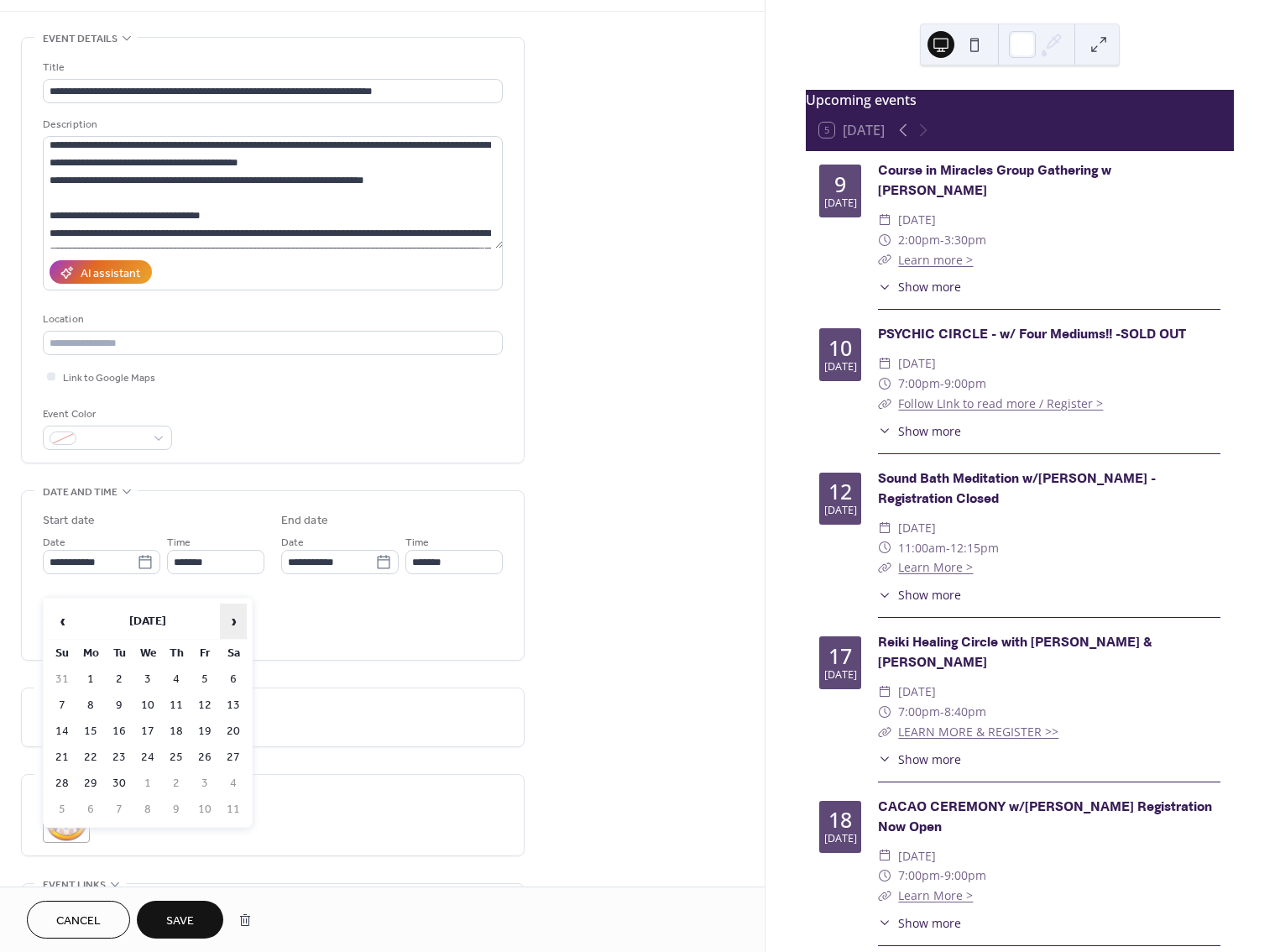 click on "›" at bounding box center [233, 621] 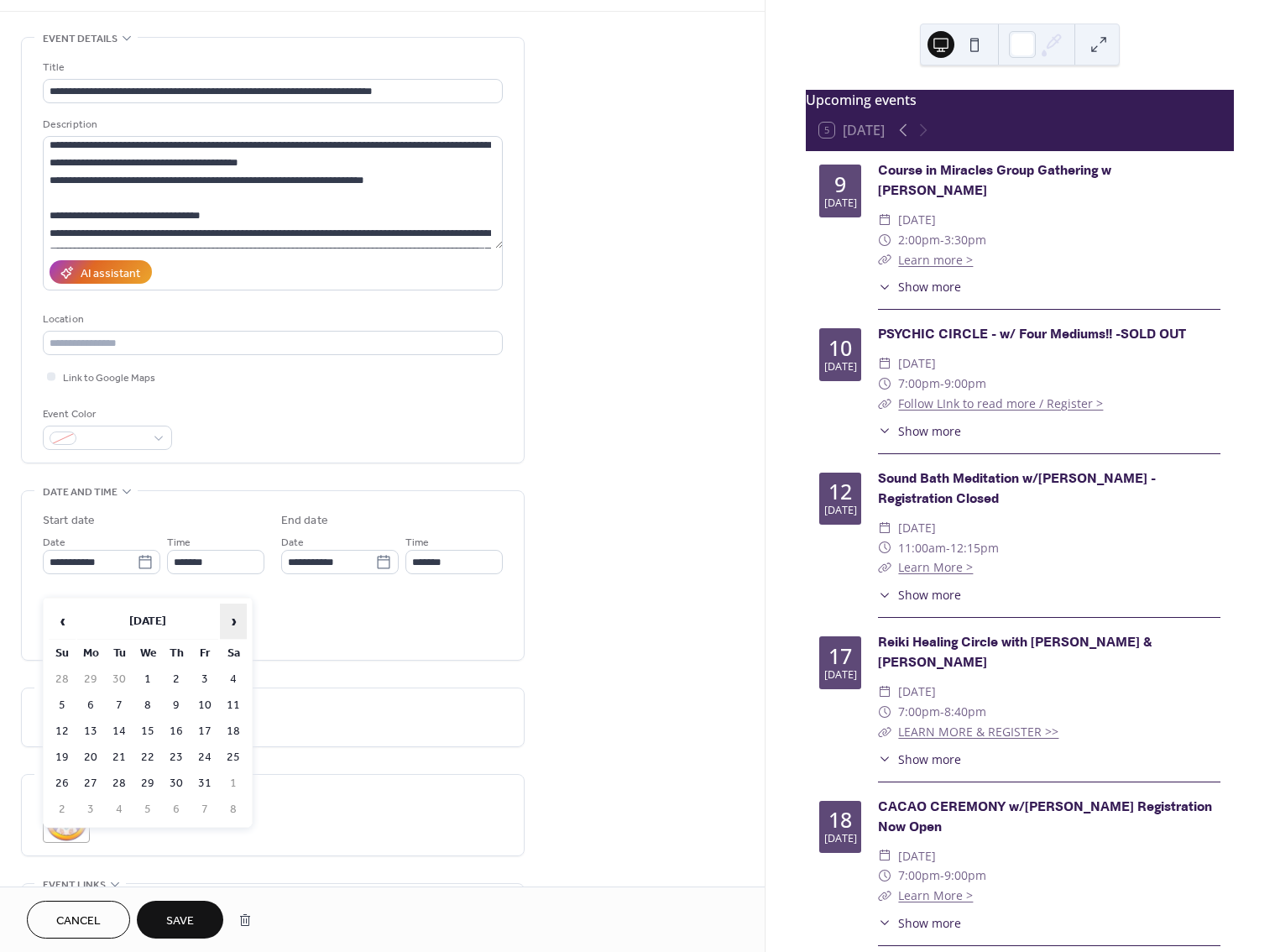 click on "›" at bounding box center [233, 621] 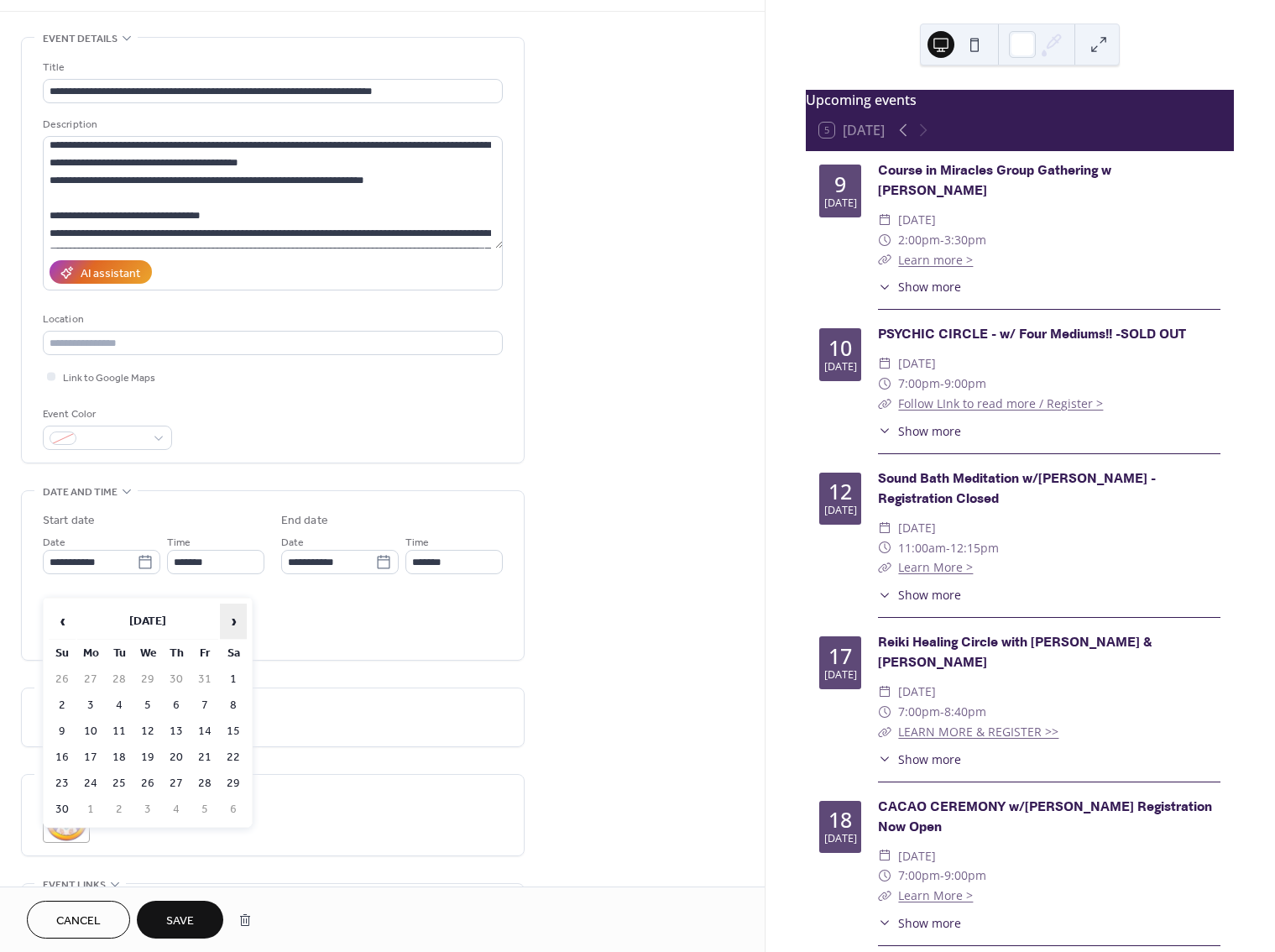 click on "›" at bounding box center (233, 621) 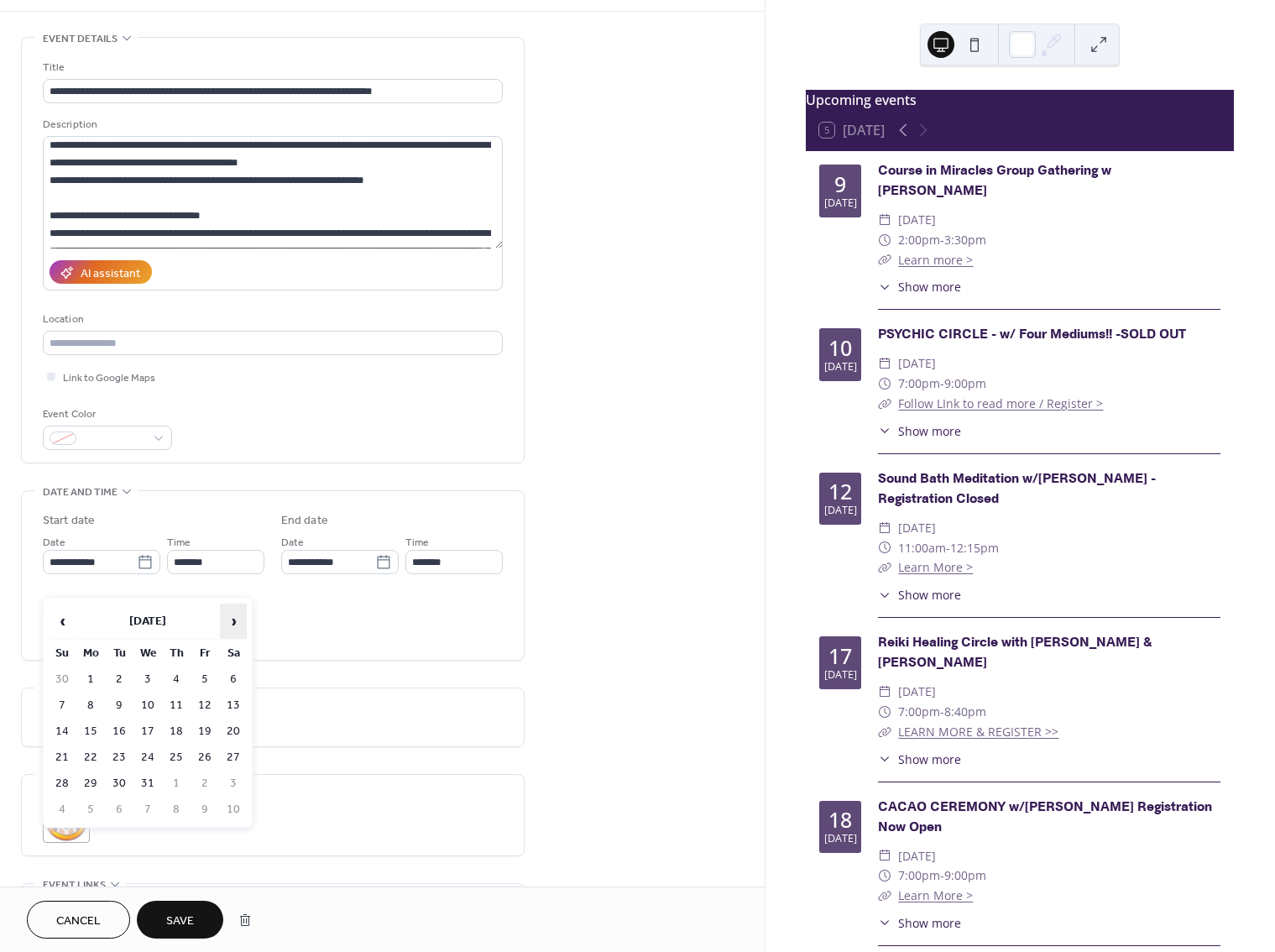 click on "›" at bounding box center (233, 621) 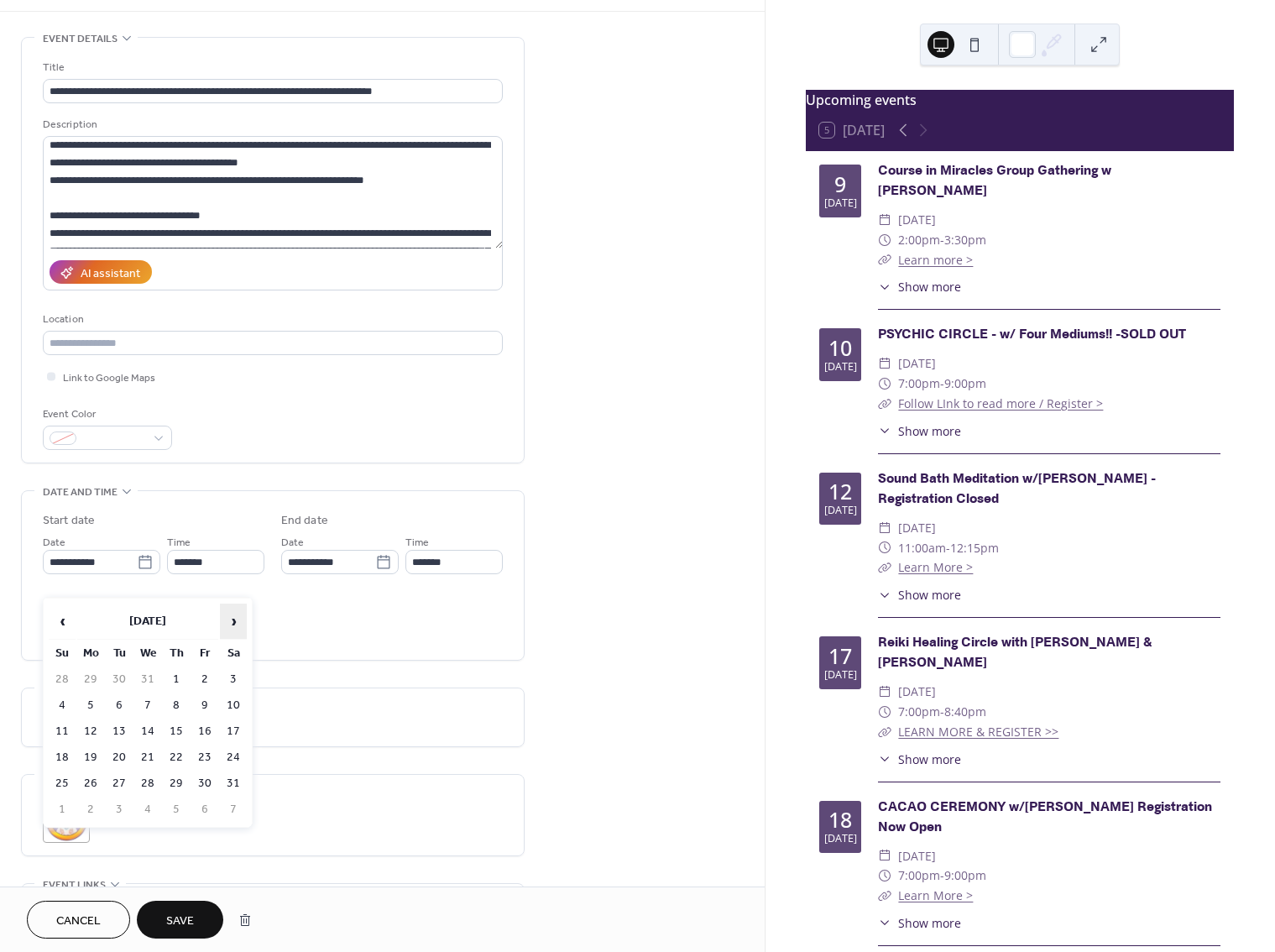click on "›" at bounding box center [233, 621] 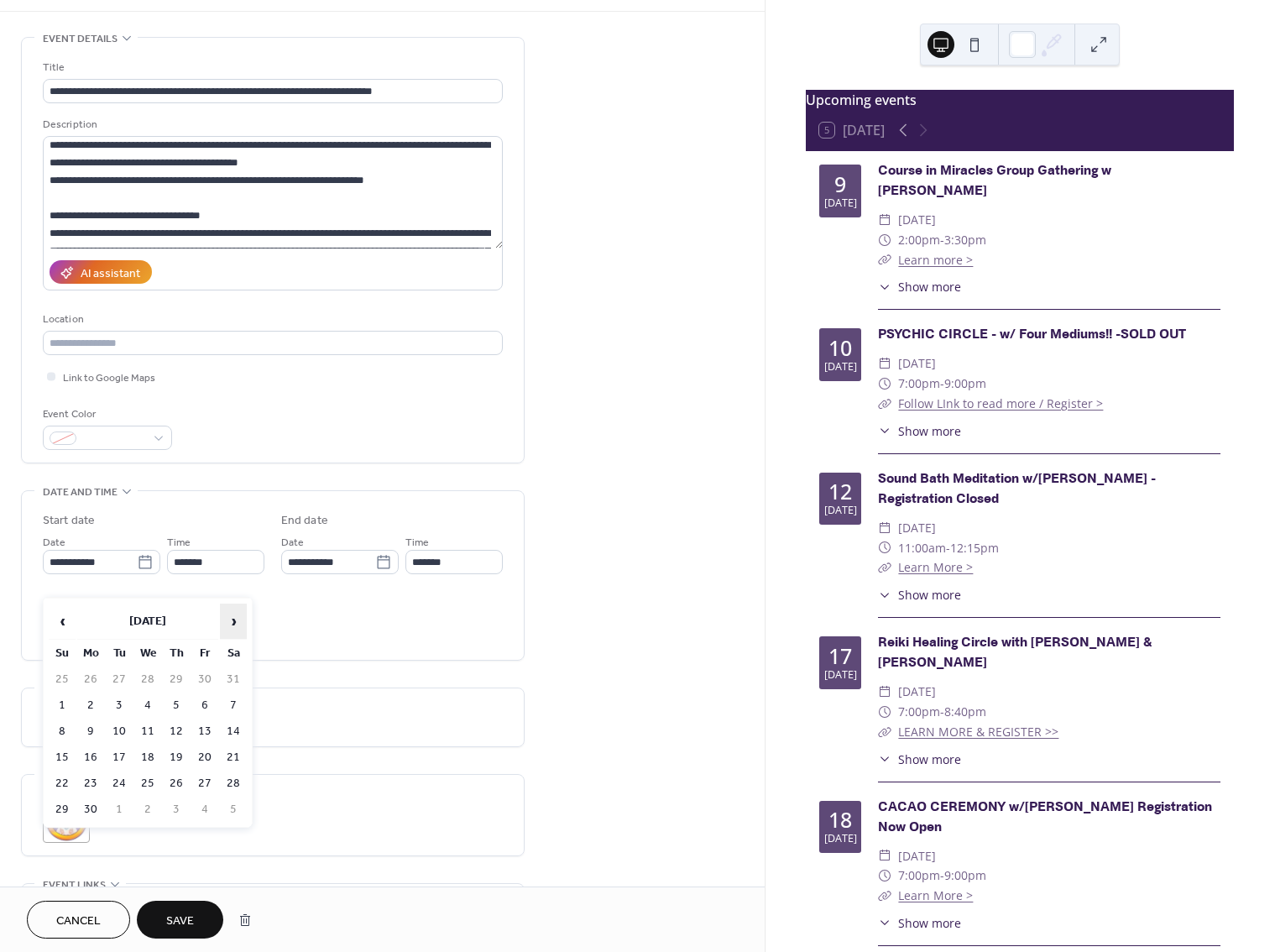 click on "›" at bounding box center (233, 621) 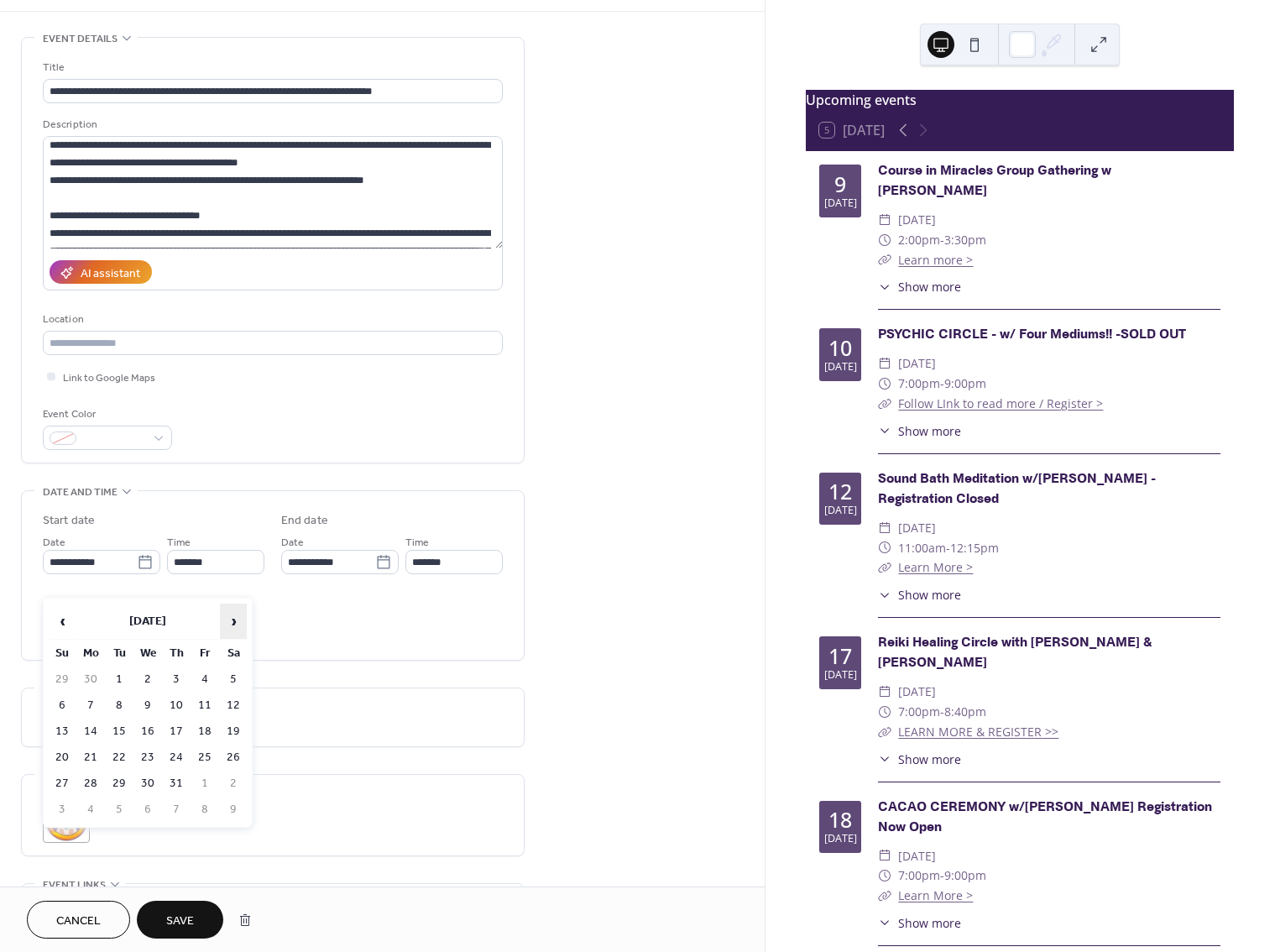 click on "›" at bounding box center (233, 621) 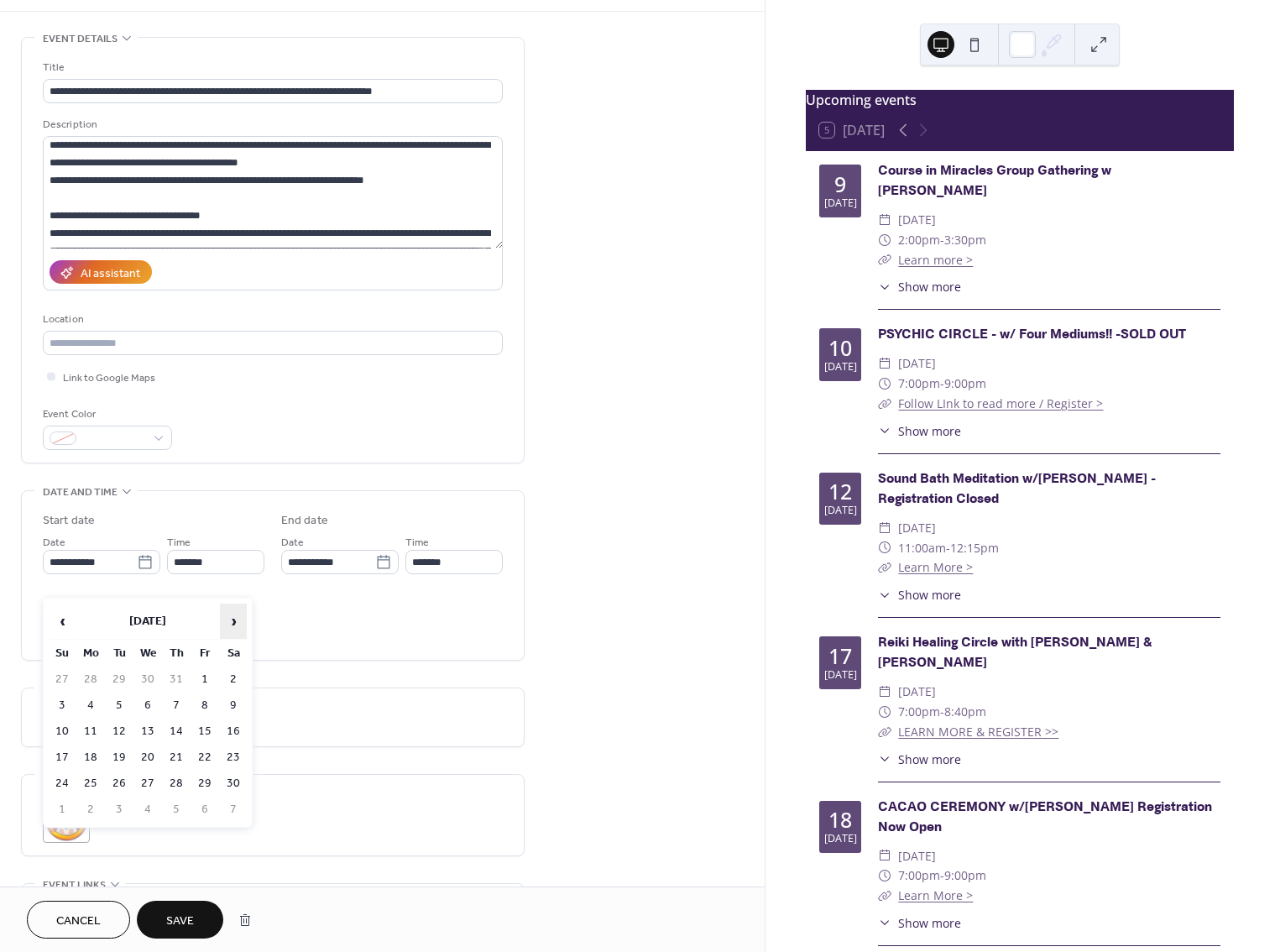 click on "›" at bounding box center [233, 621] 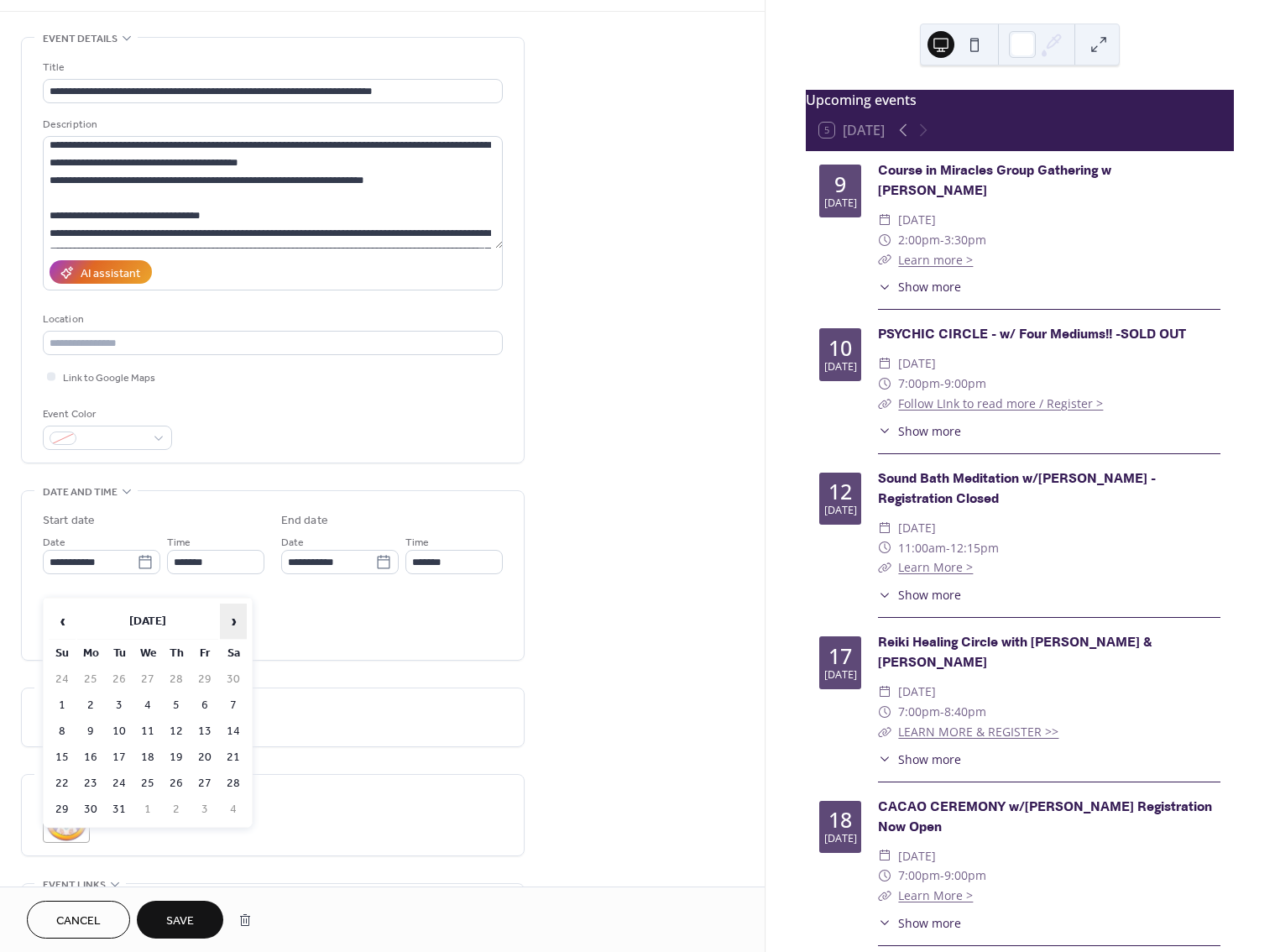 click on "›" at bounding box center (233, 621) 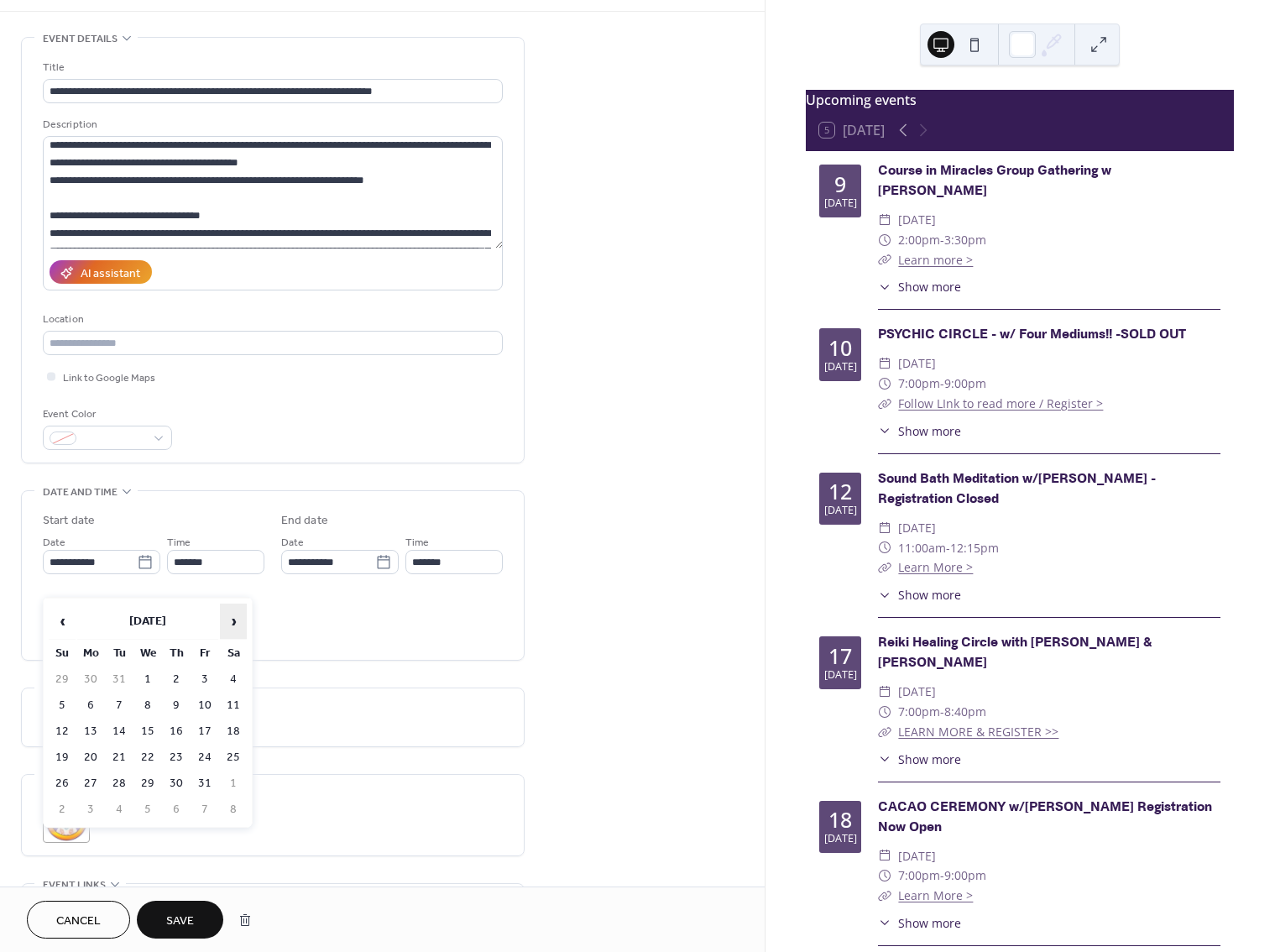 click on "›" at bounding box center [233, 621] 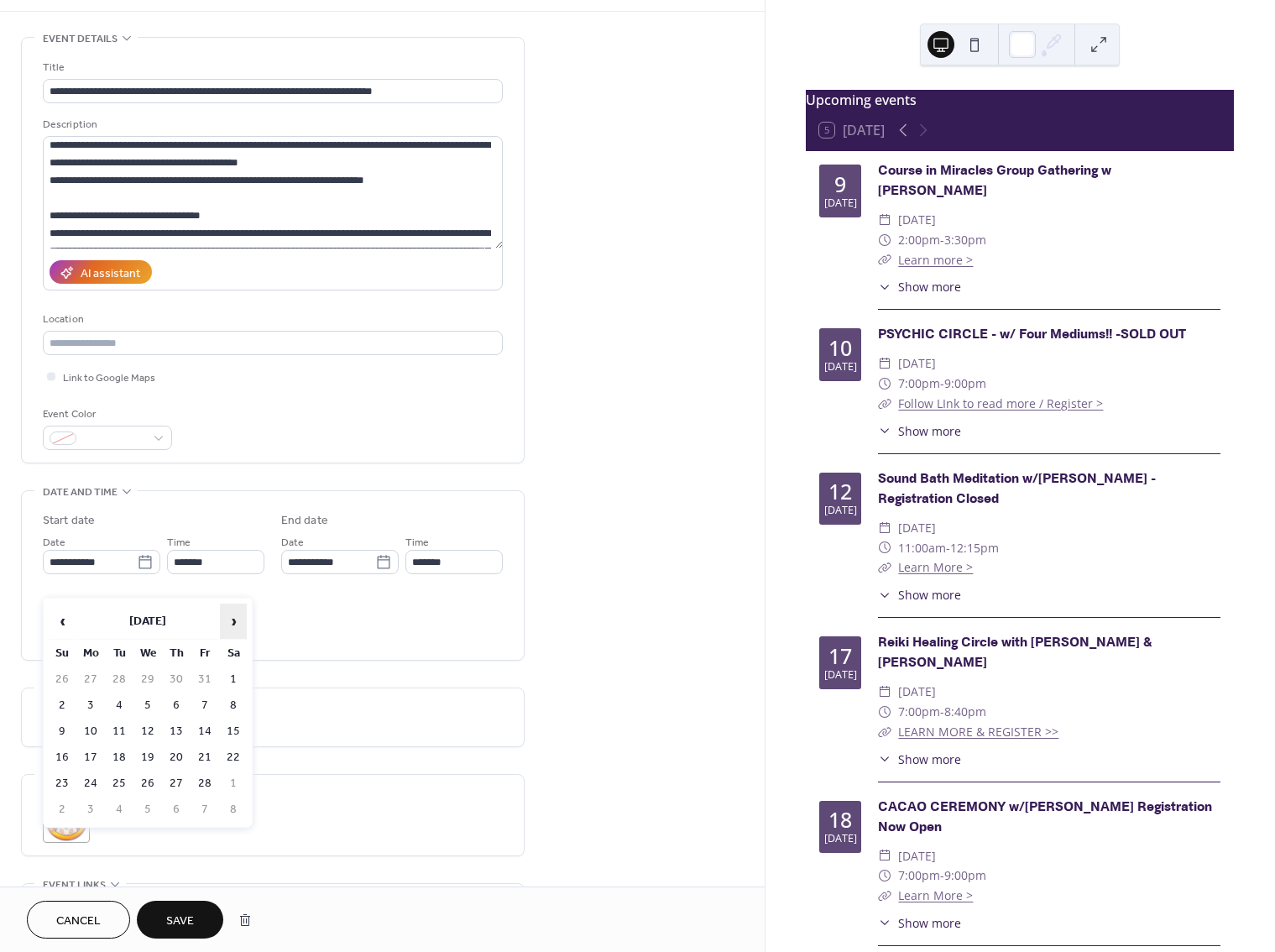 click on "›" at bounding box center [233, 621] 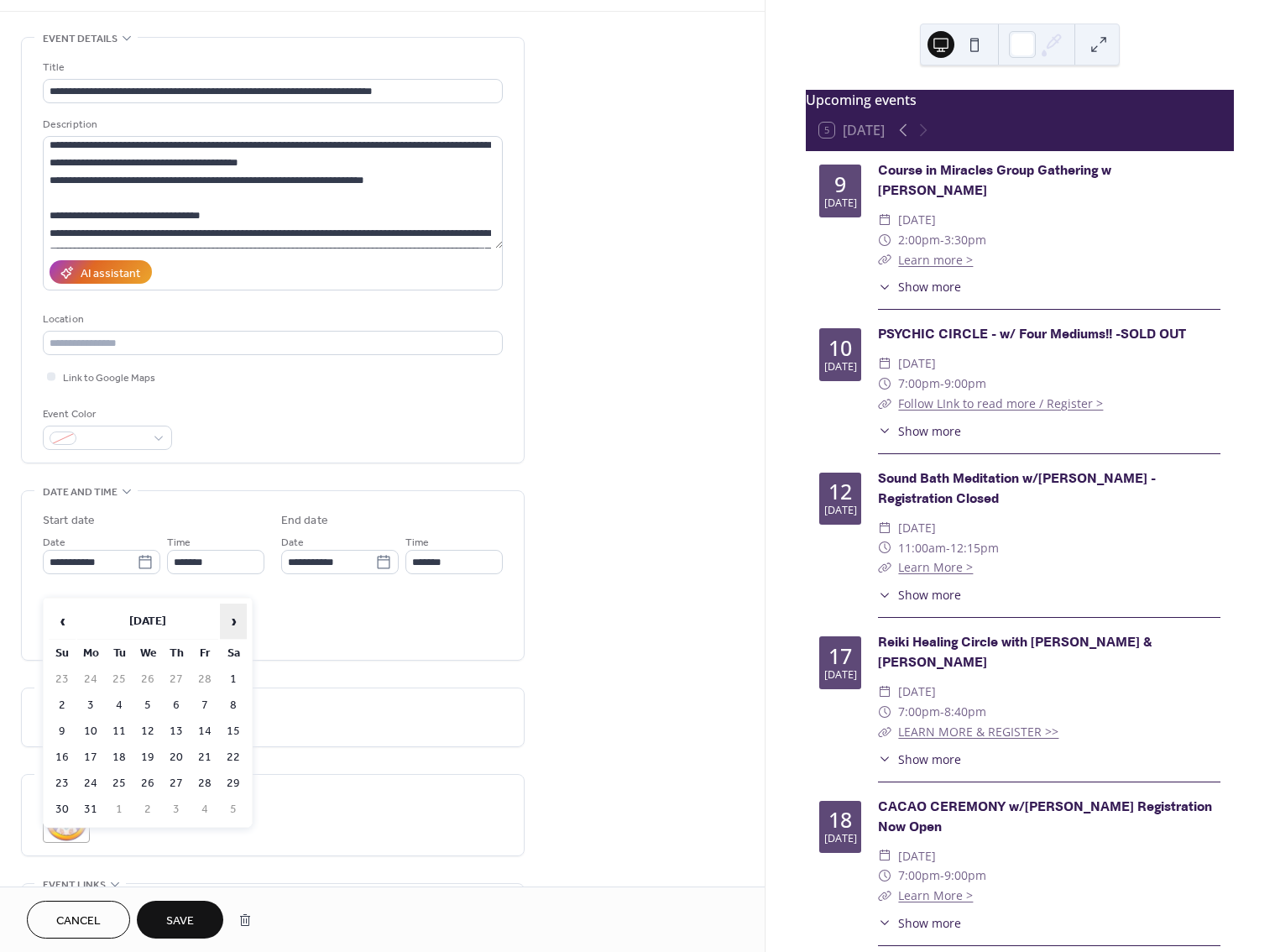 click on "›" at bounding box center [233, 621] 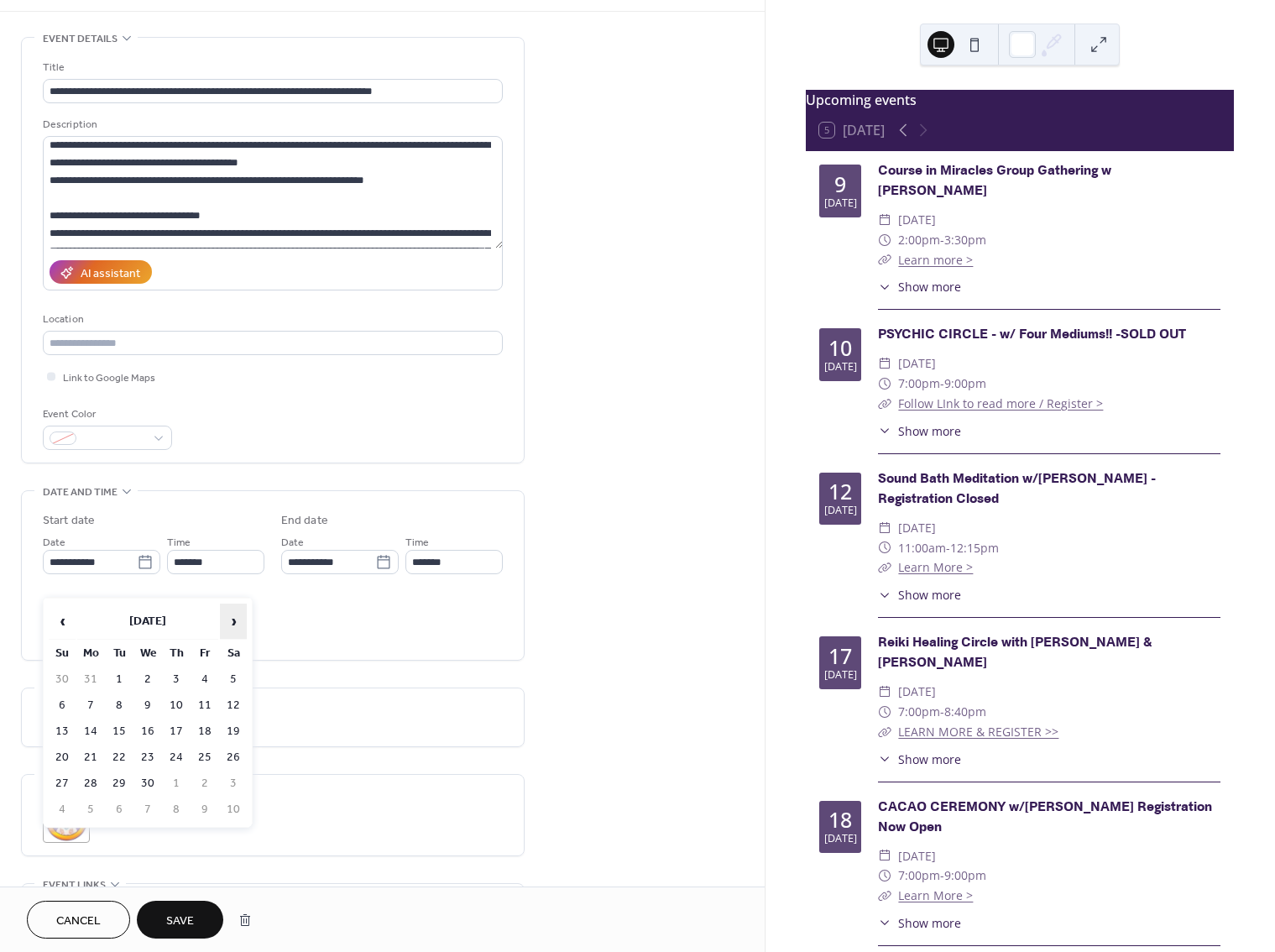 click on "›" at bounding box center (233, 621) 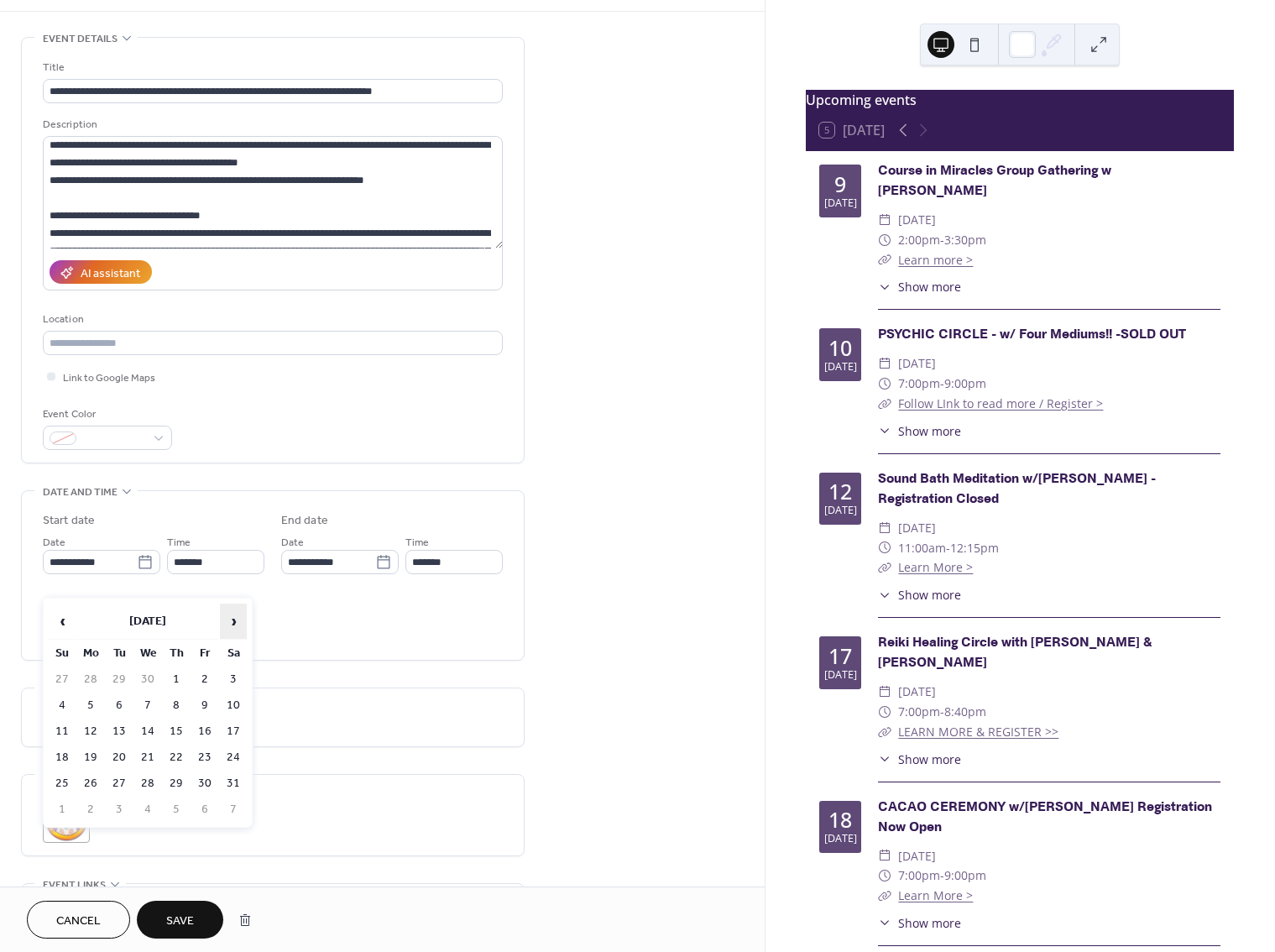 click on "›" at bounding box center (233, 621) 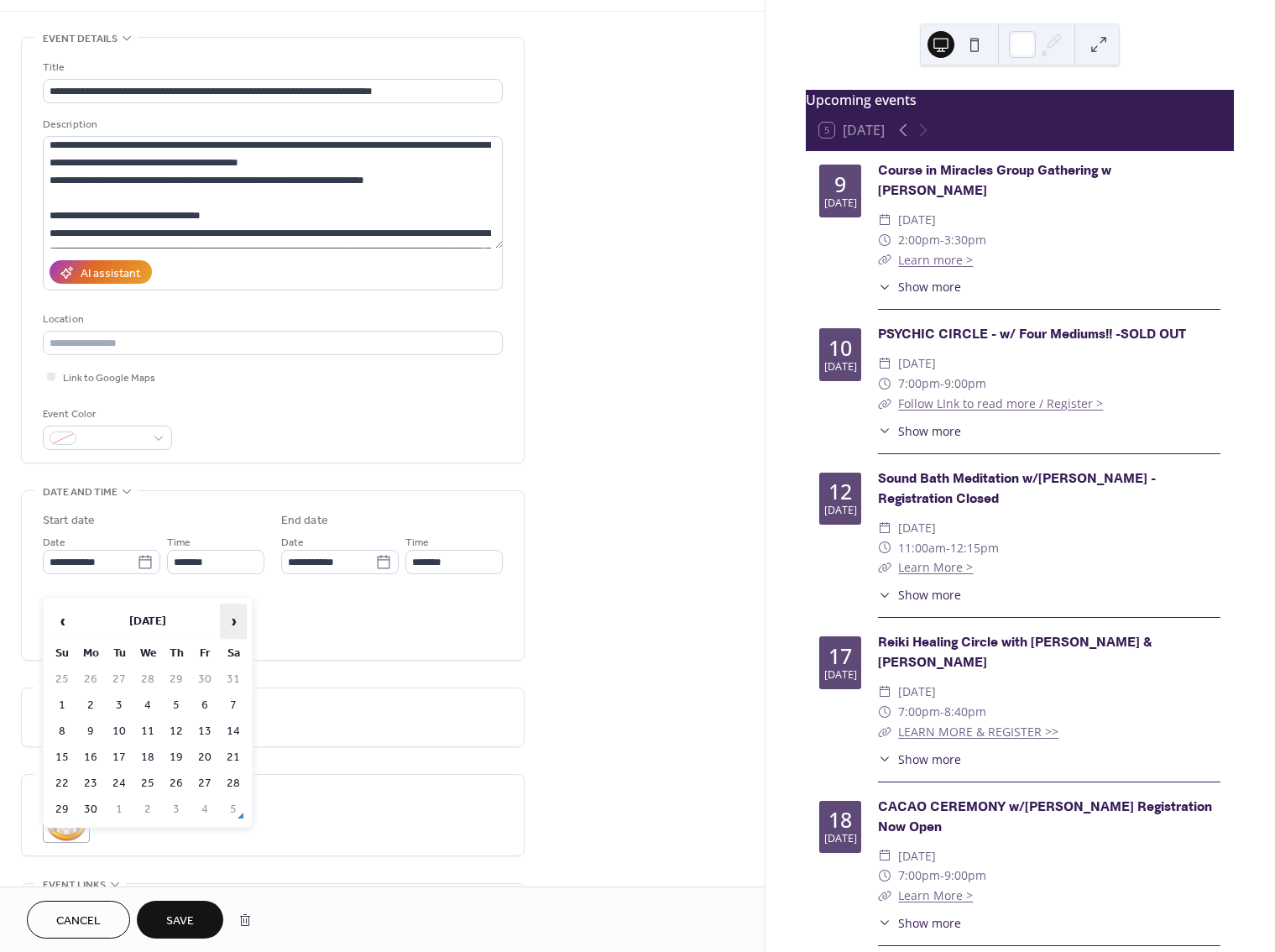 click on "›" at bounding box center (233, 621) 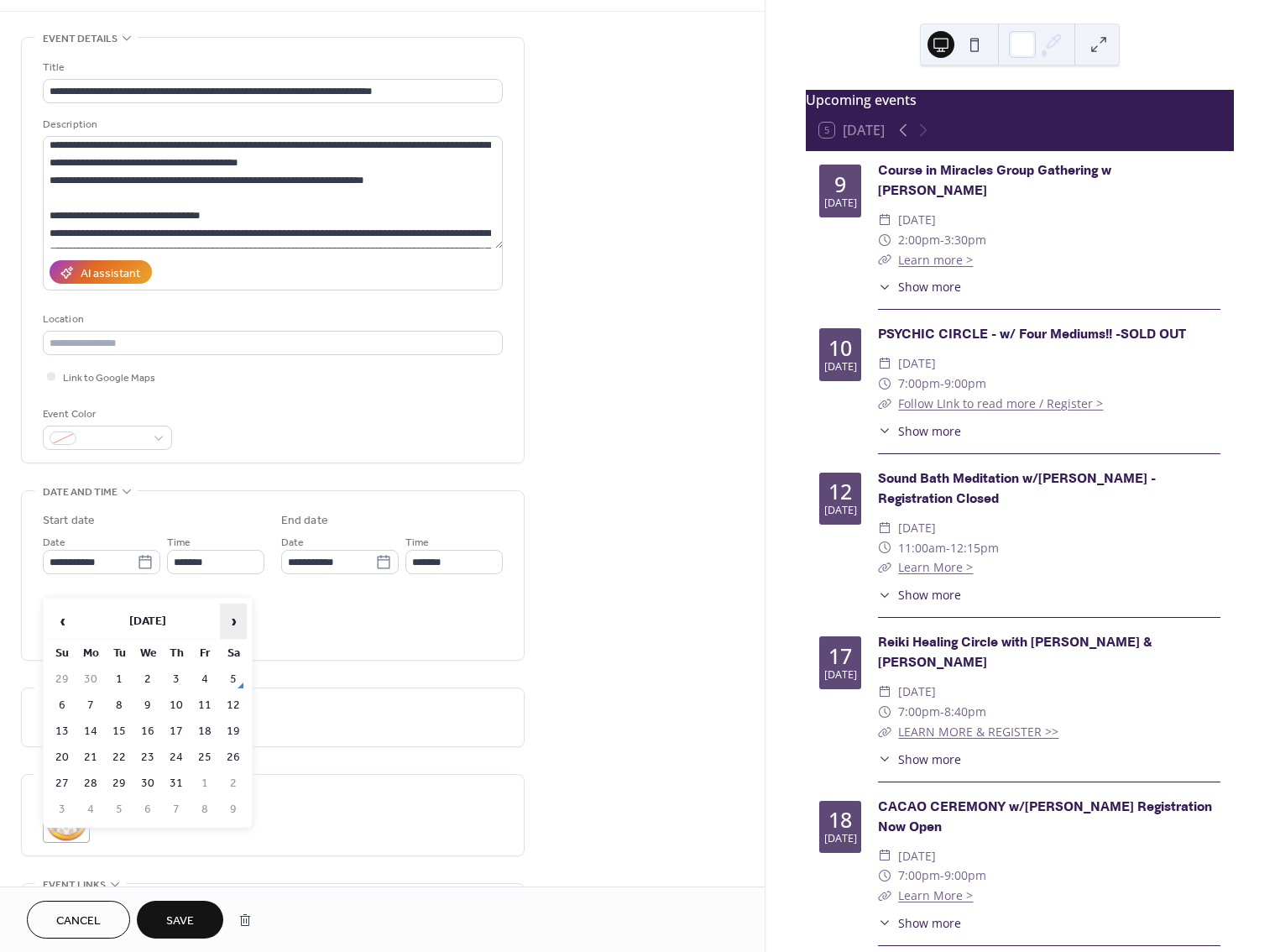 click on "›" at bounding box center [233, 621] 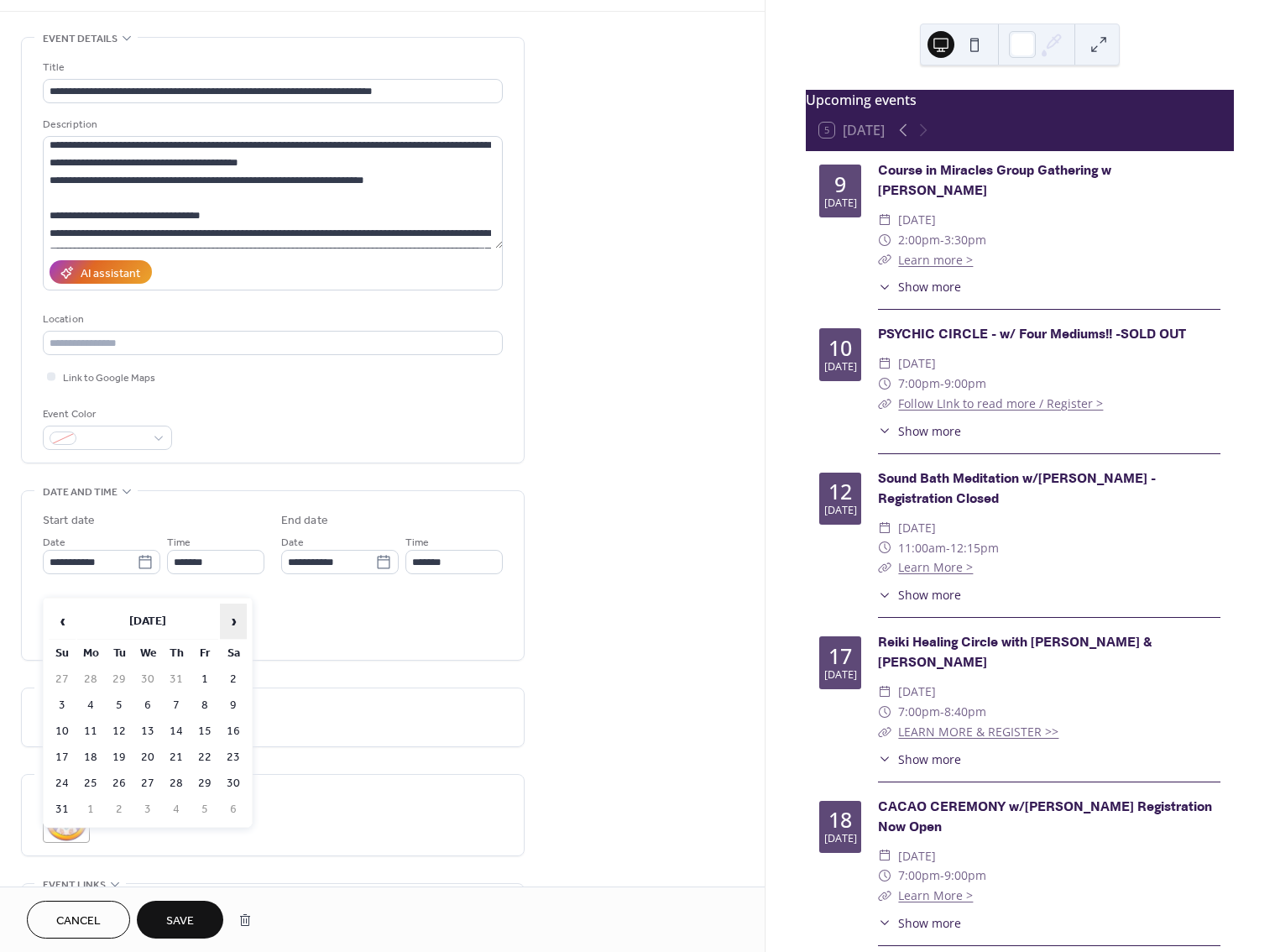 click on "›" at bounding box center (233, 621) 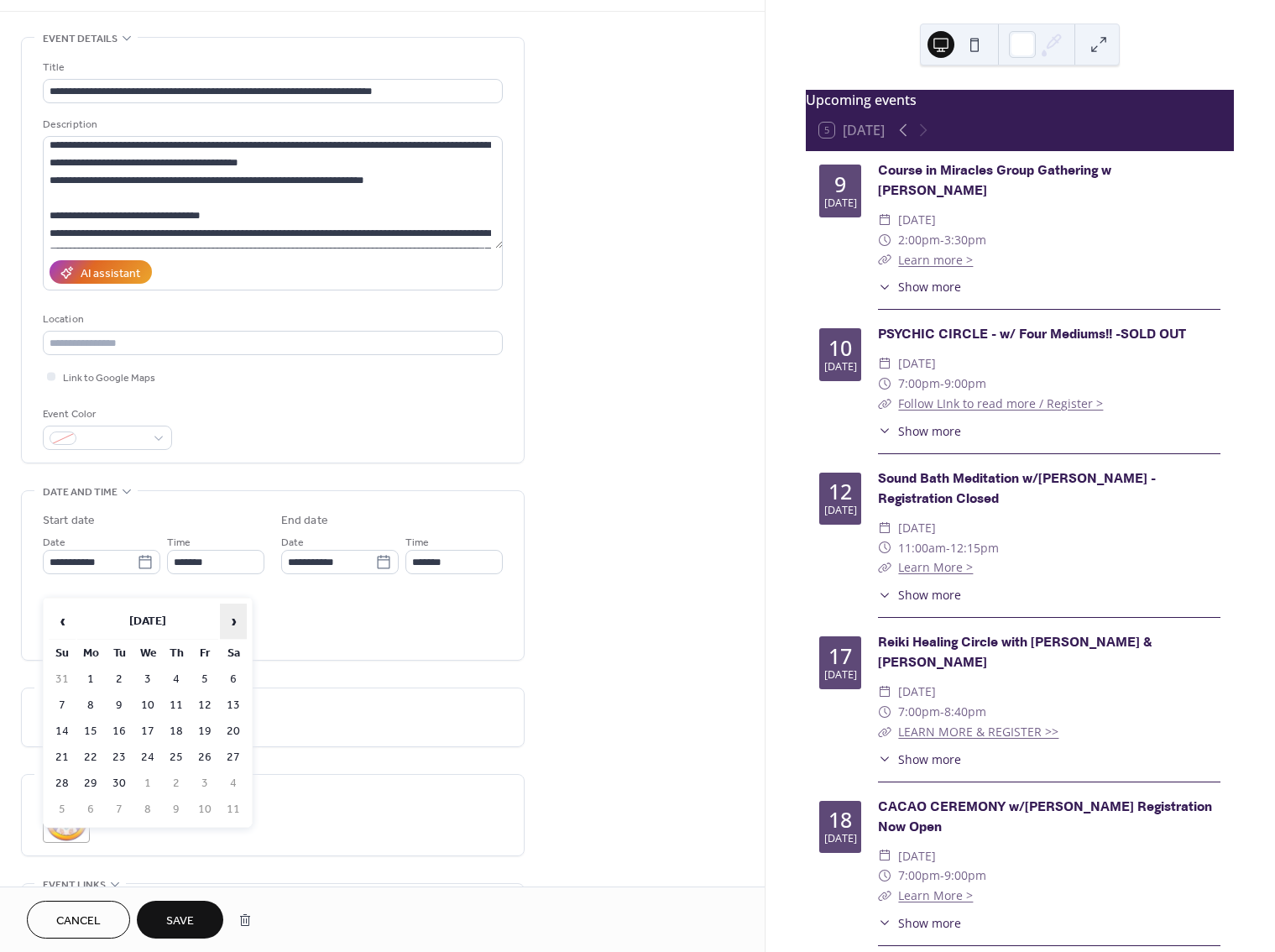 click on "›" at bounding box center (233, 621) 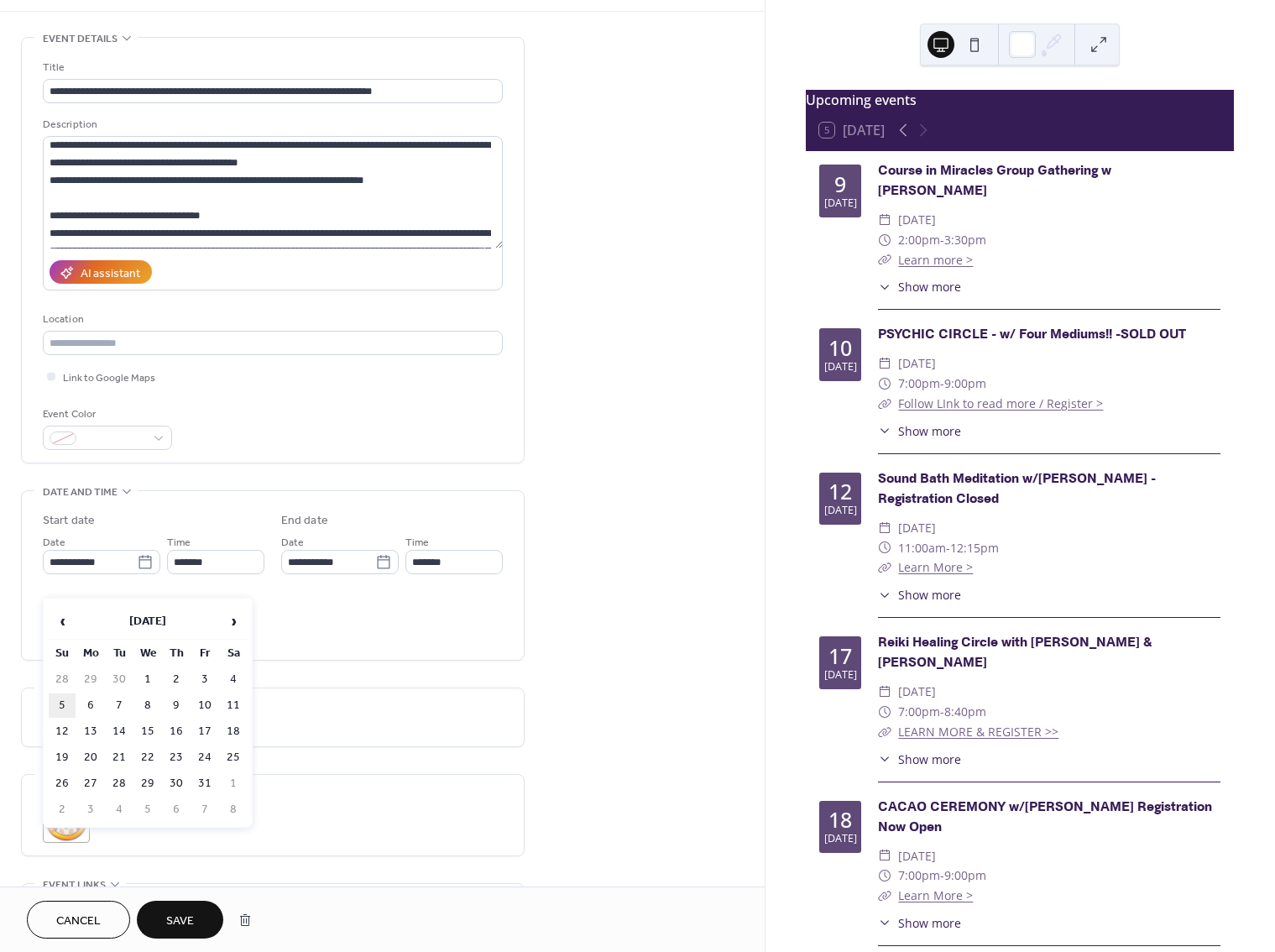 click on "5" at bounding box center [62, 705] 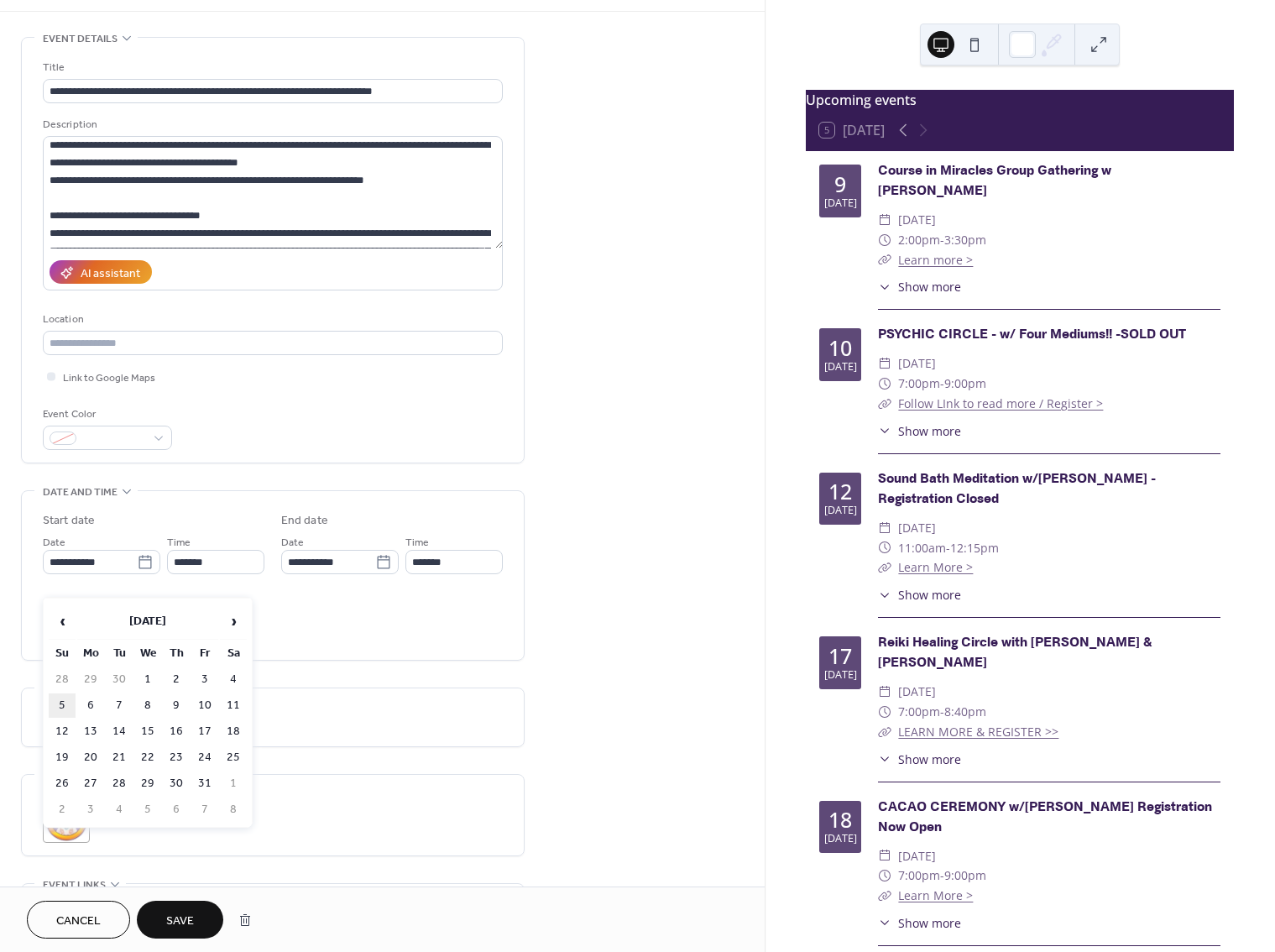 type on "**********" 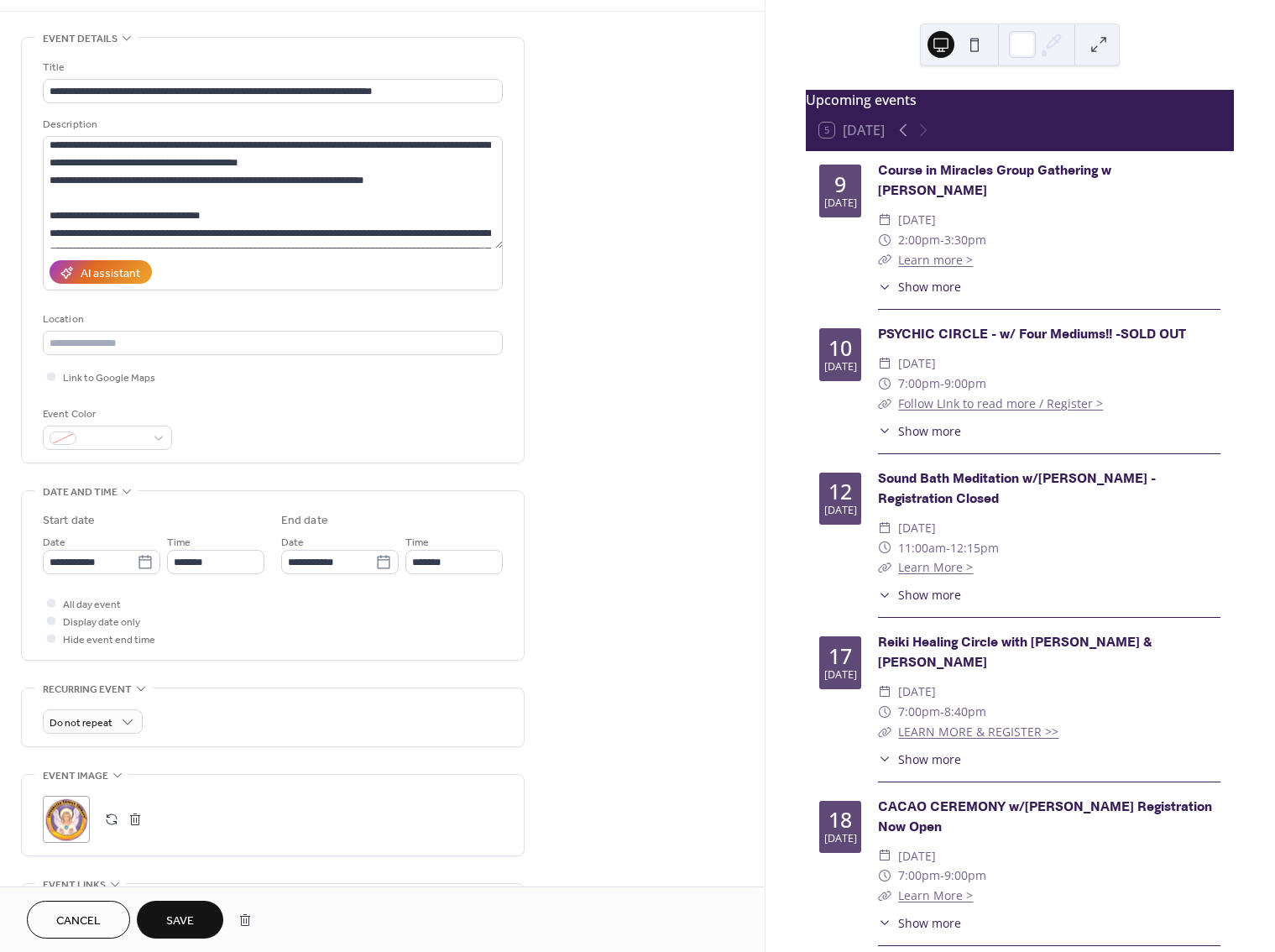 click on "**********" at bounding box center [382, 614] 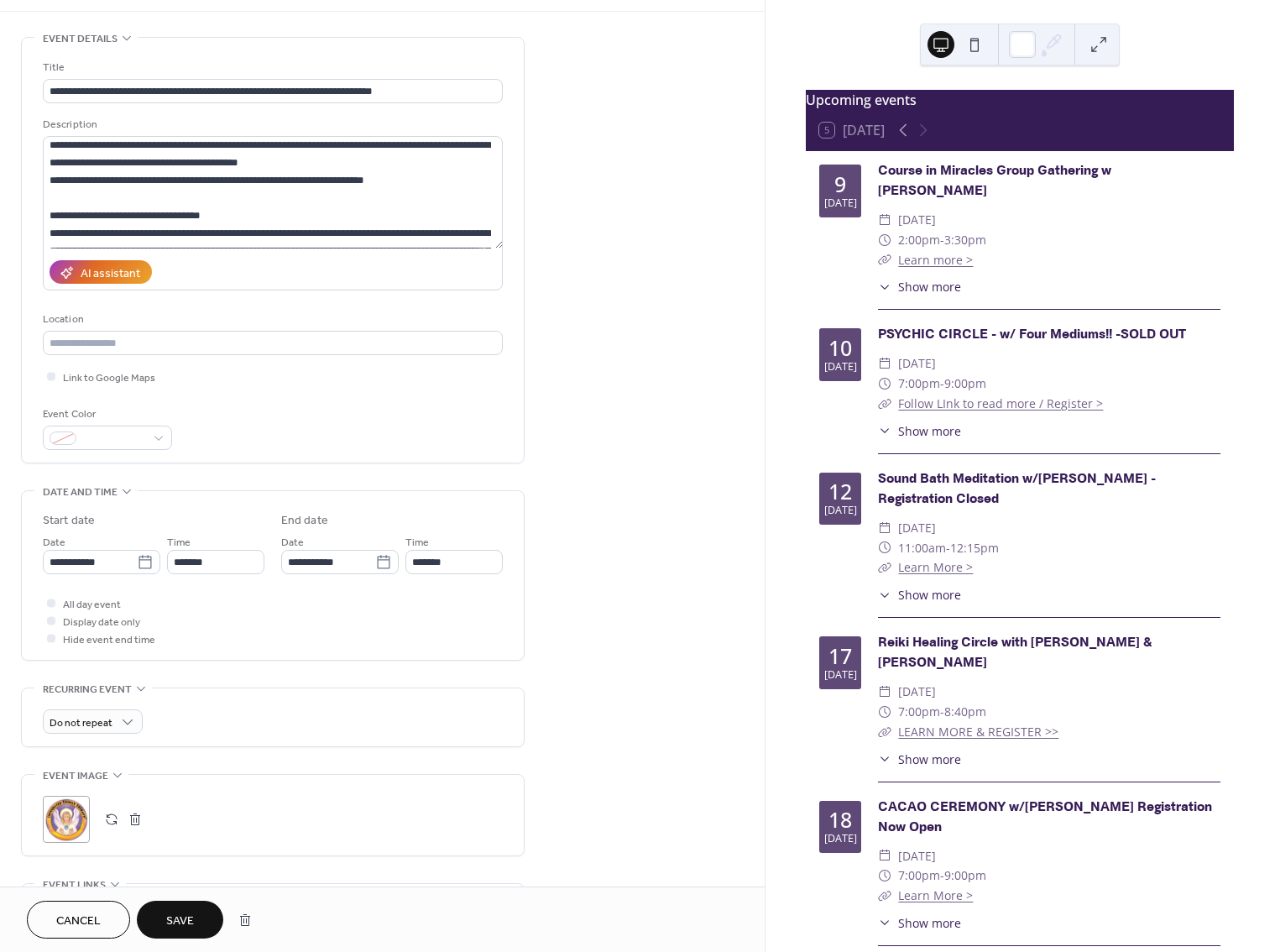 scroll, scrollTop: 1, scrollLeft: 0, axis: vertical 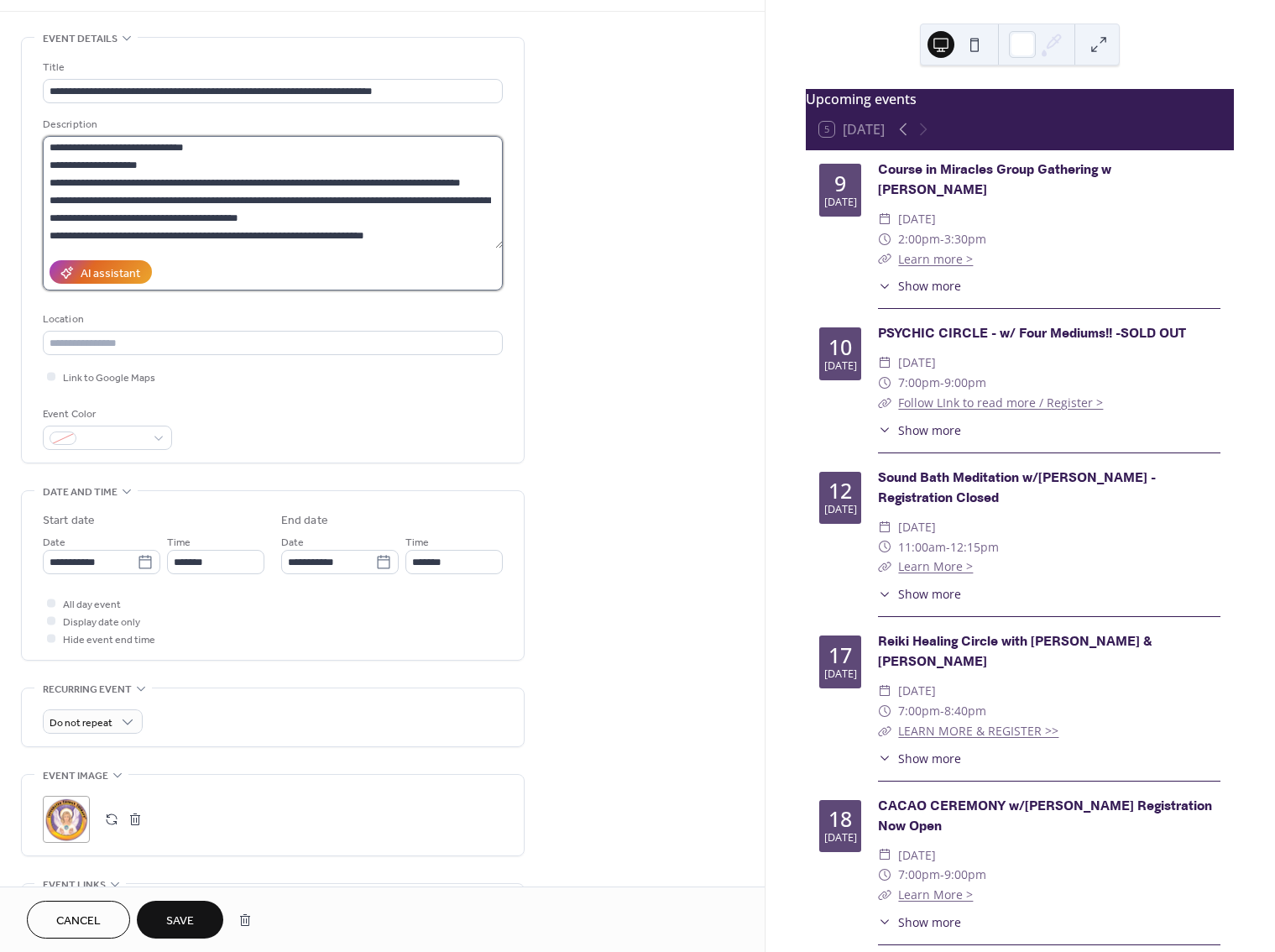 click at bounding box center (273, 192) 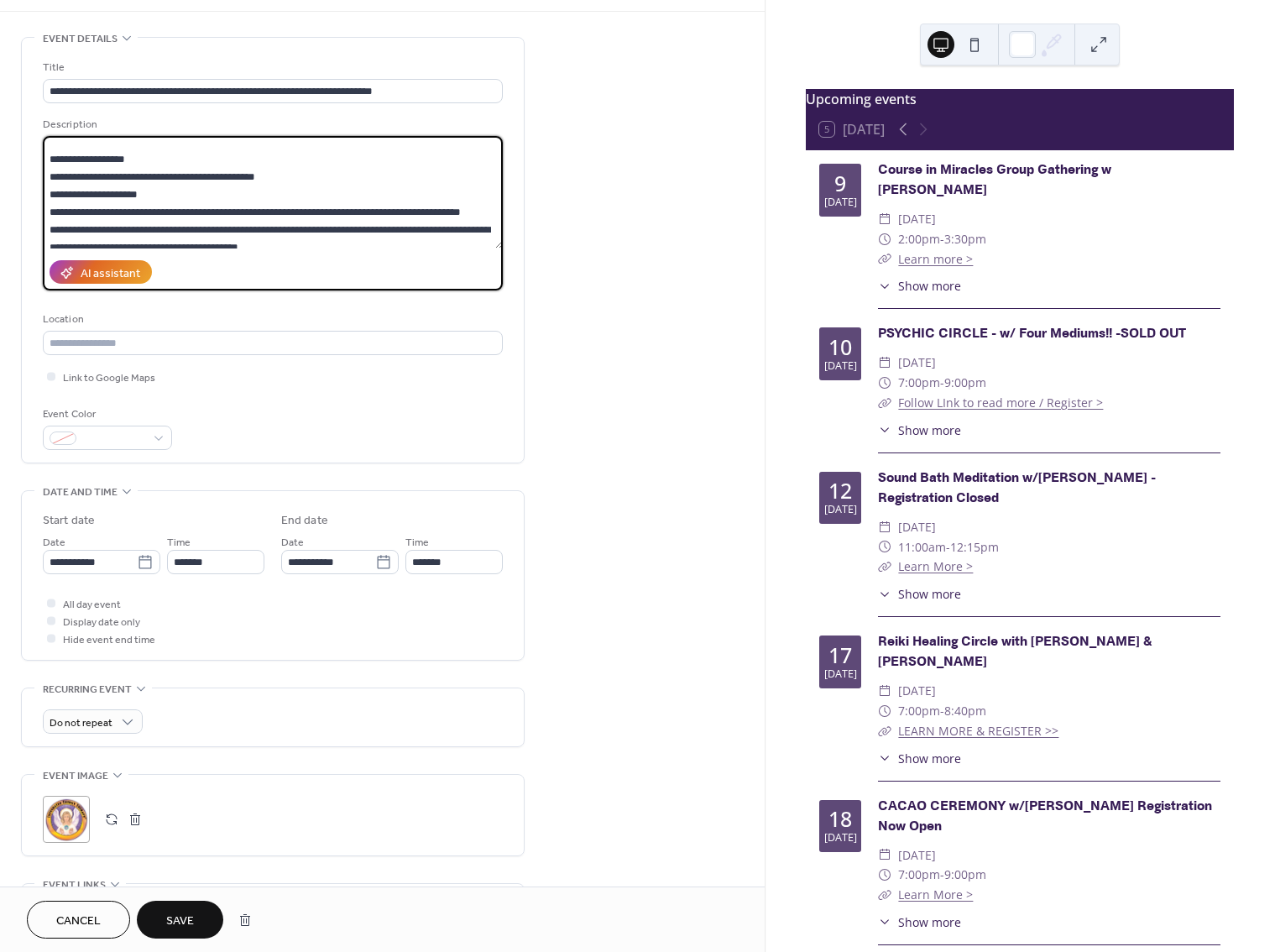 scroll, scrollTop: 188, scrollLeft: 0, axis: vertical 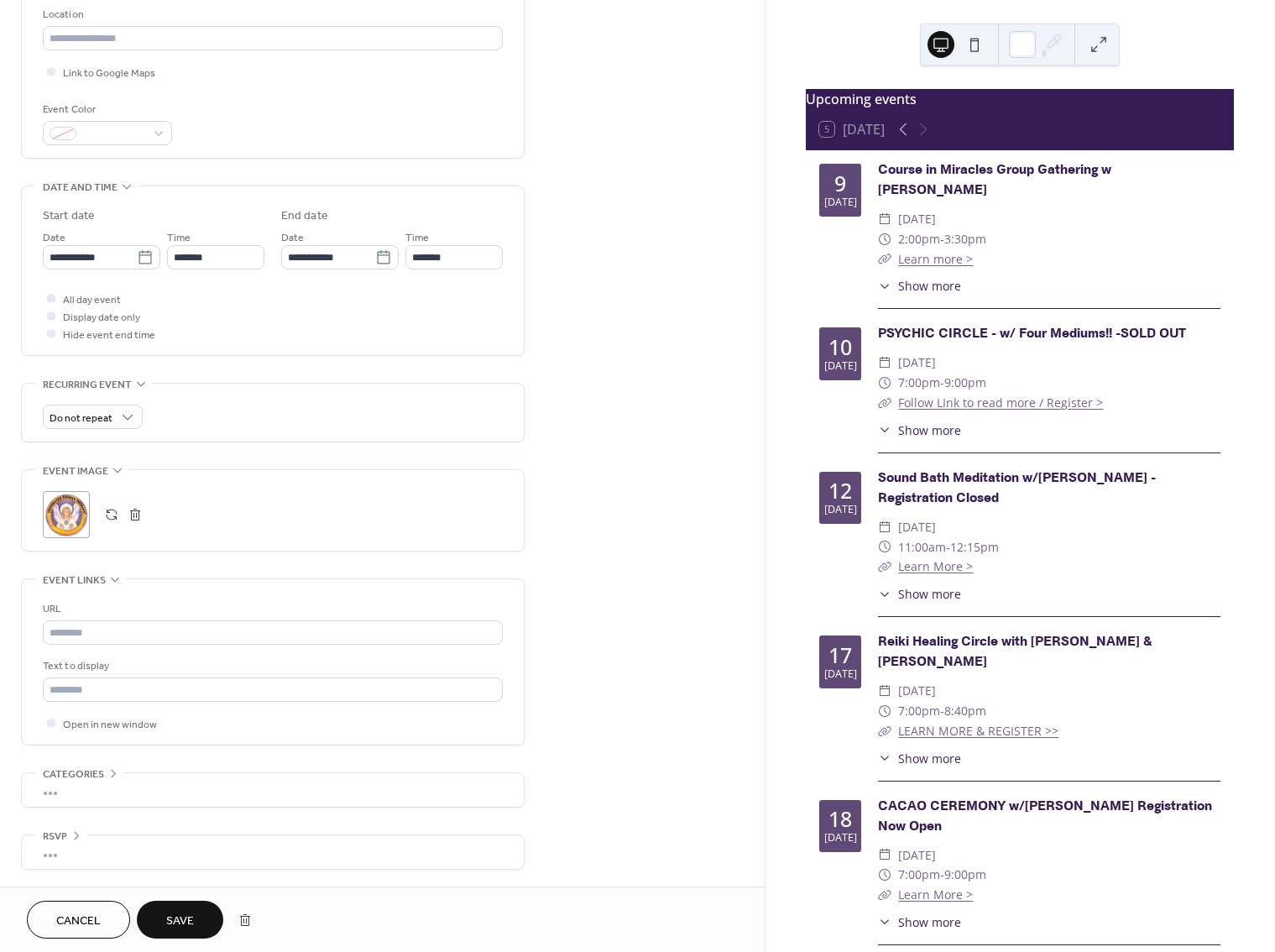 type on "**********" 